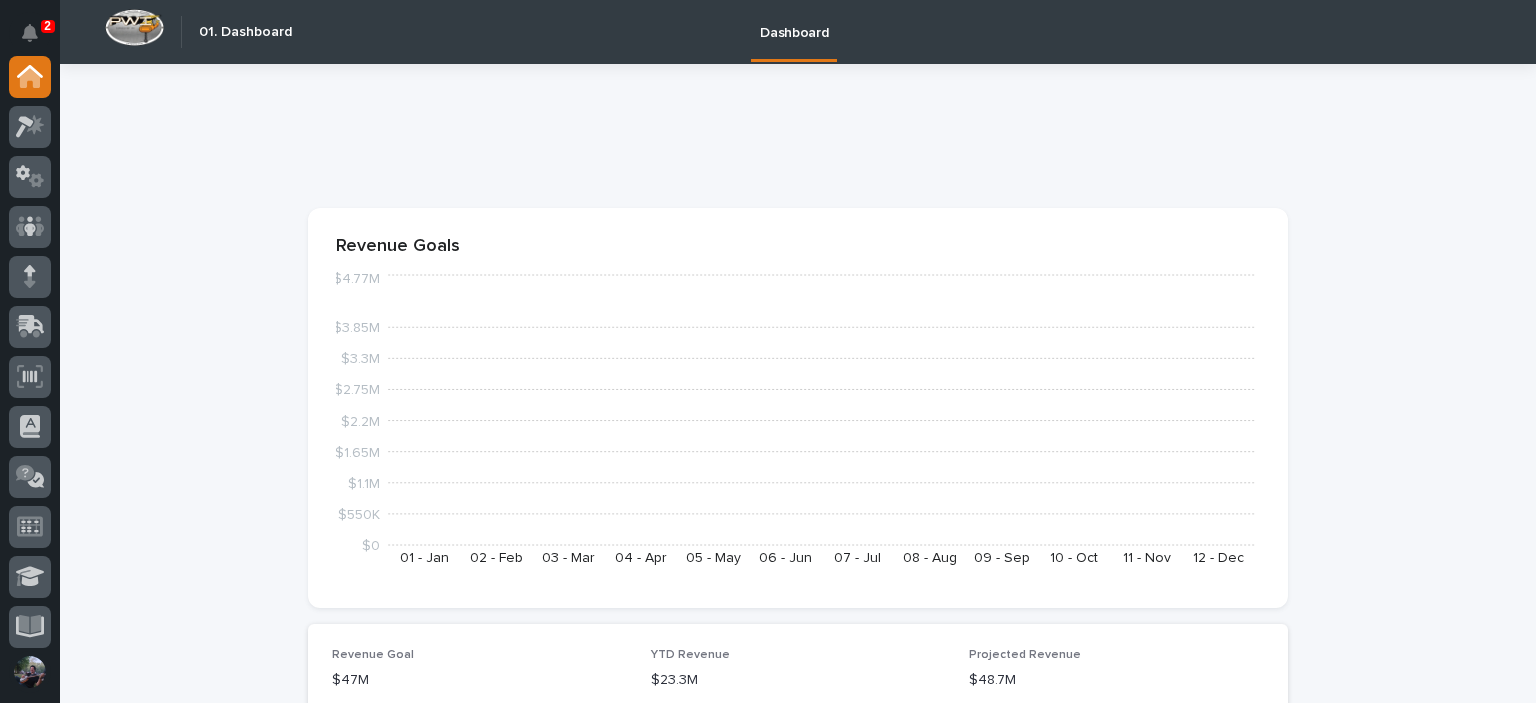 scroll, scrollTop: 0, scrollLeft: 0, axis: both 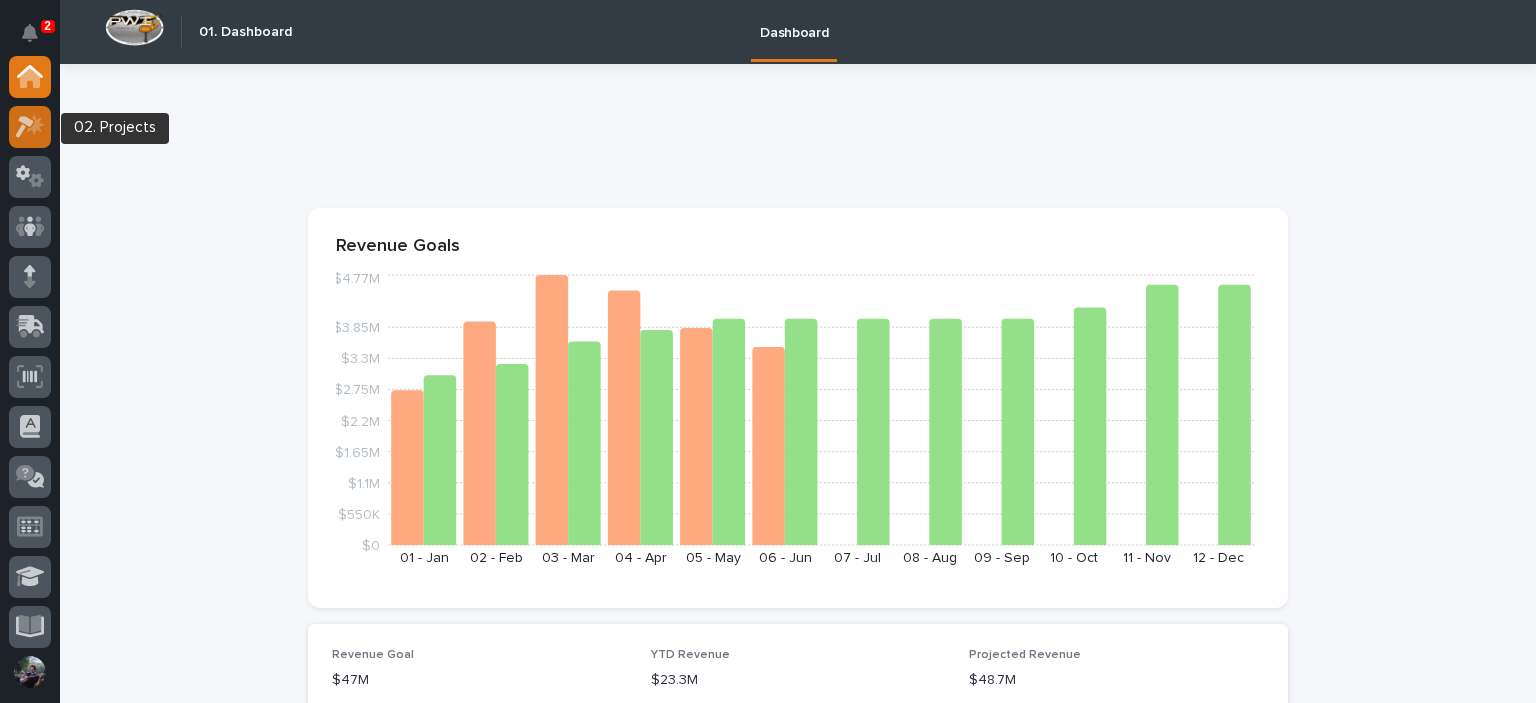 click at bounding box center [30, 127] 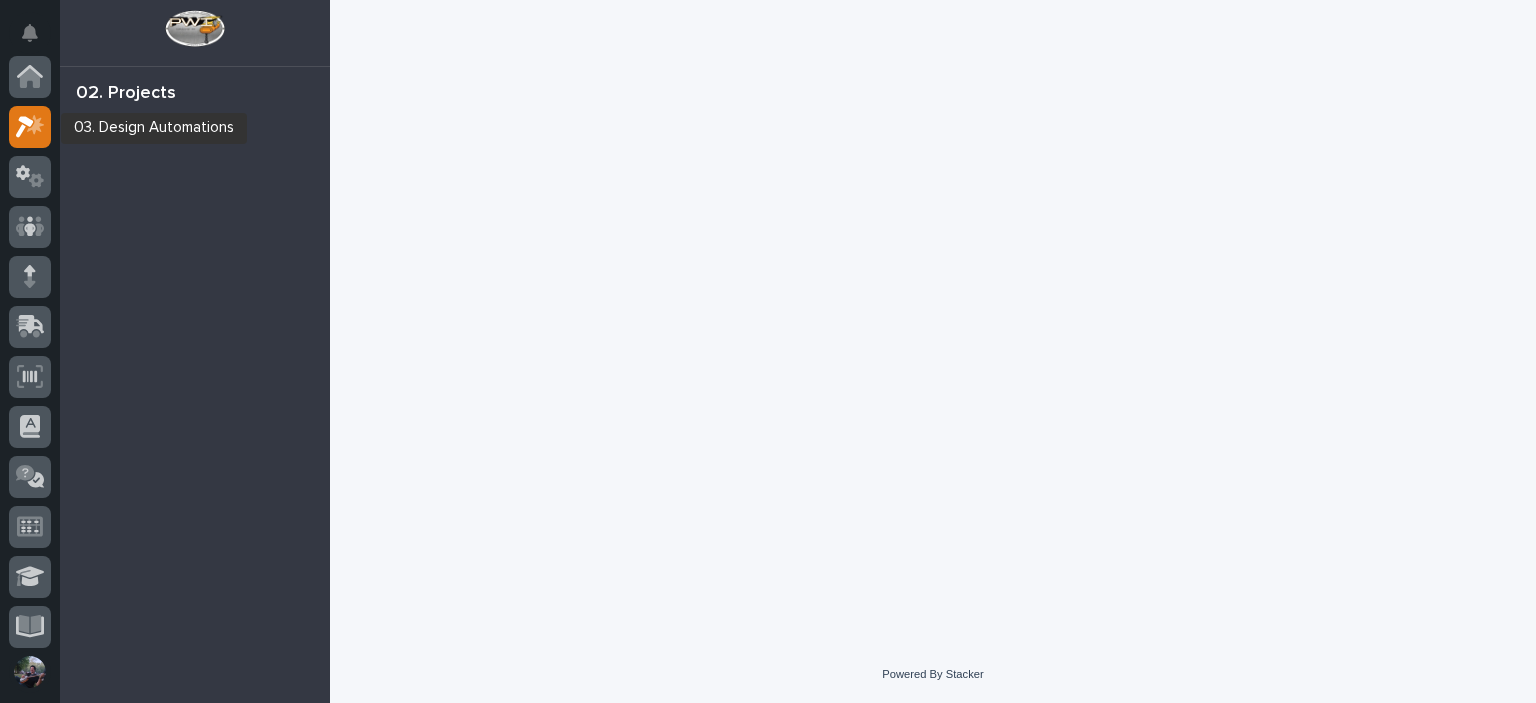 scroll, scrollTop: 50, scrollLeft: 0, axis: vertical 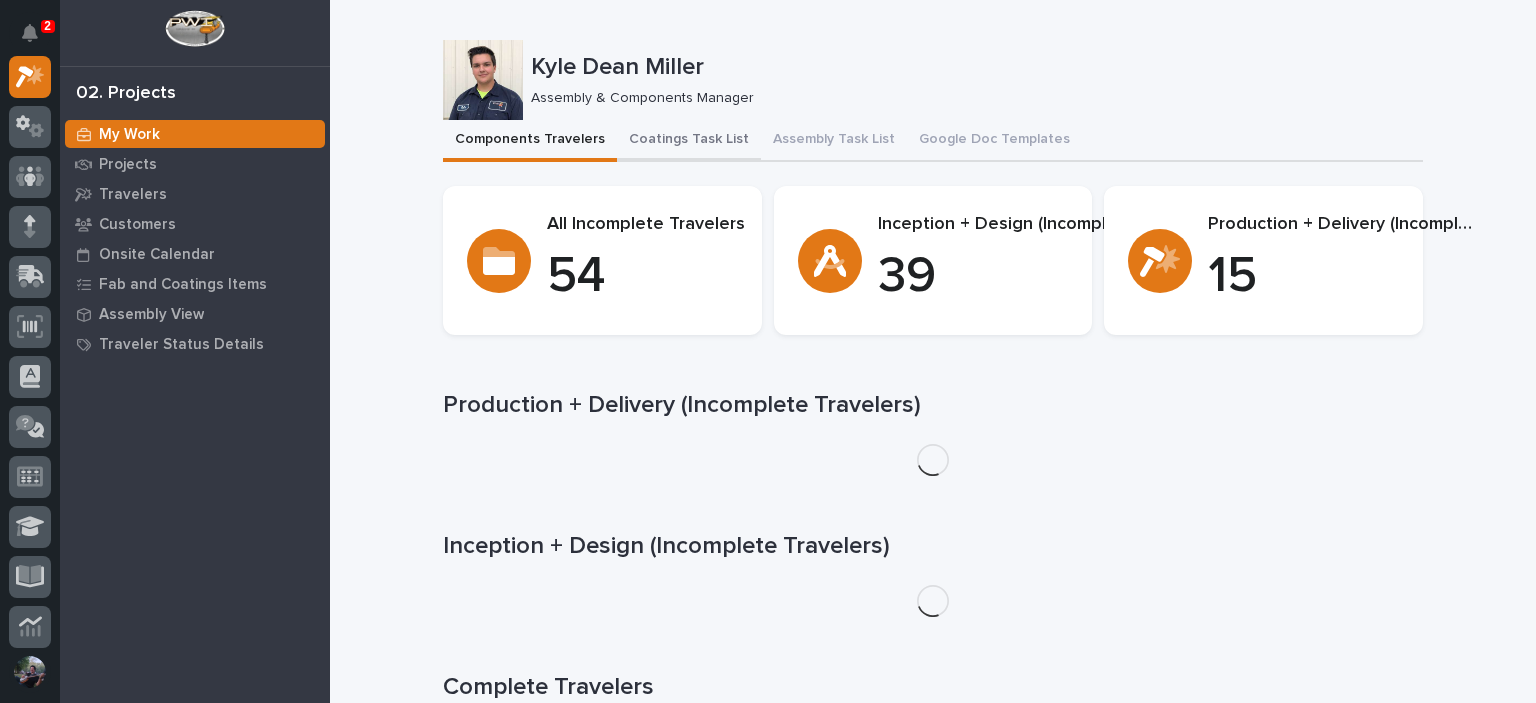 click on "Assembly Task List" at bounding box center (834, 141) 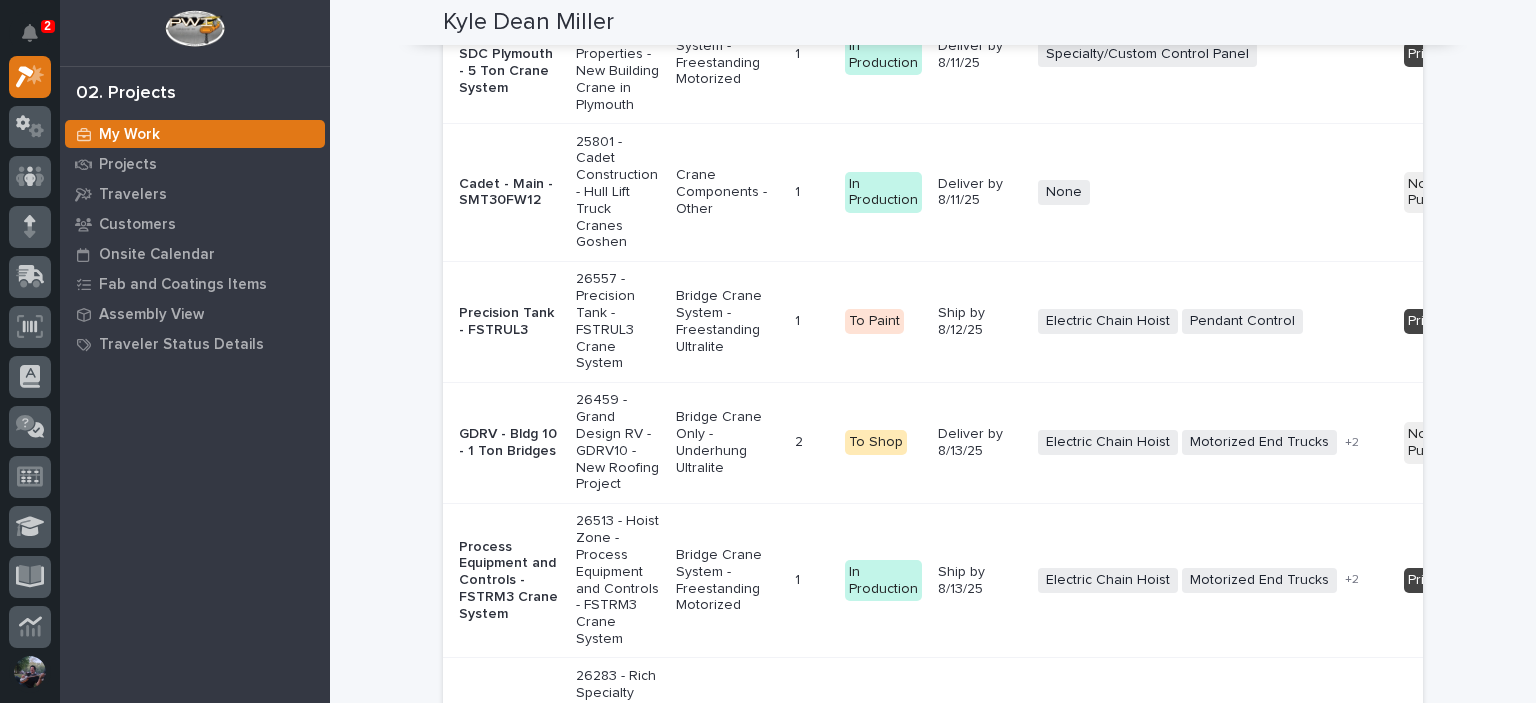 scroll, scrollTop: 4564, scrollLeft: 0, axis: vertical 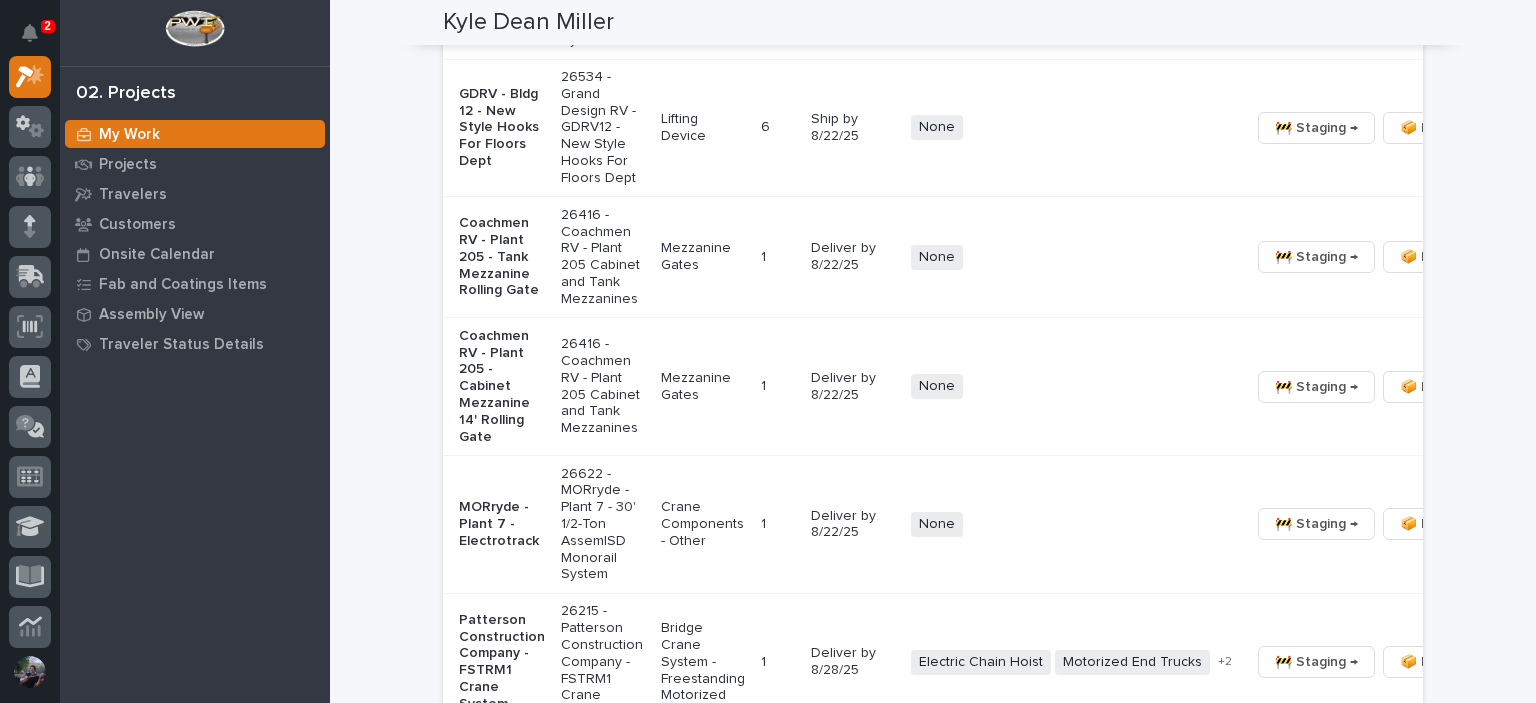 click on "Loading... Saving… Loading... Saving… Kyle Dean Miller Kyle Dean Miller Assembly & Components Manager Sorry, there was an error saving your record. Please try again. Please fill out the required fields below. Components Travelers Coatings Task List Assembly Task List Google Doc Templates Can't display tree at index  25 Can't display tree at index  11 Loading... Saving… Loading... Saving… Loading... Saving… Crane Kits Project Coordinator Work Location(s) Coating Process Description Project Item Type Item QTY Coating Process Deadline Electrical Components Hardware Status Belmont - Crane Kit 26395 - Belmont Trailers - Crane Kit Bridge Crane Kit 1 1   In-House Paint/Powder   Ship by 9/1/25 Electric Chain Hoist Motorized End Trucks Radio Control + 0 Not Pulled 🚧 Staging → 📦 Ready to Ship → 🔩 Hardware 1  of  1 Show 30 records per page Back Next Loading... Saving… Hoist and Trolley Components Name Company Contact Payment Status Shipping Reqeusts Status (from Shipping Reqeusts) HZ 43729" at bounding box center [933, 2087] 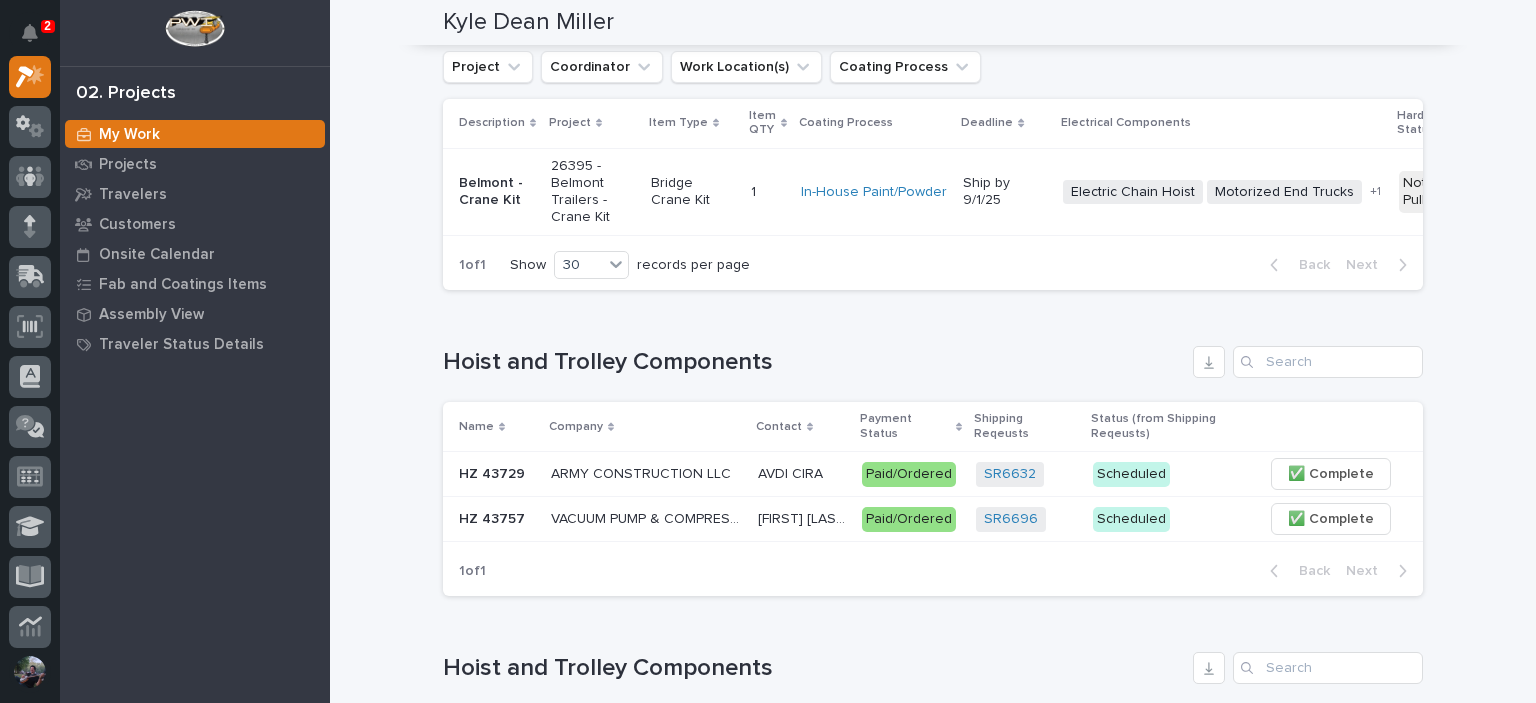 scroll, scrollTop: 0, scrollLeft: 0, axis: both 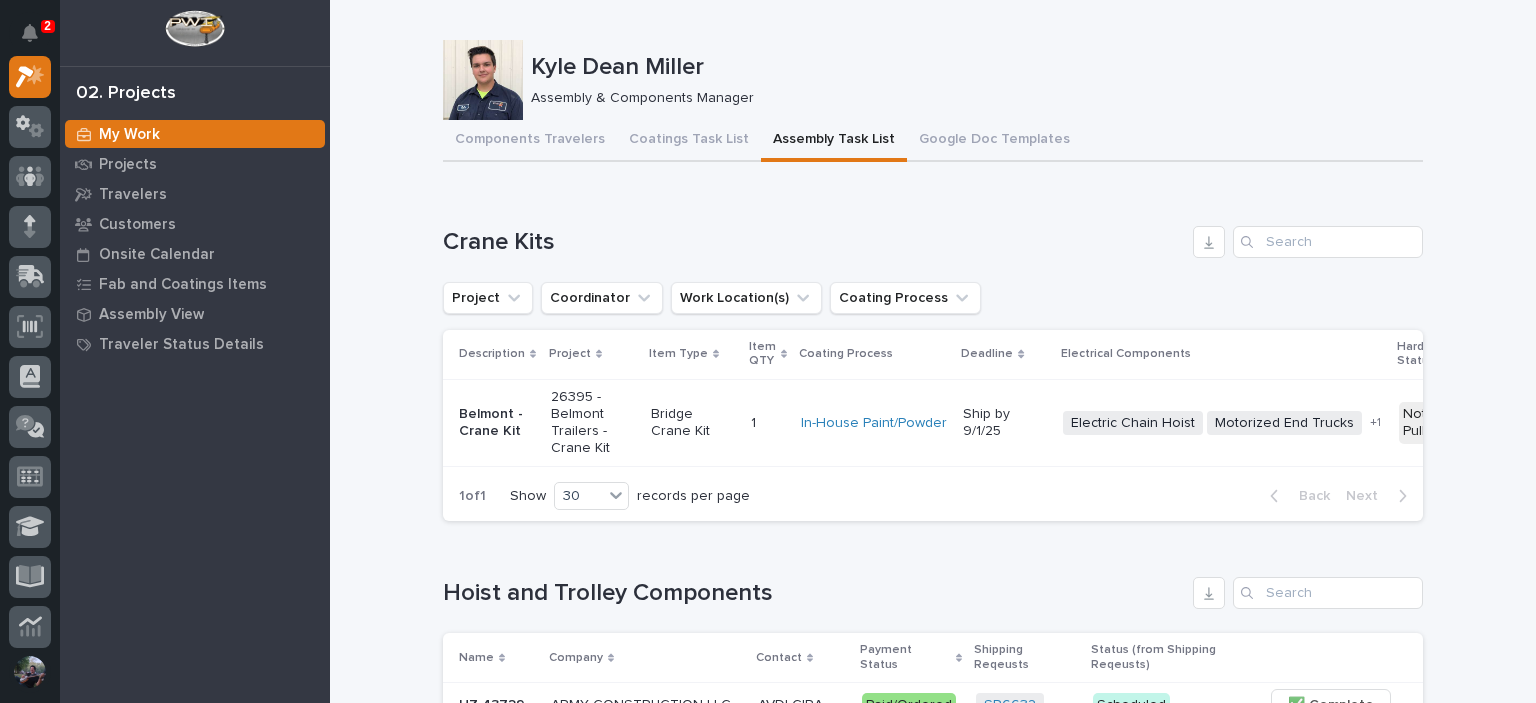 click on "Kyle Dean Miller" at bounding box center (973, 67) 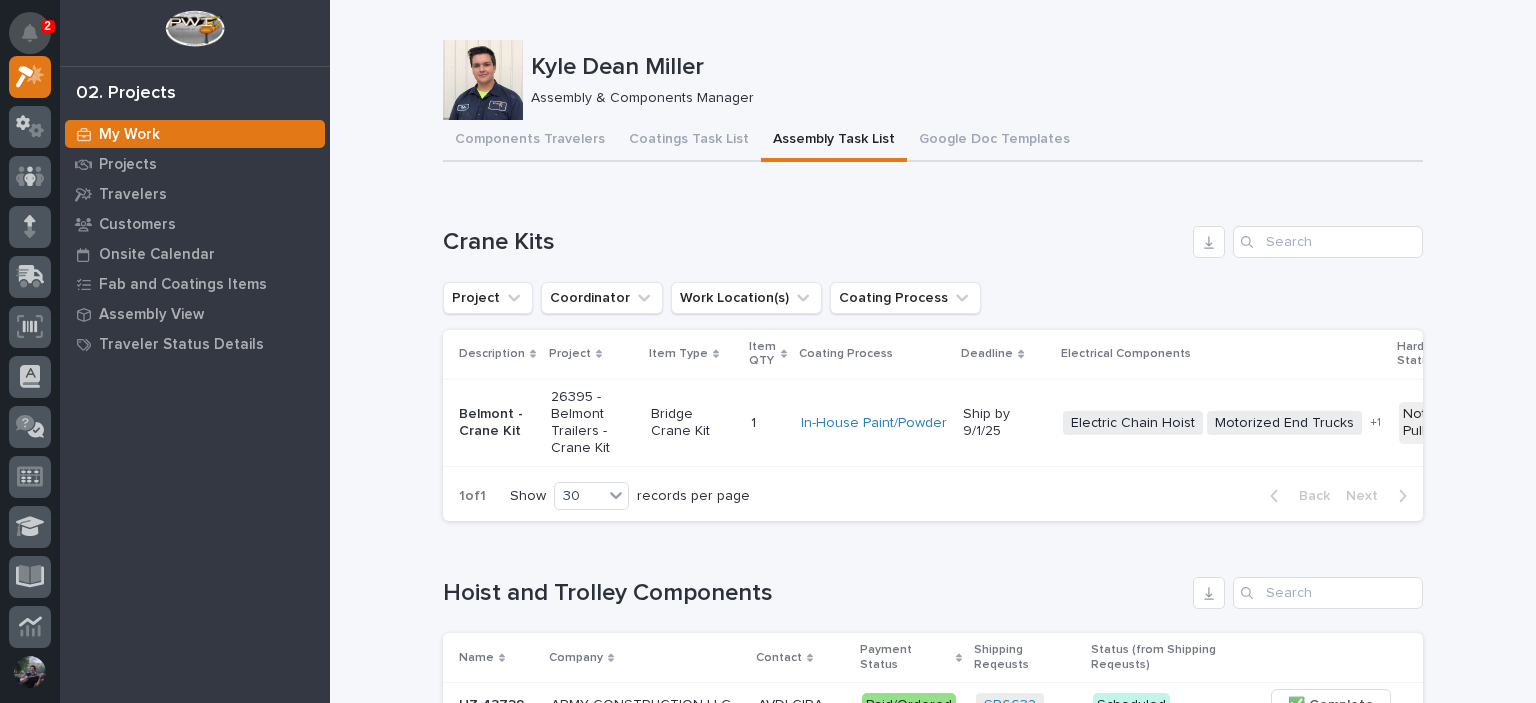 click at bounding box center [30, 33] 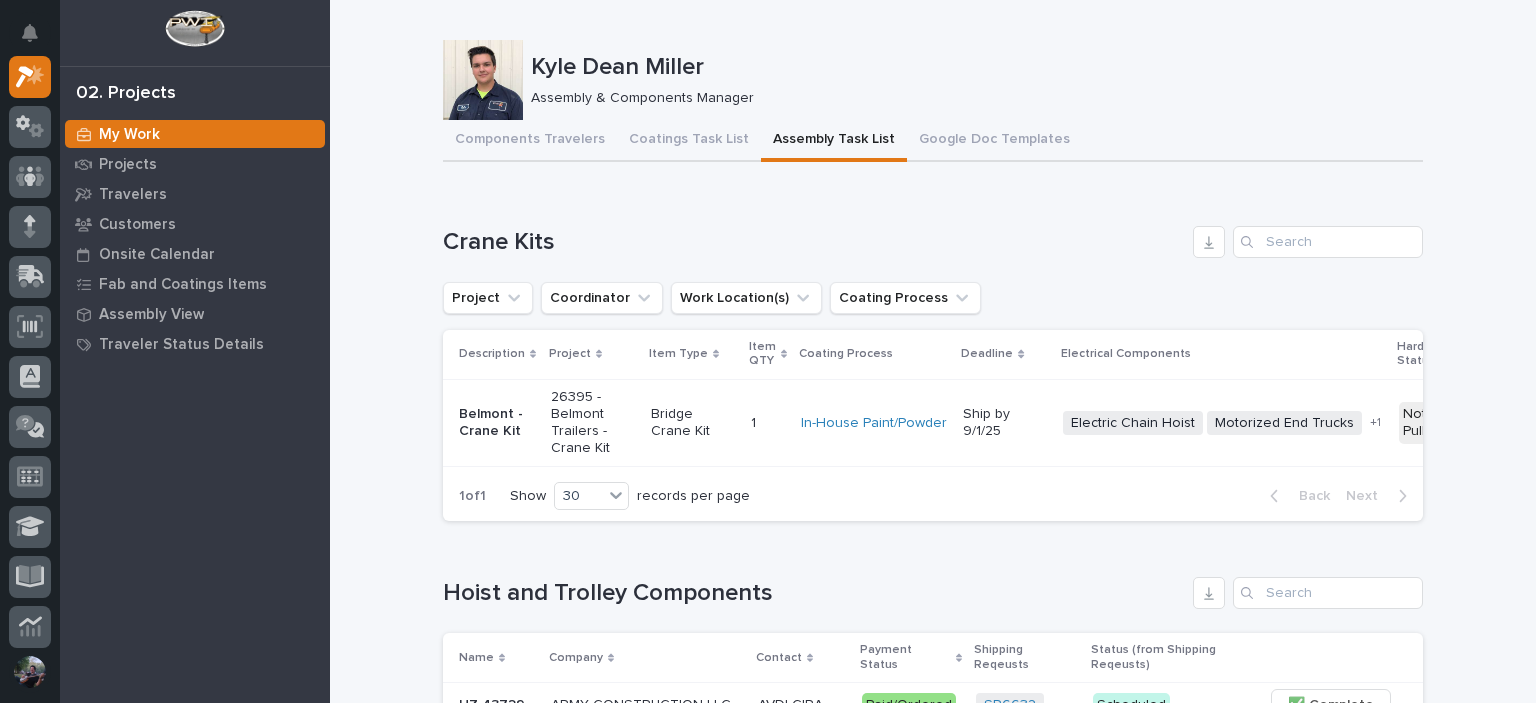 click on "Loading... Saving… Loading... Saving… Kyle Dean Miller Kyle Dean Miller Assembly & Components Manager Sorry, there was an error saving your record. Please try again. Please fill out the required fields below. Components Travelers Coatings Task List Assembly Task List Google Doc Templates Can't display tree at index  25 Can't display tree at index  11 Loading... Saving… Loading... Saving… Loading... Saving… Crane Kits Project Coordinator Work Location(s) Coating Process Description Project Item Type Item QTY Coating Process Deadline Electrical Components Hardware Status Belmont - Crane Kit 26395 - Belmont Trailers - Crane Kit Bridge Crane Kit 1 1   In-House Paint/Powder   Ship by 9/1/25 Electric Chain Hoist Motorized End Trucks Radio Control + 1 Not Pulled 🚧 Staging → 📦 Ready to Ship → 🔩 Hardware 1  of  1 Show 30 records per page Back Next Loading... Saving… Hoist and Trolley Components Name Company Contact Payment Status Shipping Reqeusts Status (from Shipping Reqeusts) HZ 43729" at bounding box center (933, 3851) 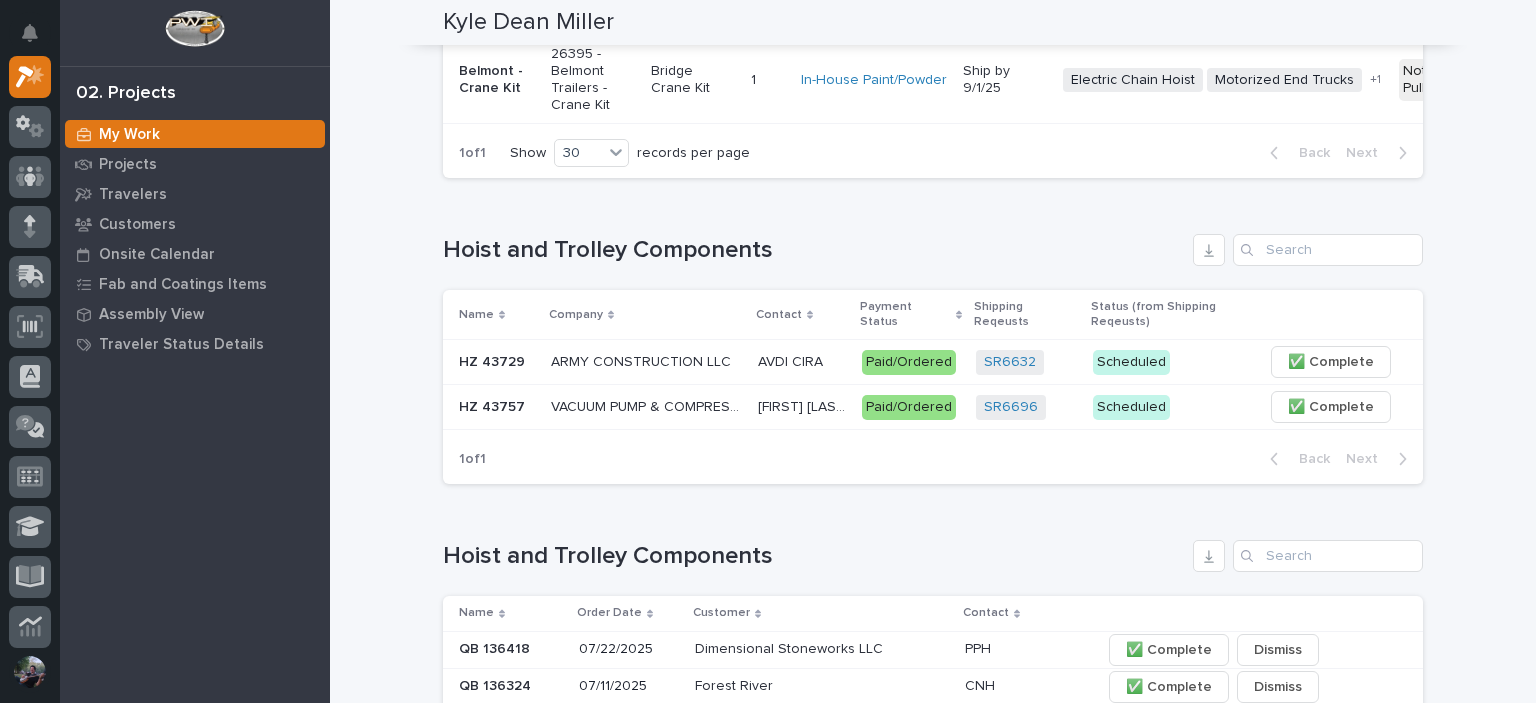 scroll, scrollTop: 400, scrollLeft: 0, axis: vertical 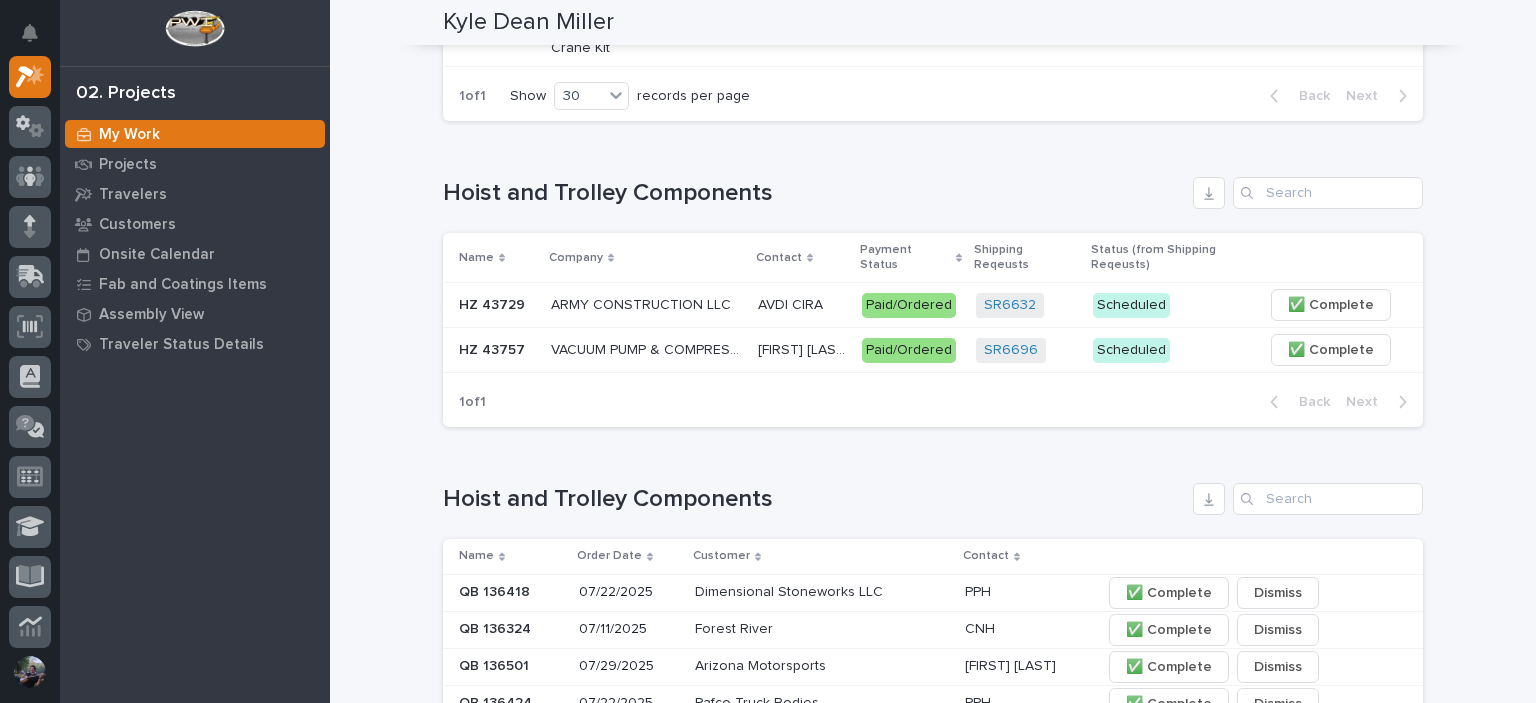 click on "Loading... Saving… Loading... Saving… Kyle Dean Miller Kyle Dean Miller Assembly & Components Manager Sorry, there was an error saving your record. Please try again. Please fill out the required fields below. Components Travelers Coatings Task List Assembly Task List Google Doc Templates Can't display tree at index  25 Can't display tree at index  11 Loading... Saving… Loading... Saving… Loading... Saving… Crane Kits Project Coordinator Work Location(s) Coating Process Description Project Item Type Item QTY Coating Process Deadline Electrical Components Hardware Status Belmont - Crane Kit 26395 - Belmont Trailers - Crane Kit Bridge Crane Kit 1 1   In-House Paint/Powder   Ship by 9/1/25 Electric Chain Hoist Motorized End Trucks Radio Control + 1 Not Pulled 🚧 Staging → 📦 Ready to Ship → 🔩 Hardware 1  of  1 Show 30 records per page Back Next Loading... Saving… Hoist and Trolley Components Name Company Contact Payment Status Shipping Reqeusts Status (from Shipping Reqeusts) HZ 43729" at bounding box center (933, 3451) 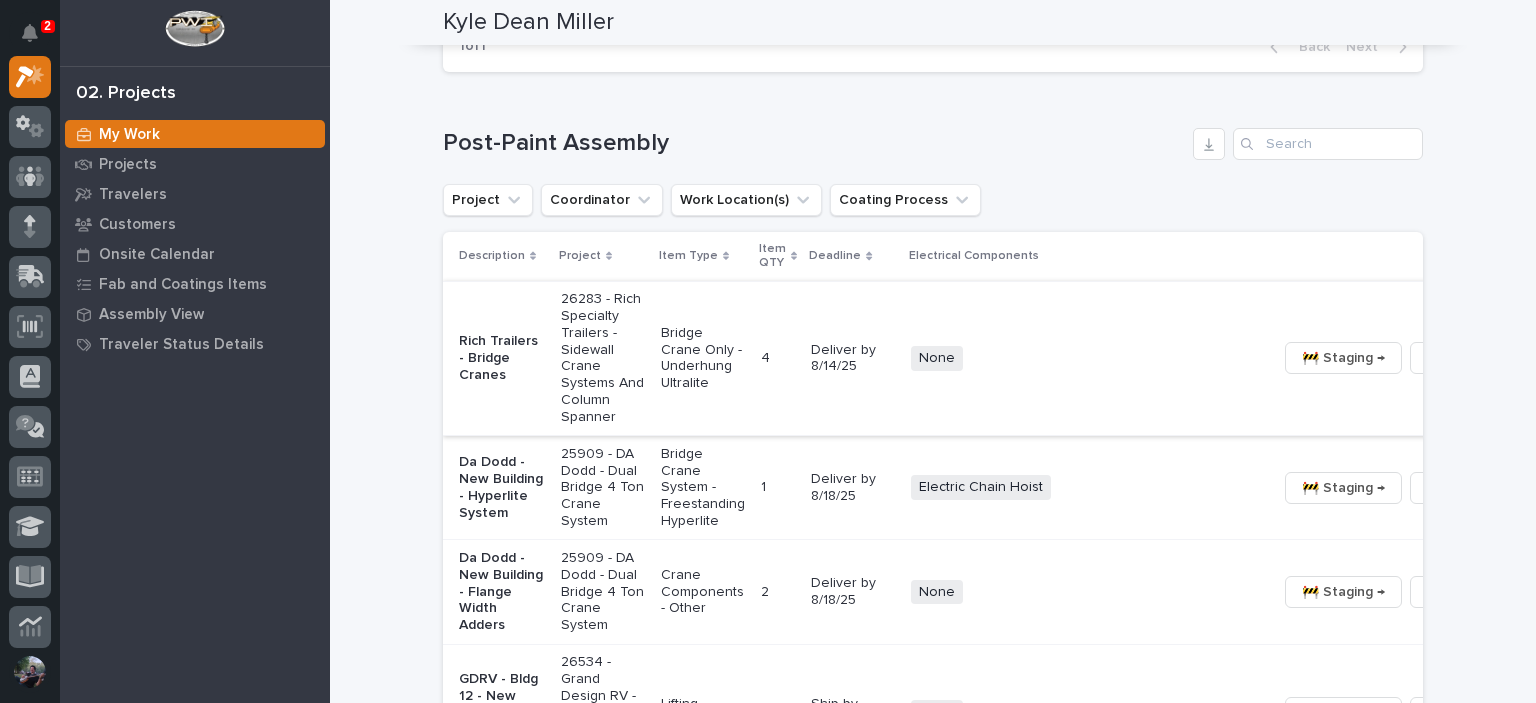 scroll, scrollTop: 1266, scrollLeft: 0, axis: vertical 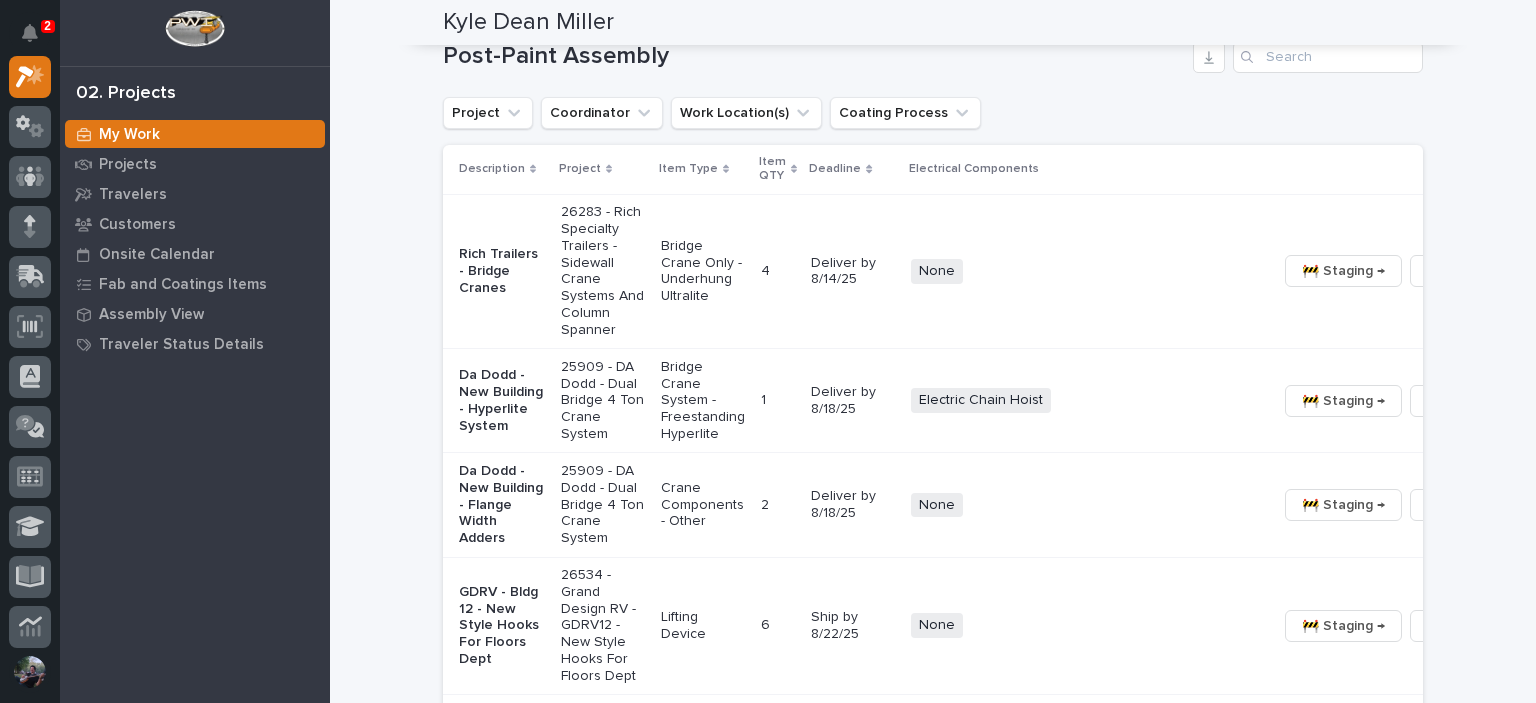click on "Rich Trailers - Bridge Cranes" at bounding box center [502, 271] 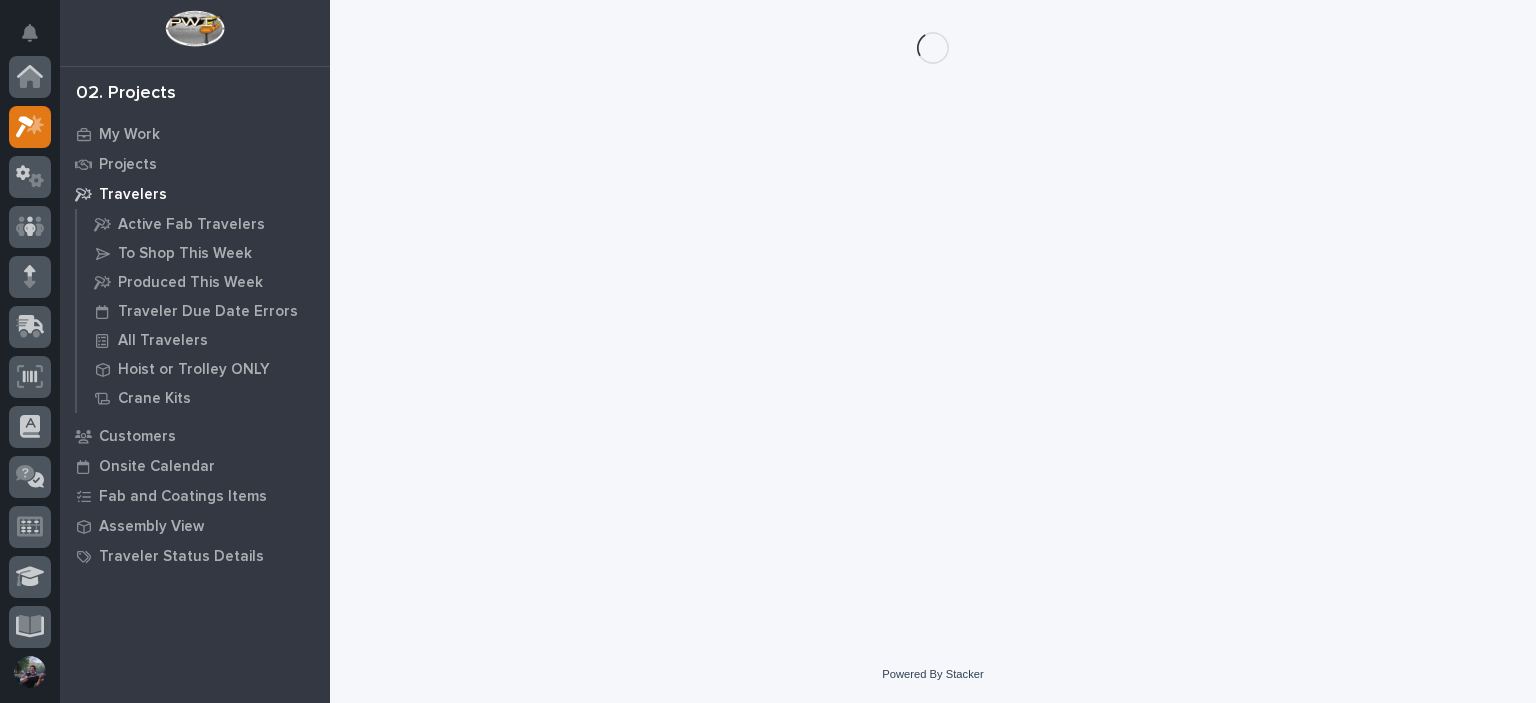 scroll, scrollTop: 0, scrollLeft: 0, axis: both 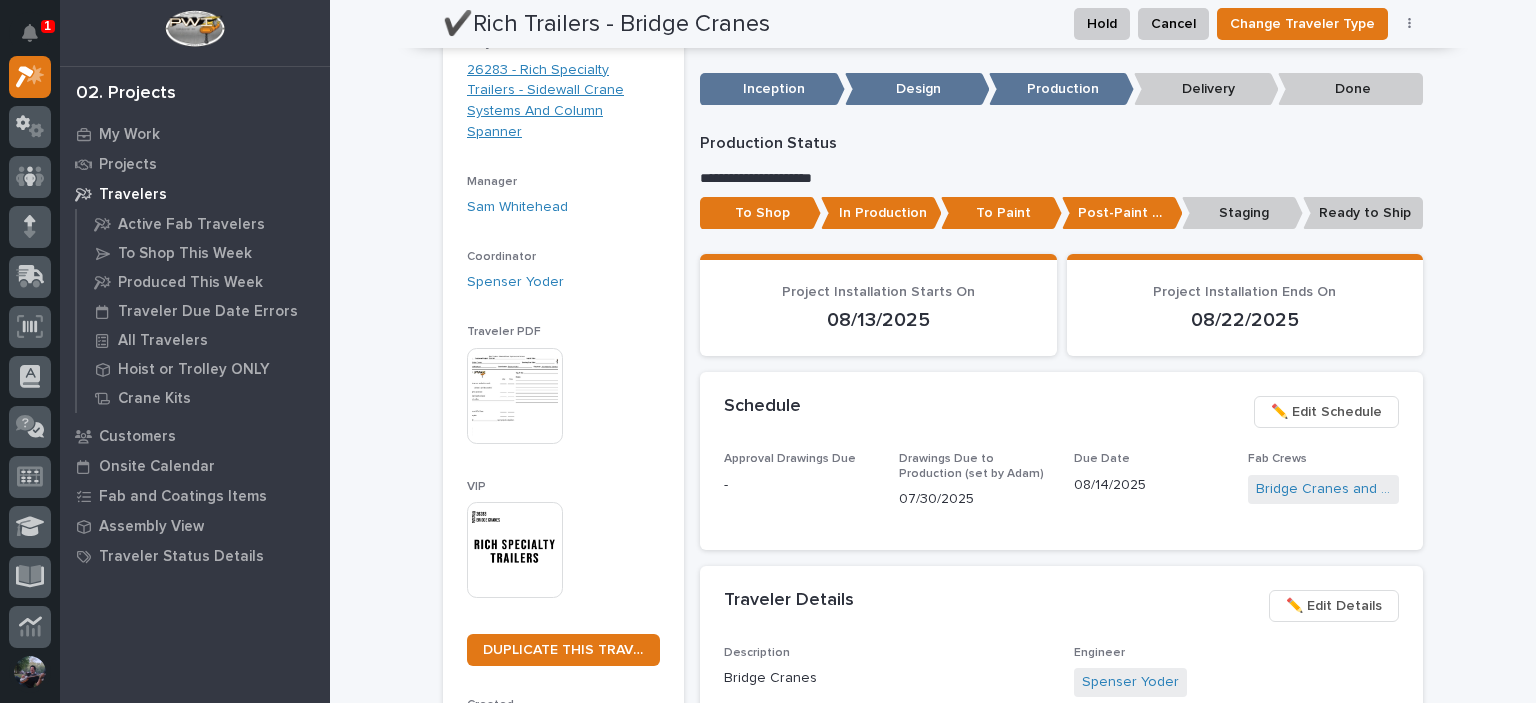 click on "26283 - Rich Specialty Trailers - Sidewall Crane Systems And Column Spanner" at bounding box center [563, 101] 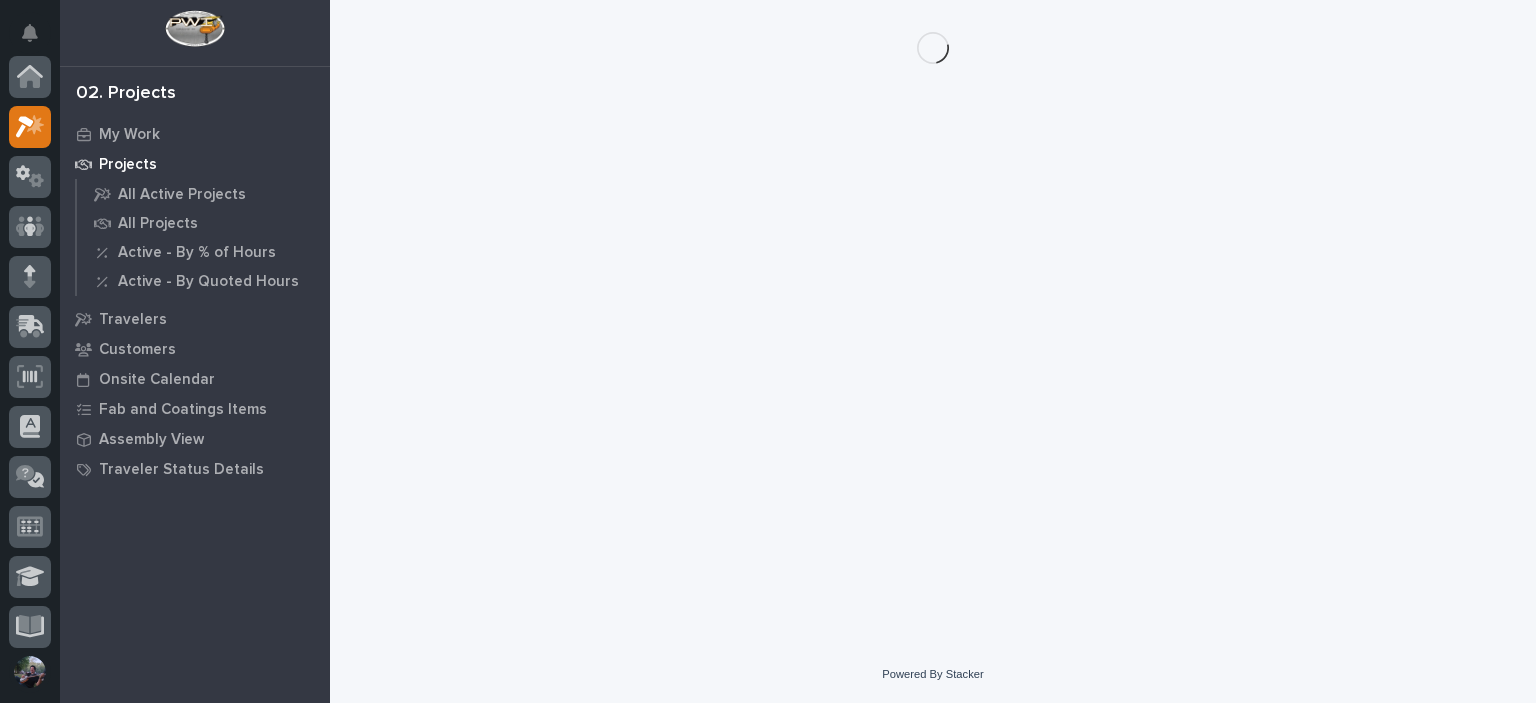 scroll, scrollTop: 0, scrollLeft: 0, axis: both 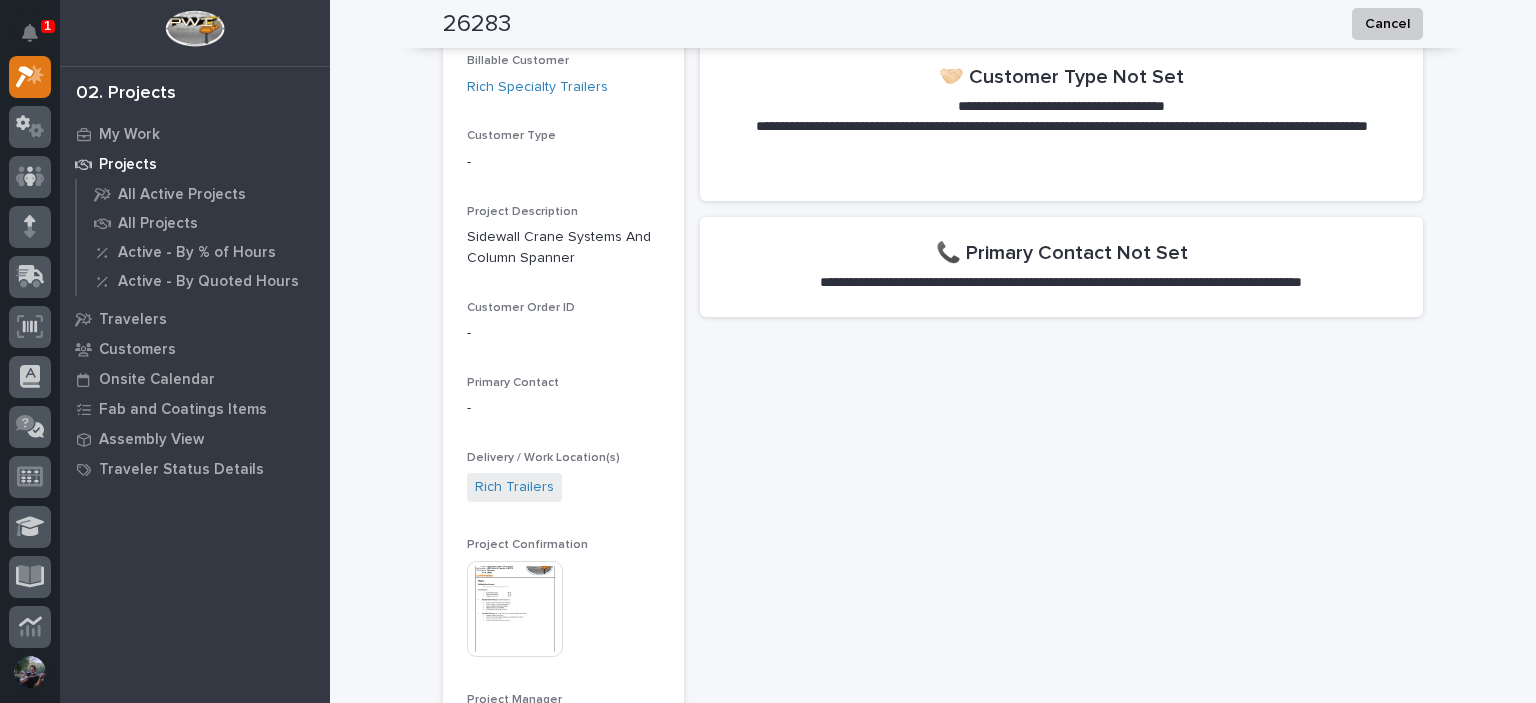 click at bounding box center [515, 609] 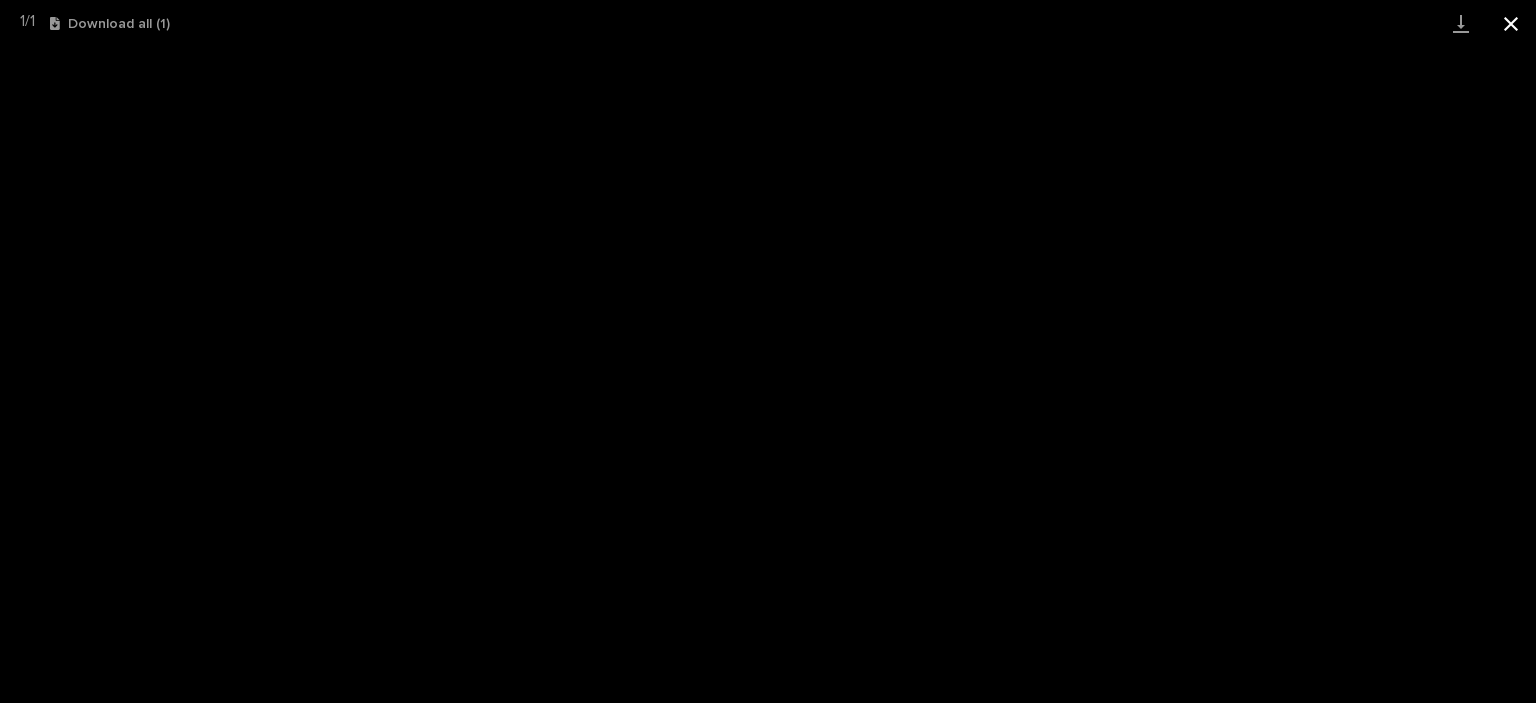 click at bounding box center [1511, 23] 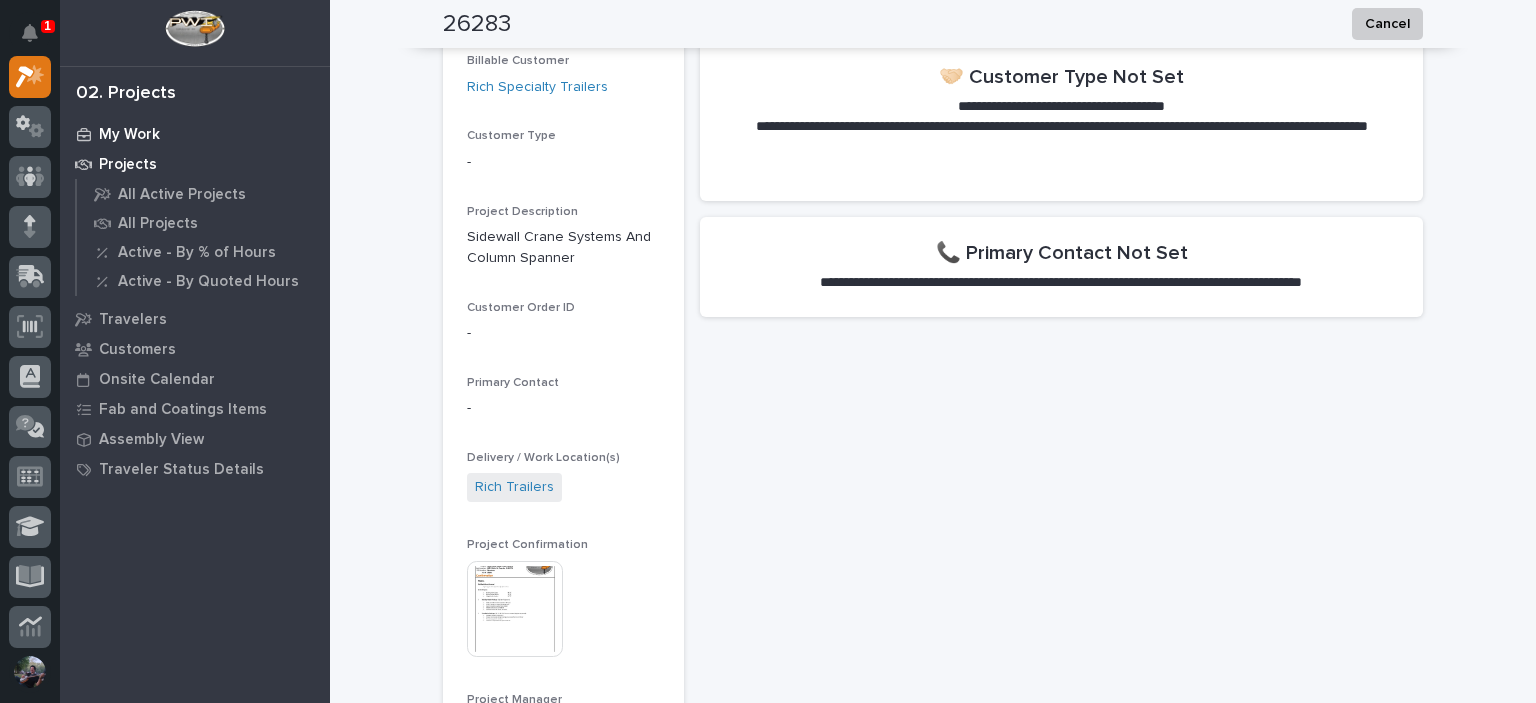 click on "My Work" at bounding box center [195, 134] 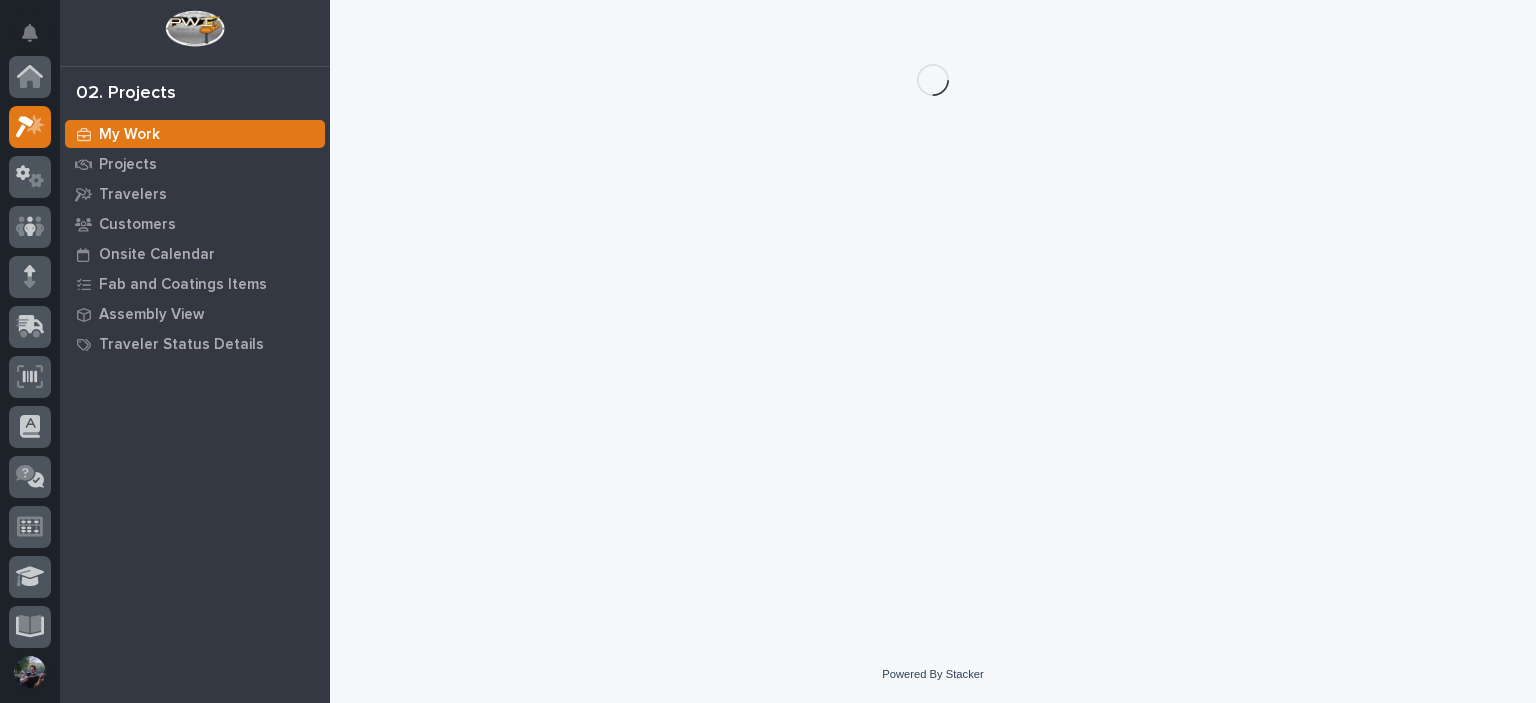 scroll, scrollTop: 0, scrollLeft: 0, axis: both 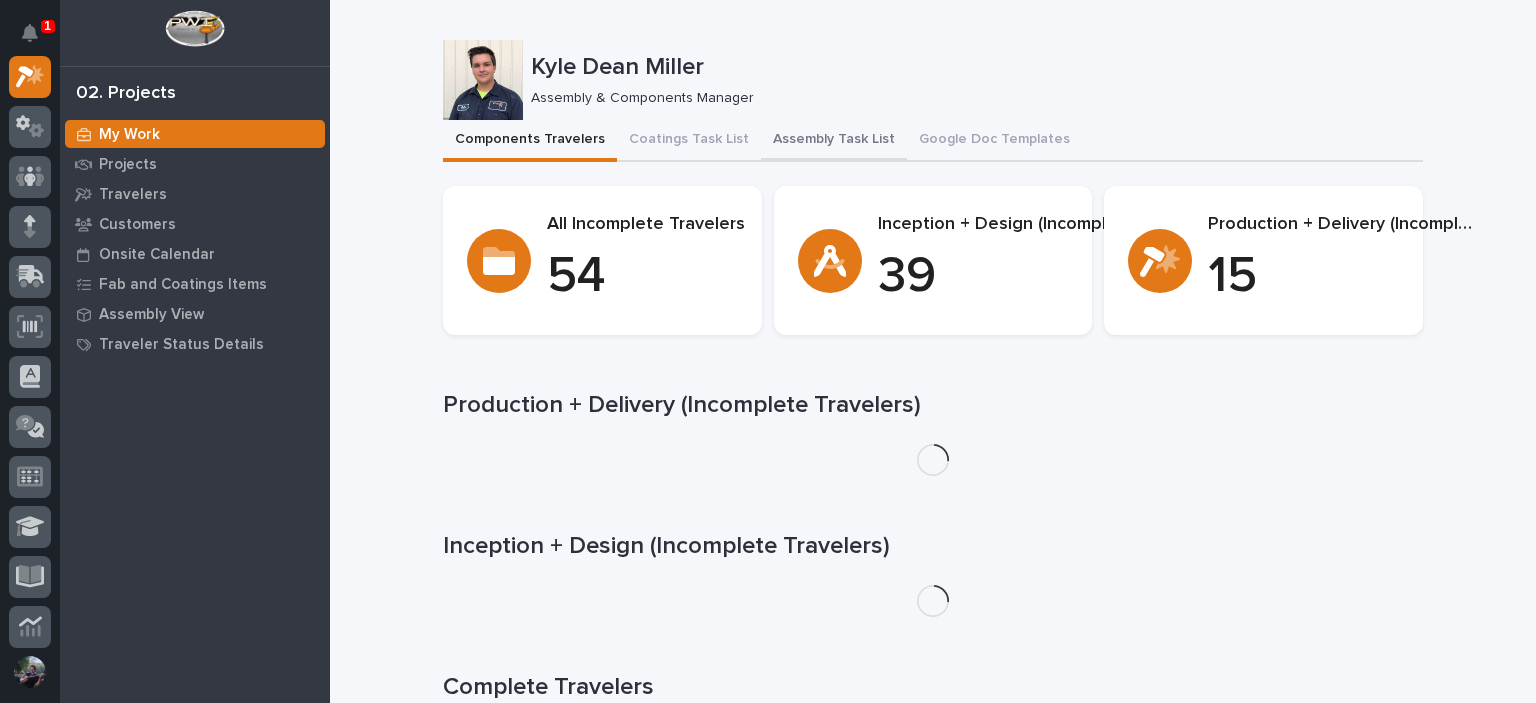 click on "Assembly Task List" at bounding box center [834, 141] 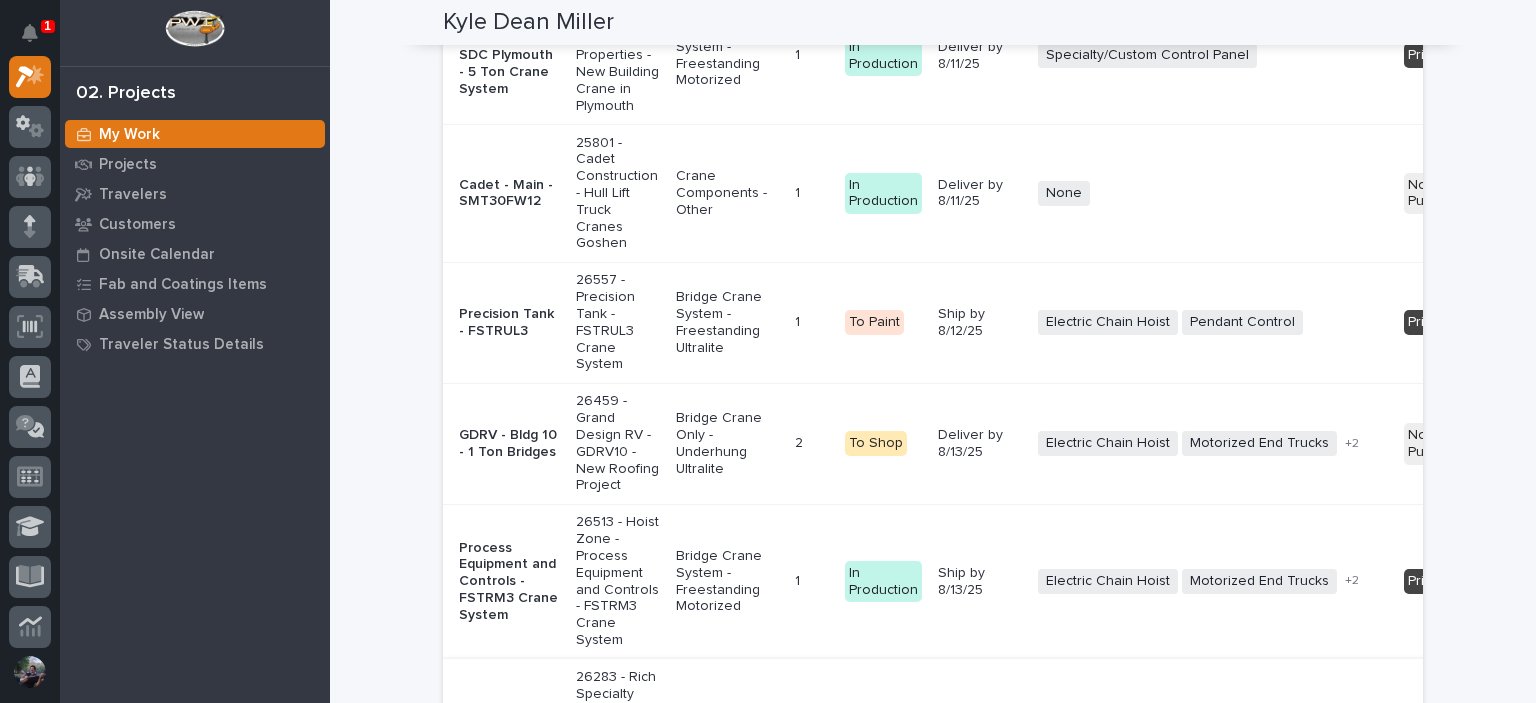 scroll, scrollTop: 4533, scrollLeft: 0, axis: vertical 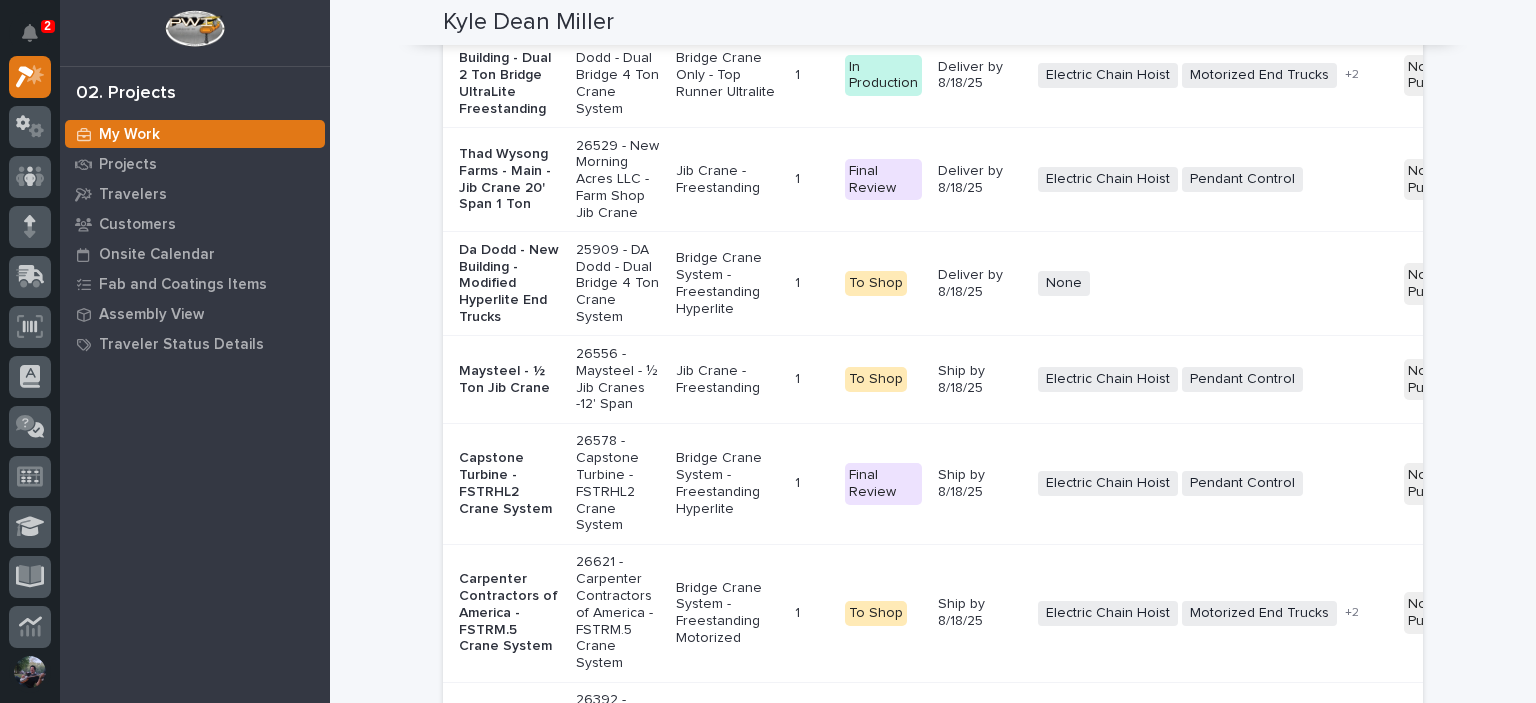 click on "Loading... Saving… Loading... Saving… Kyle Dean Miller Kyle Dean Miller Assembly & Components Manager Sorry, there was an error saving your record. Please try again. Please fill out the required fields below. Components Travelers Coatings Task List Assembly Task List Google Doc Templates Can't display tree at index  25 Can't display tree at index  11 Loading... Saving… Loading... Saving… Loading... Saving… Crane Kits Project Coordinator Work Location(s) Coating Process Description Project Item Type Item QTY Coating Process Deadline Electrical Components Hardware Status Belmont - Crane Kit 26395 - Belmont Trailers - Crane Kit Bridge Crane Kit 1 1   In-House Paint/Powder   Ship by 9/1/25 Electric Chain Hoist Motorized End Trucks Radio Control + 1 Not Pulled 🚧 Staging → 📦 Ready to Ship → 🔩 Hardware 1  of  1 Show 30 records per page Back Next Loading... Saving… Hoist and Trolley Components Name Company Contact Payment Status Shipping Reqeusts Status (from Shipping Reqeusts) HZ 43729" at bounding box center (933, -1482) 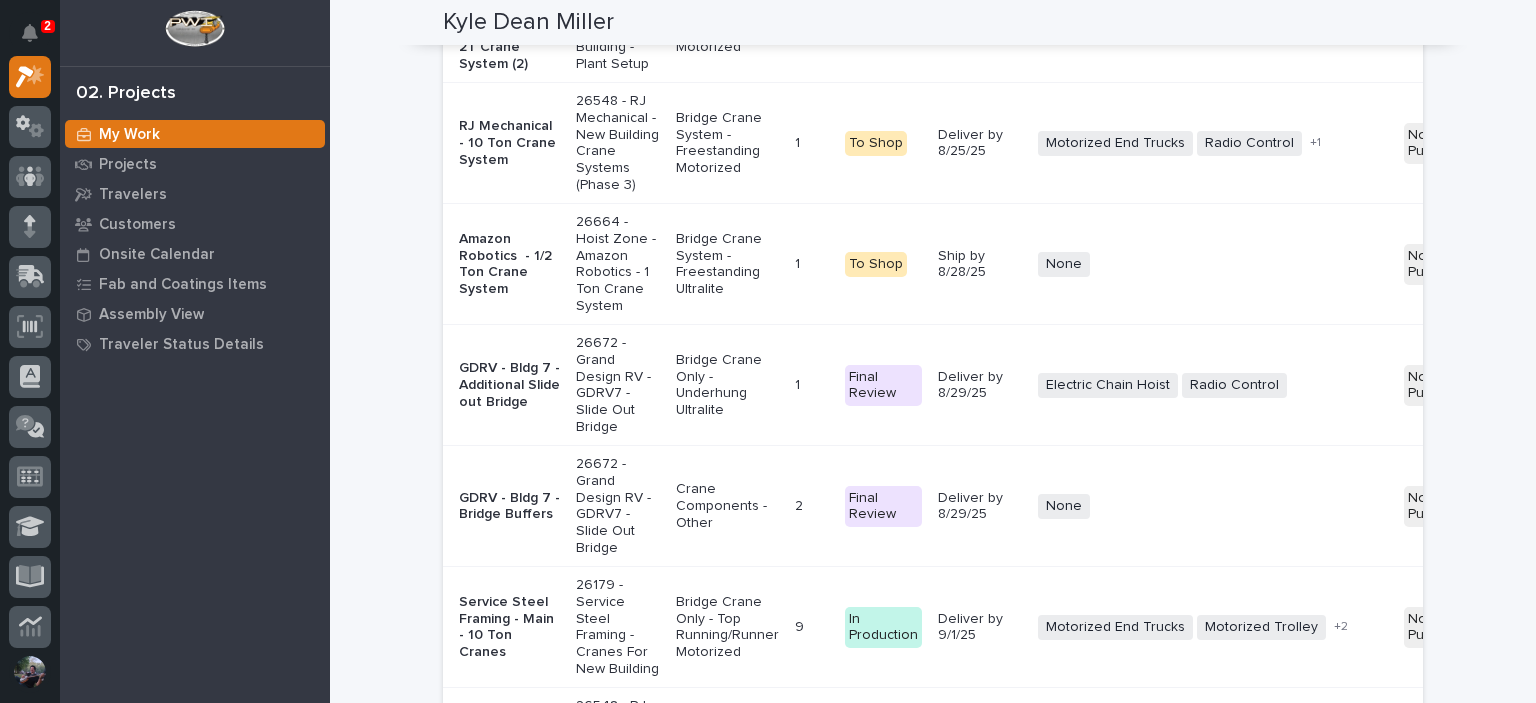 scroll, scrollTop: 6200, scrollLeft: 0, axis: vertical 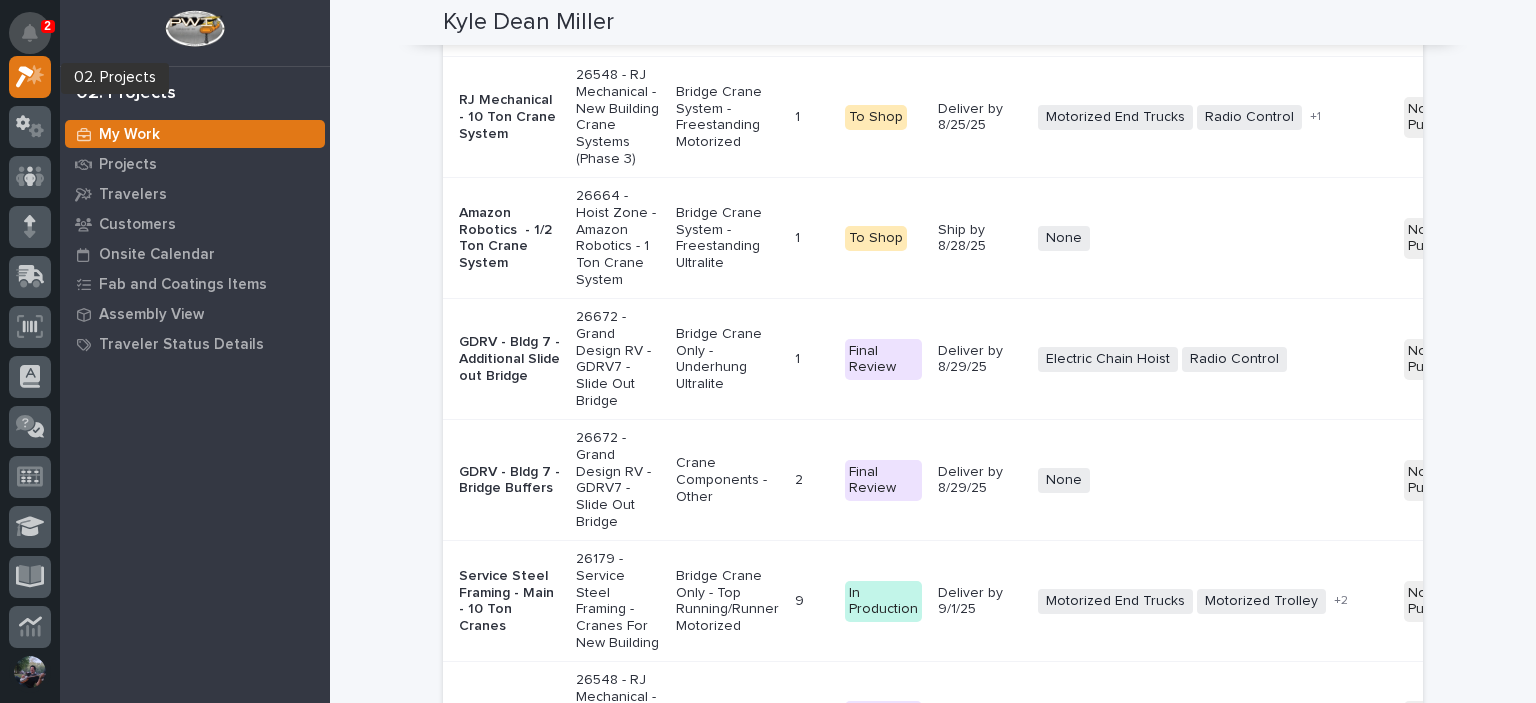 click 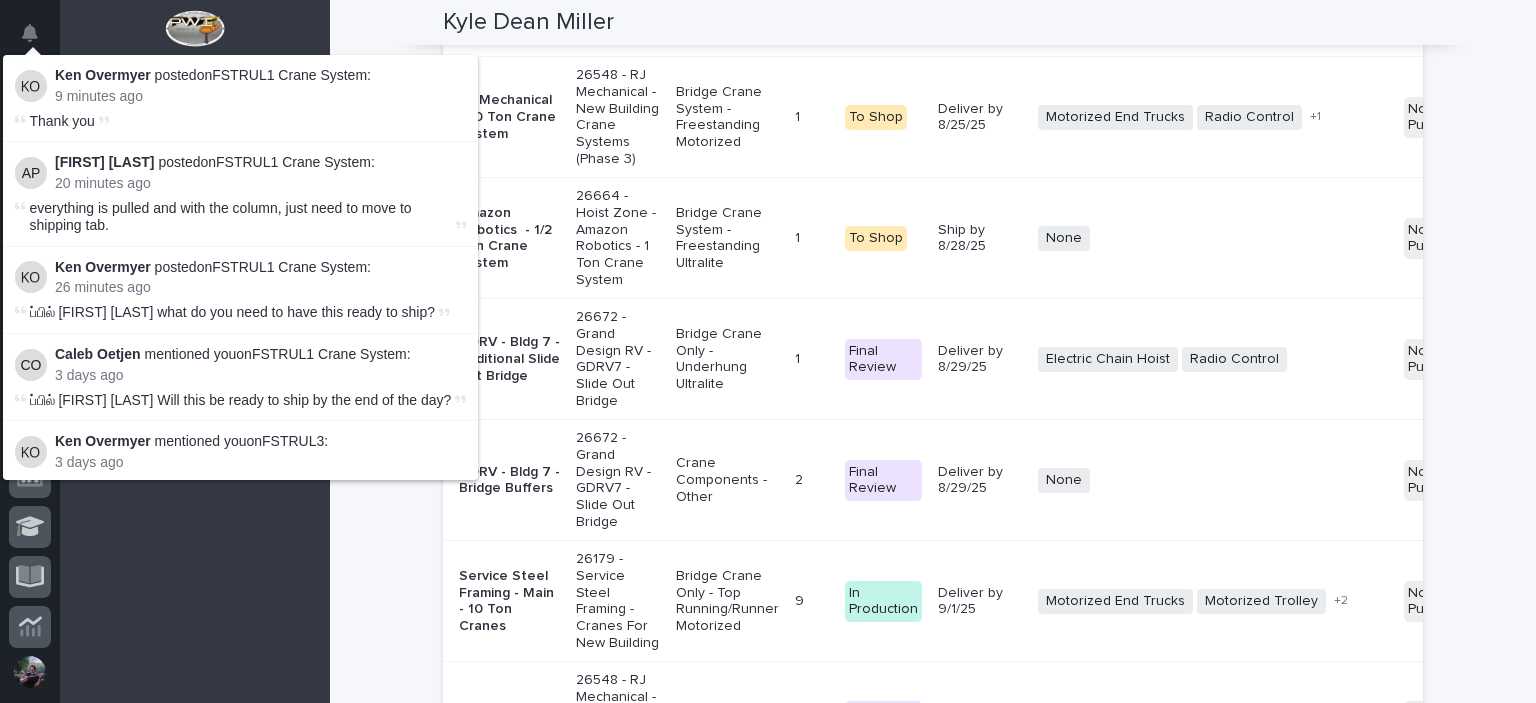 click at bounding box center (195, 33) 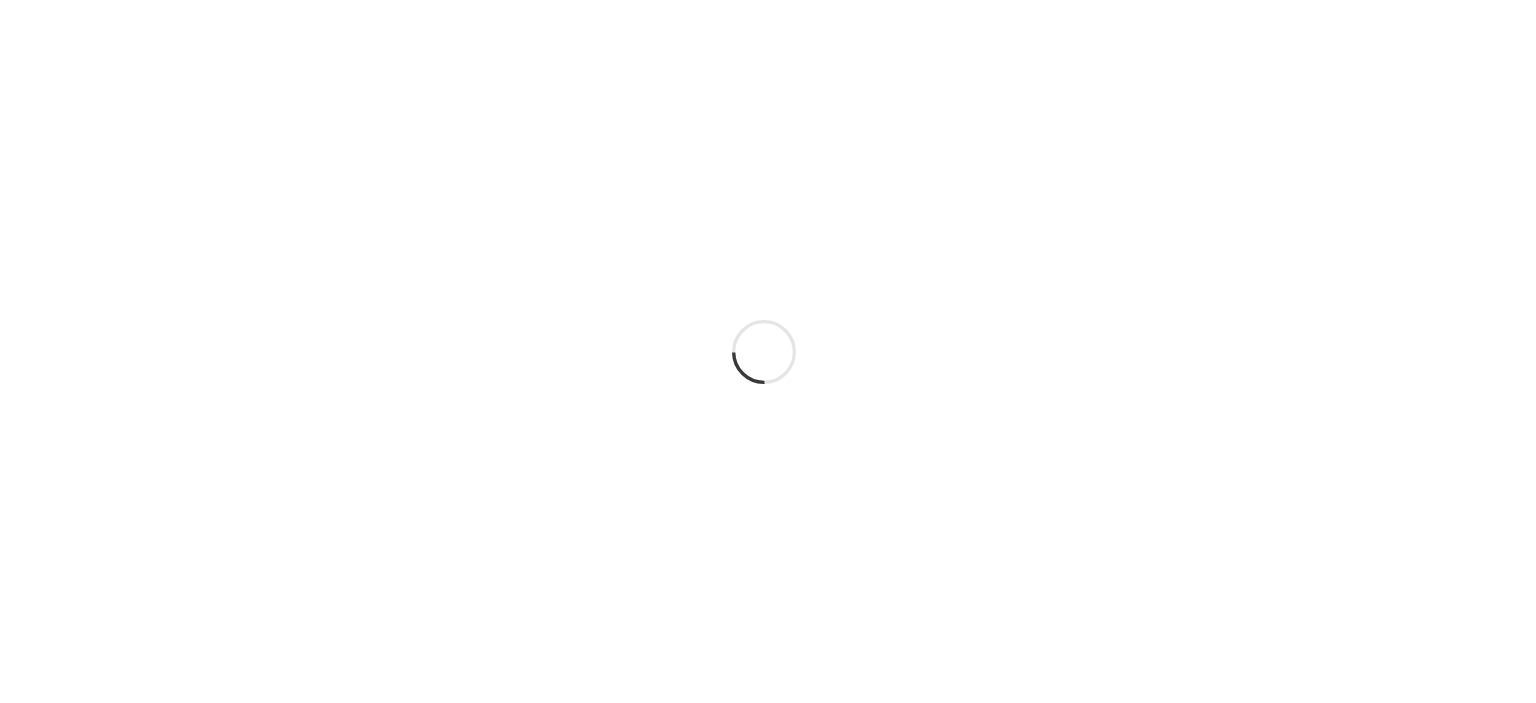 scroll, scrollTop: 0, scrollLeft: 0, axis: both 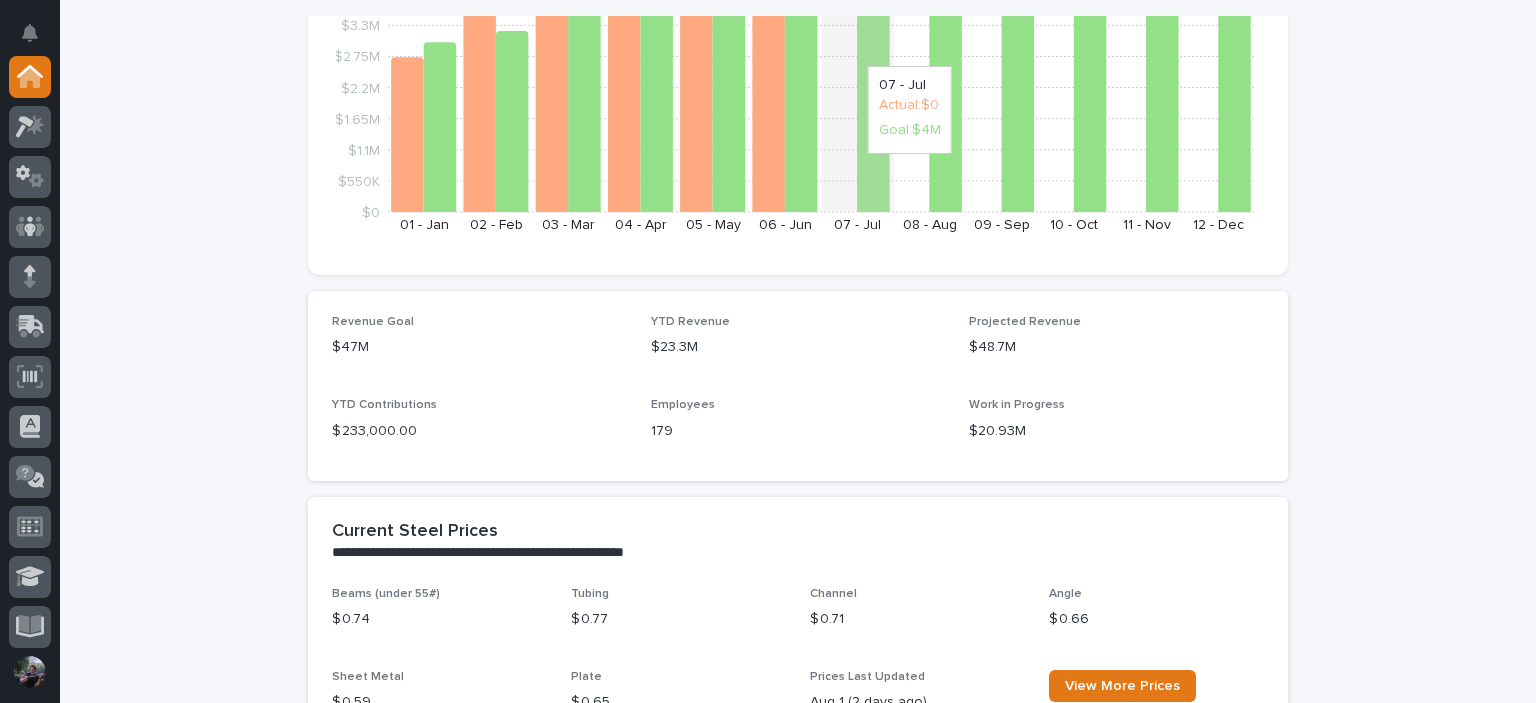 click on "$0 $550K $1.1M $1.65M $2.2M $2.75M $3.3M $3.85M $4.77M 01 - Jan 02 - Feb 03 - Mar 04 - Apr 05 - May 06 - Jun 07 - Jul 08 - Aug 09 - Sep 10 - Oct 11 - Nov 12 - Dec" 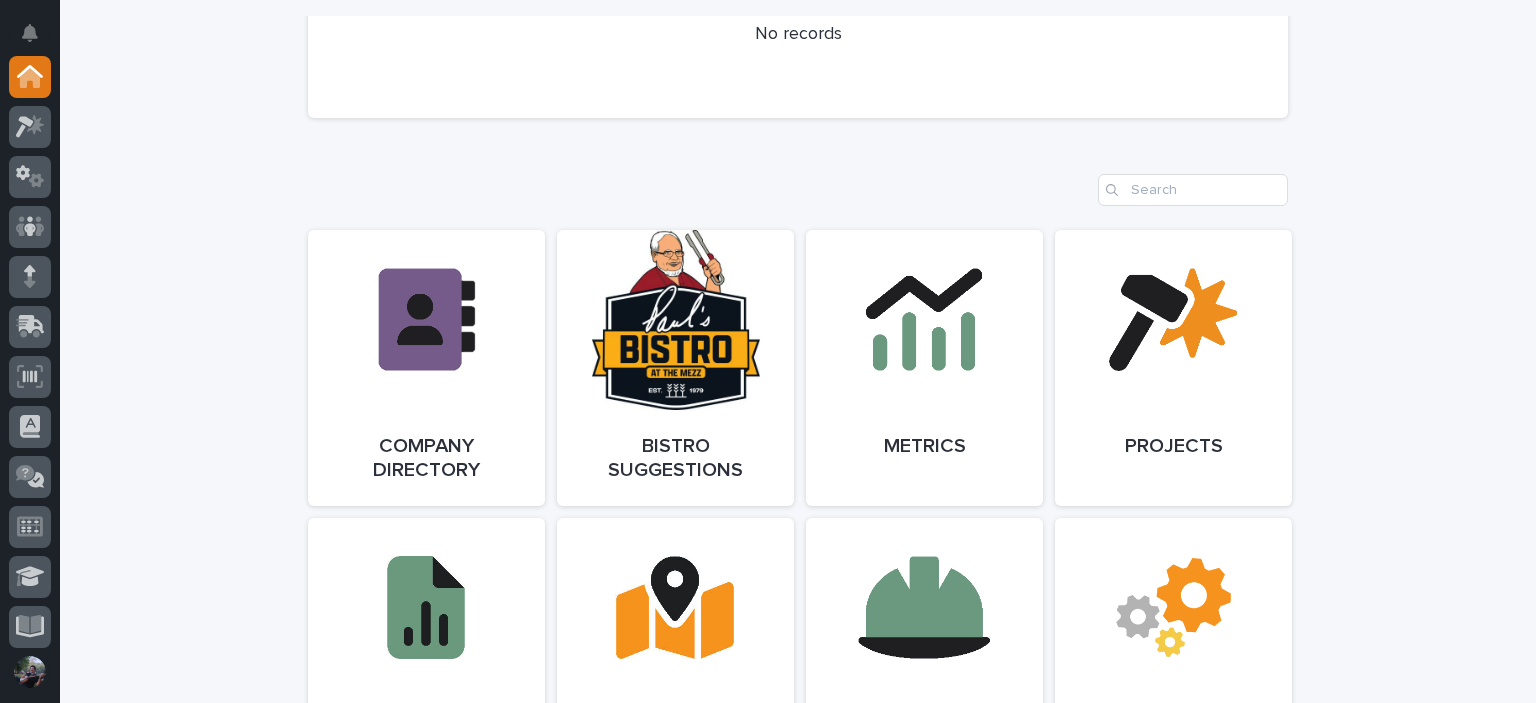 scroll, scrollTop: 1733, scrollLeft: 0, axis: vertical 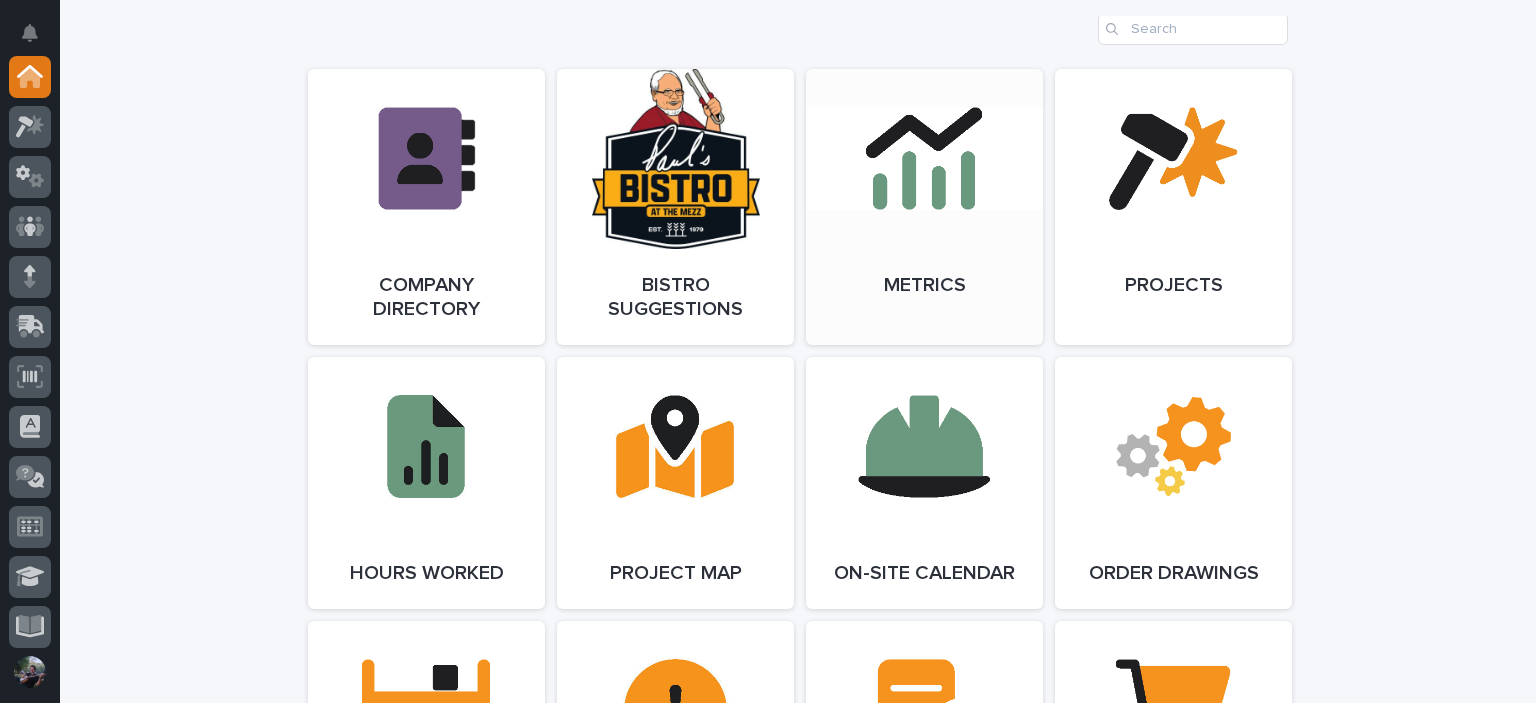 click on "Open Link" at bounding box center [924, 207] 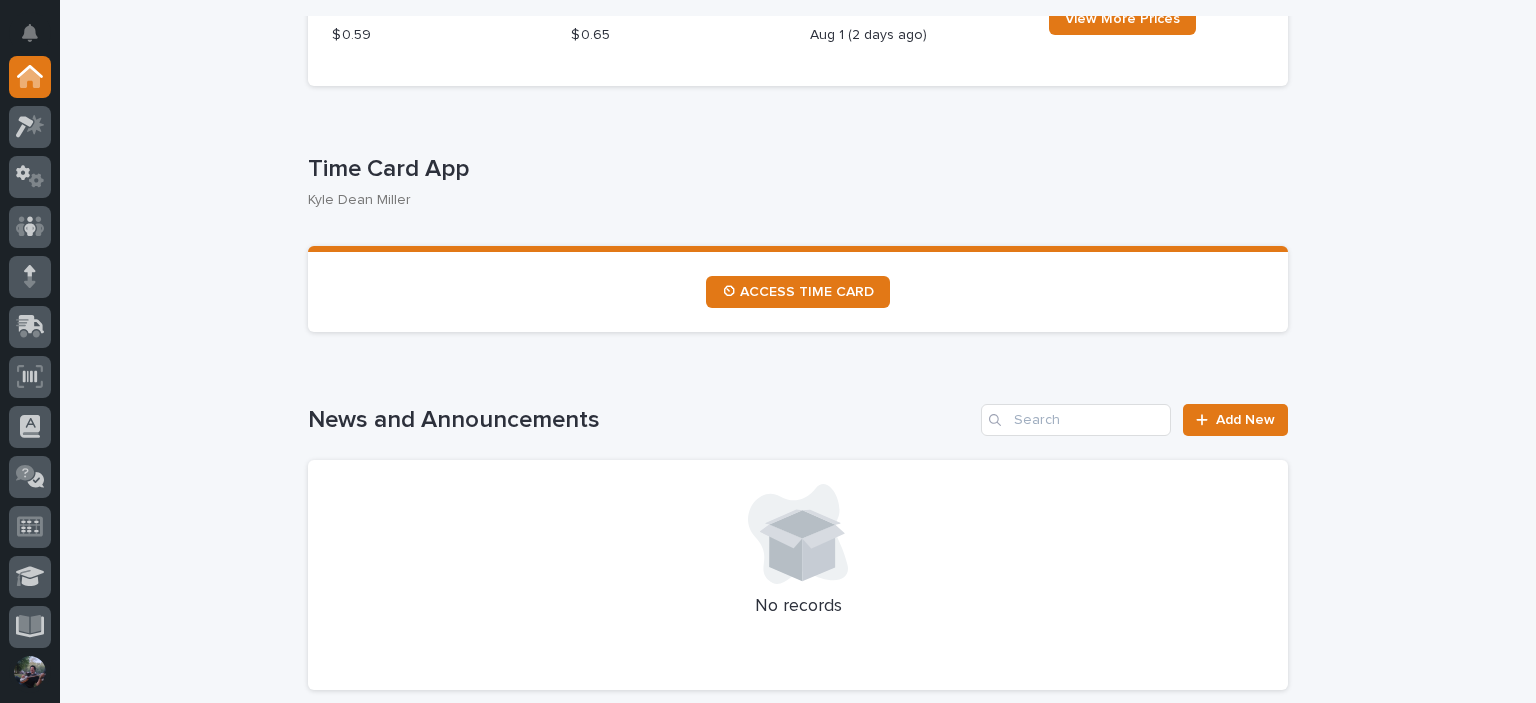 scroll, scrollTop: 1400, scrollLeft: 0, axis: vertical 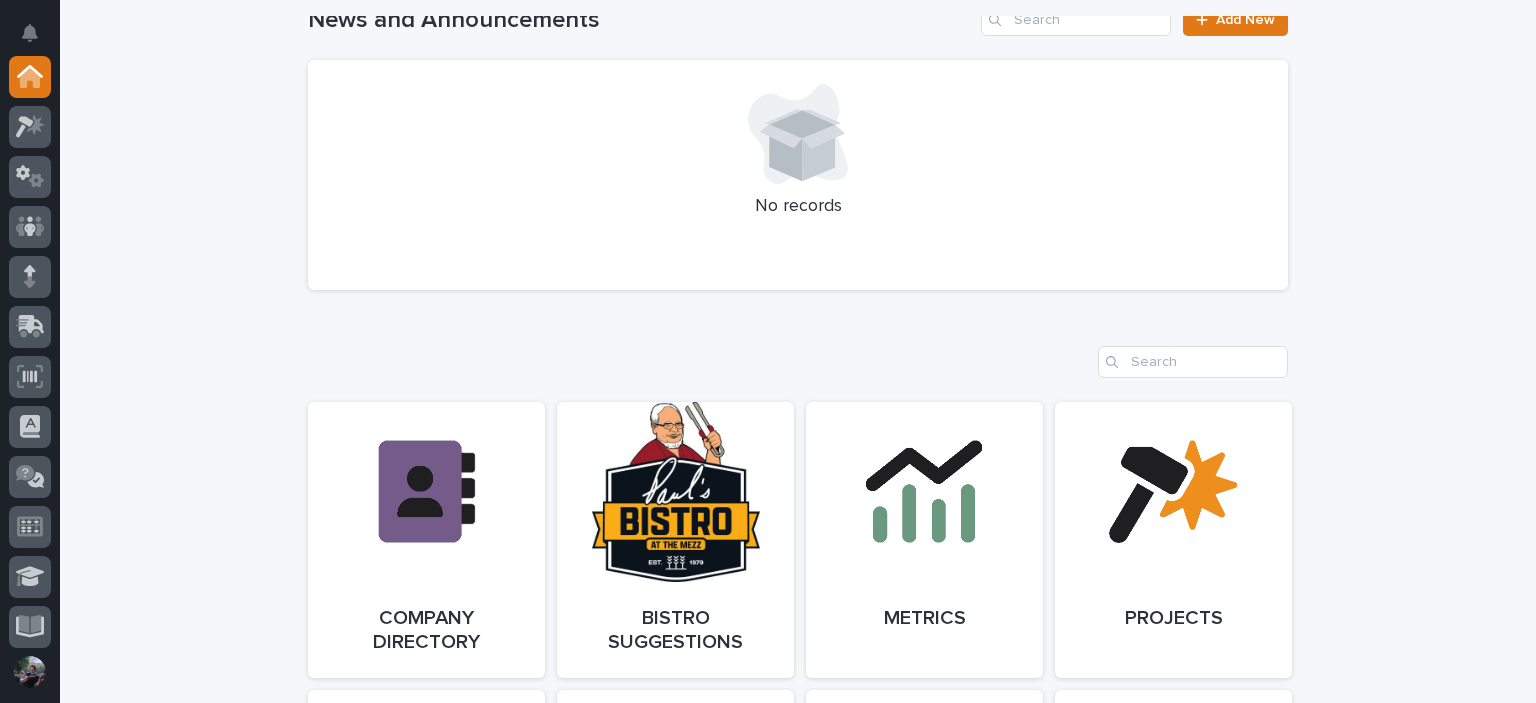 click on "Open Link" at bounding box center [1173, 540] 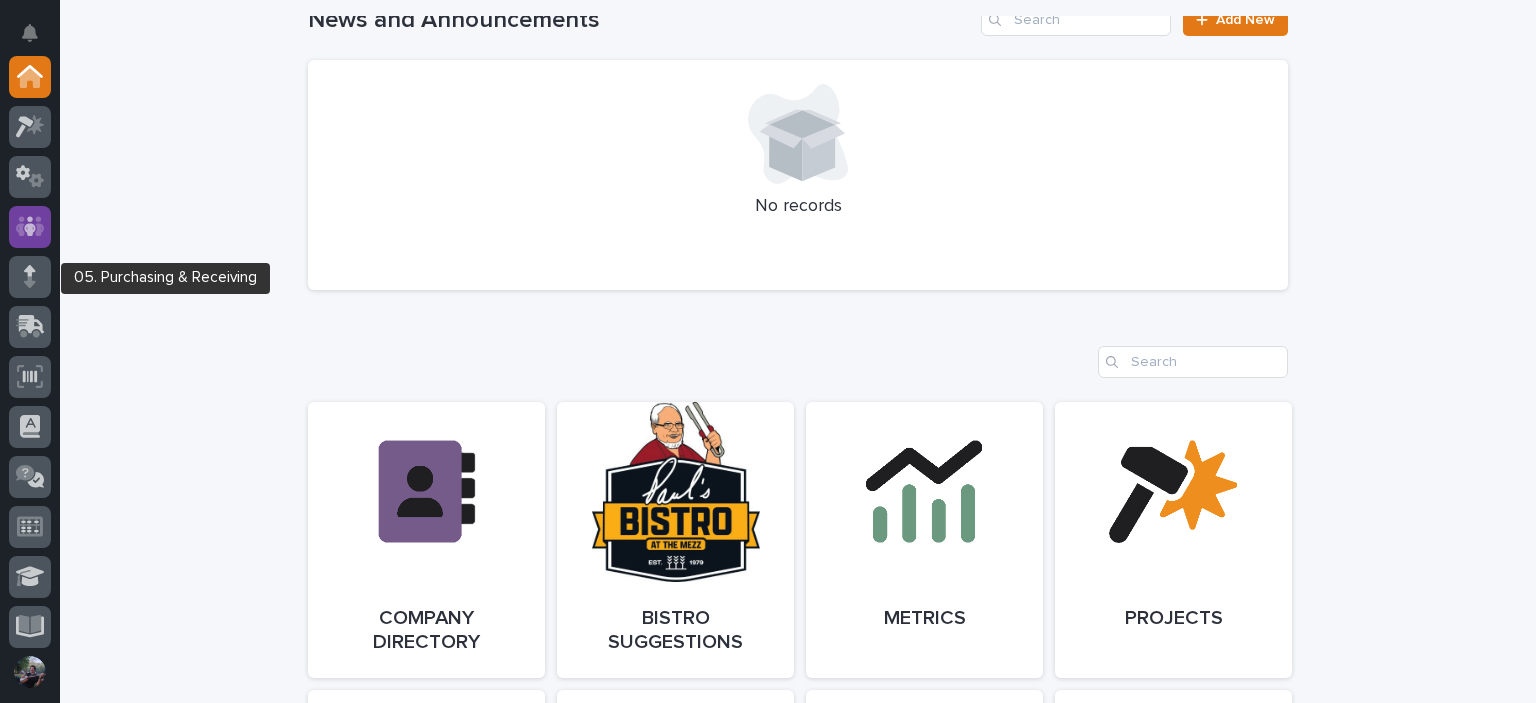 click 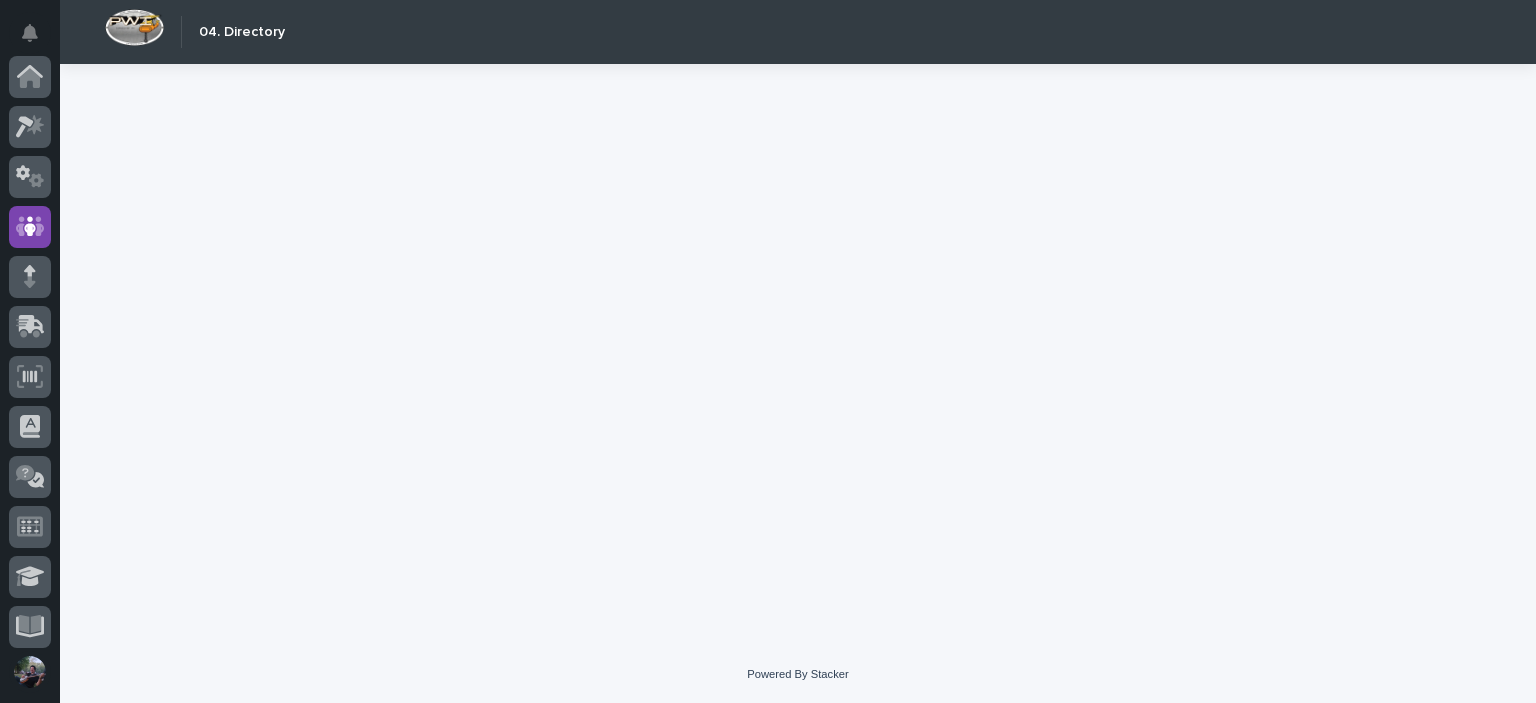 scroll, scrollTop: 150, scrollLeft: 0, axis: vertical 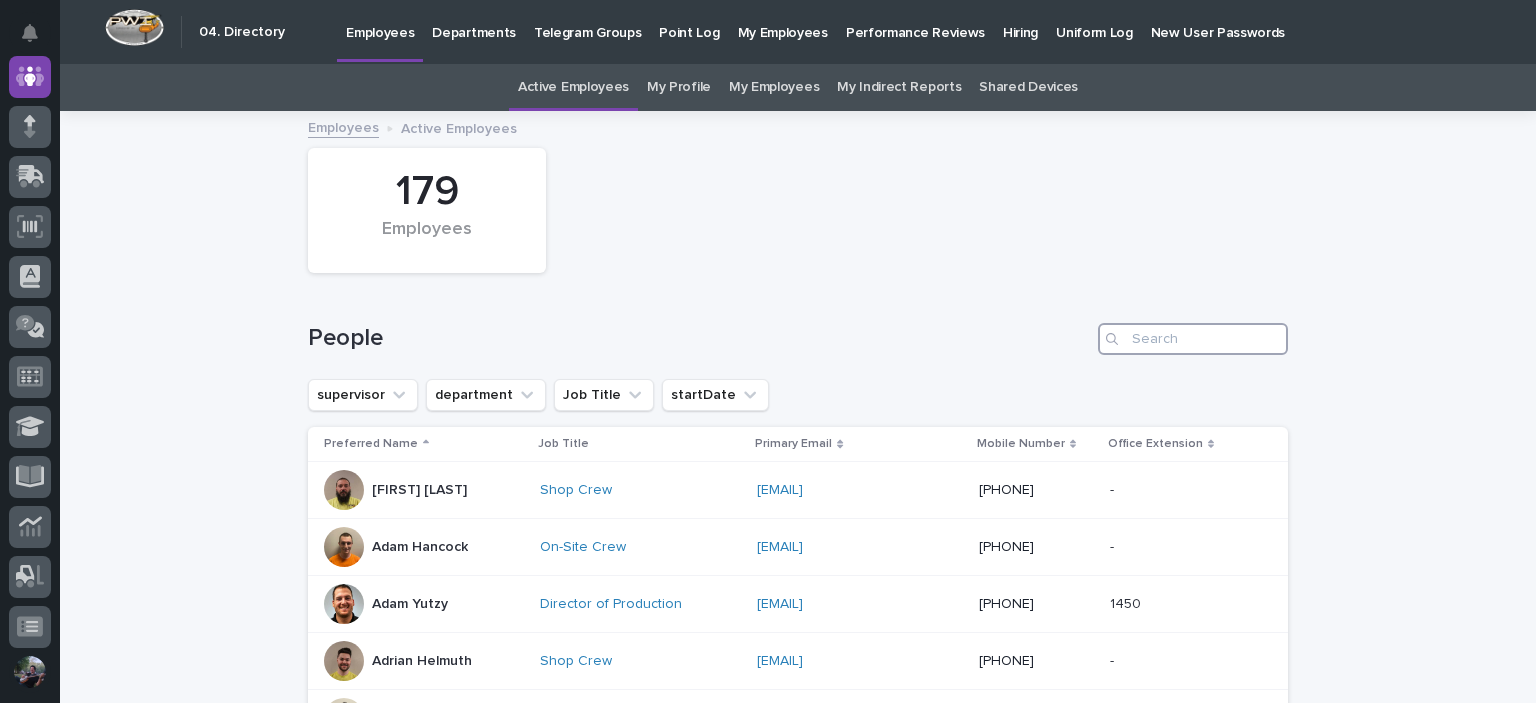 click at bounding box center (1193, 339) 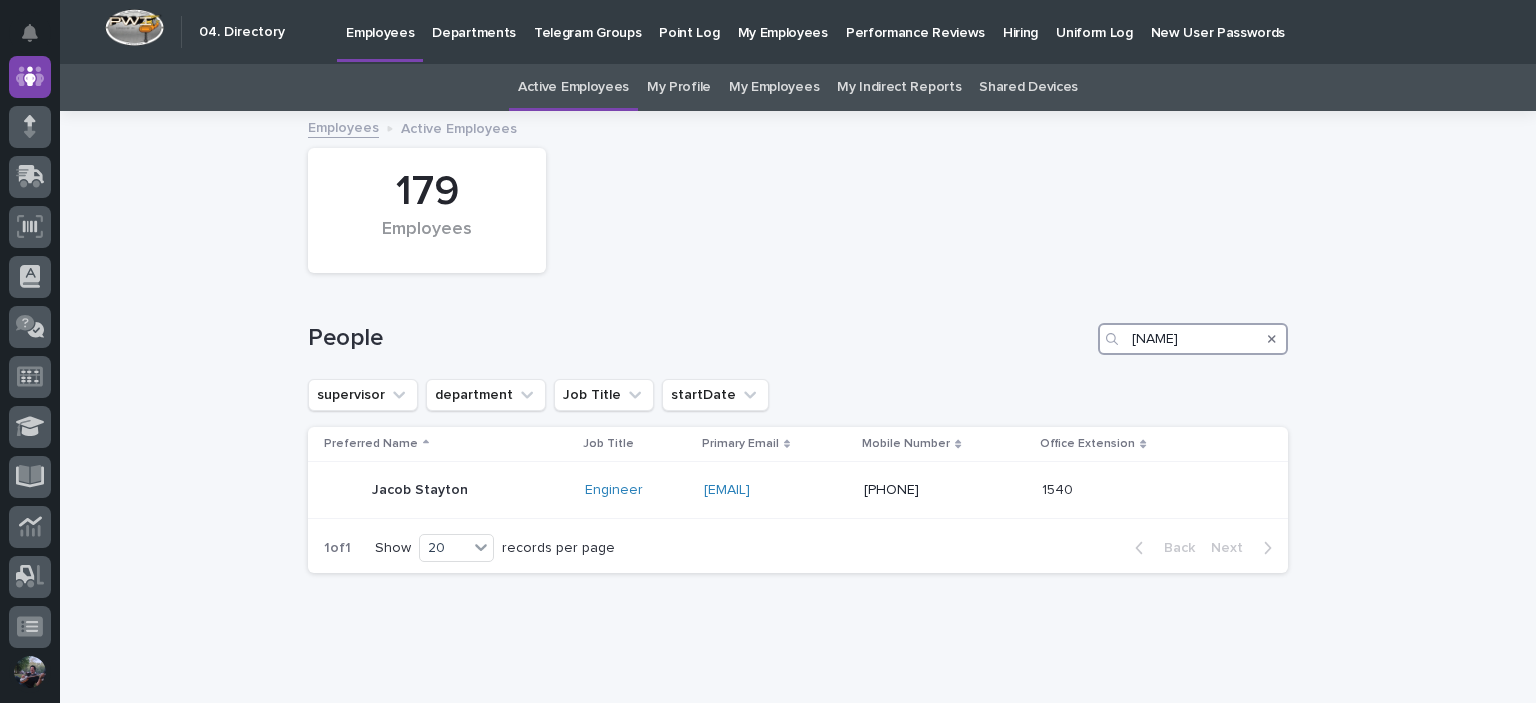 type on "jacob" 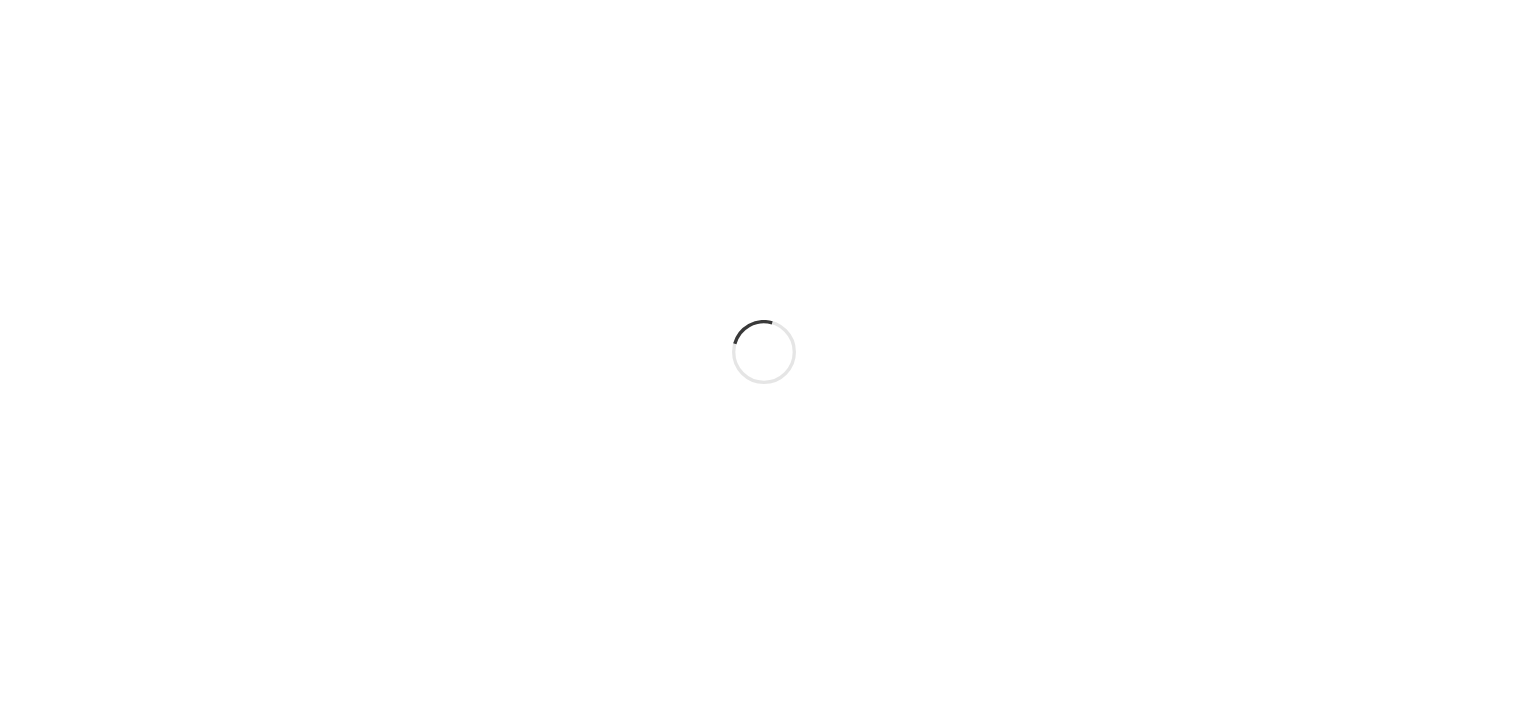 scroll, scrollTop: 0, scrollLeft: 0, axis: both 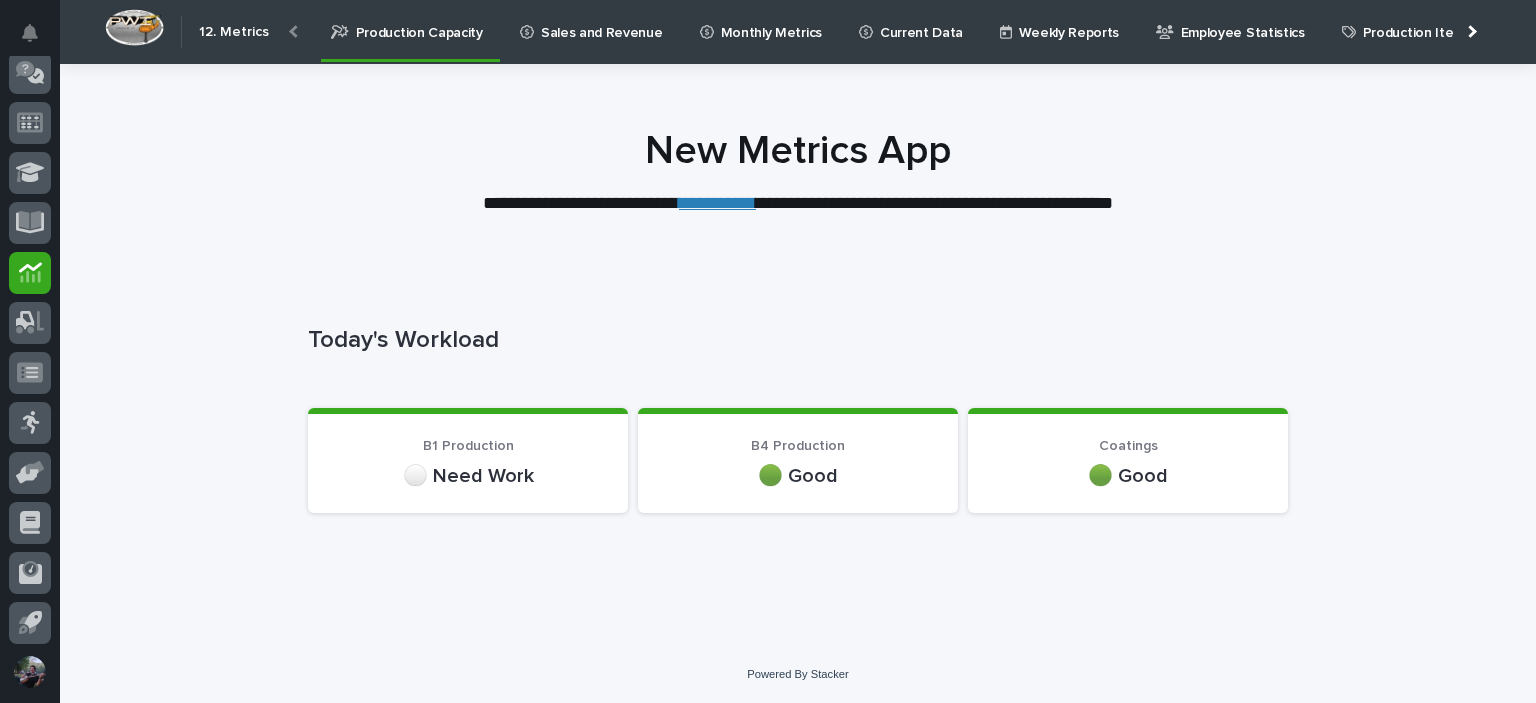 click on "Sales and Revenue" at bounding box center (602, 21) 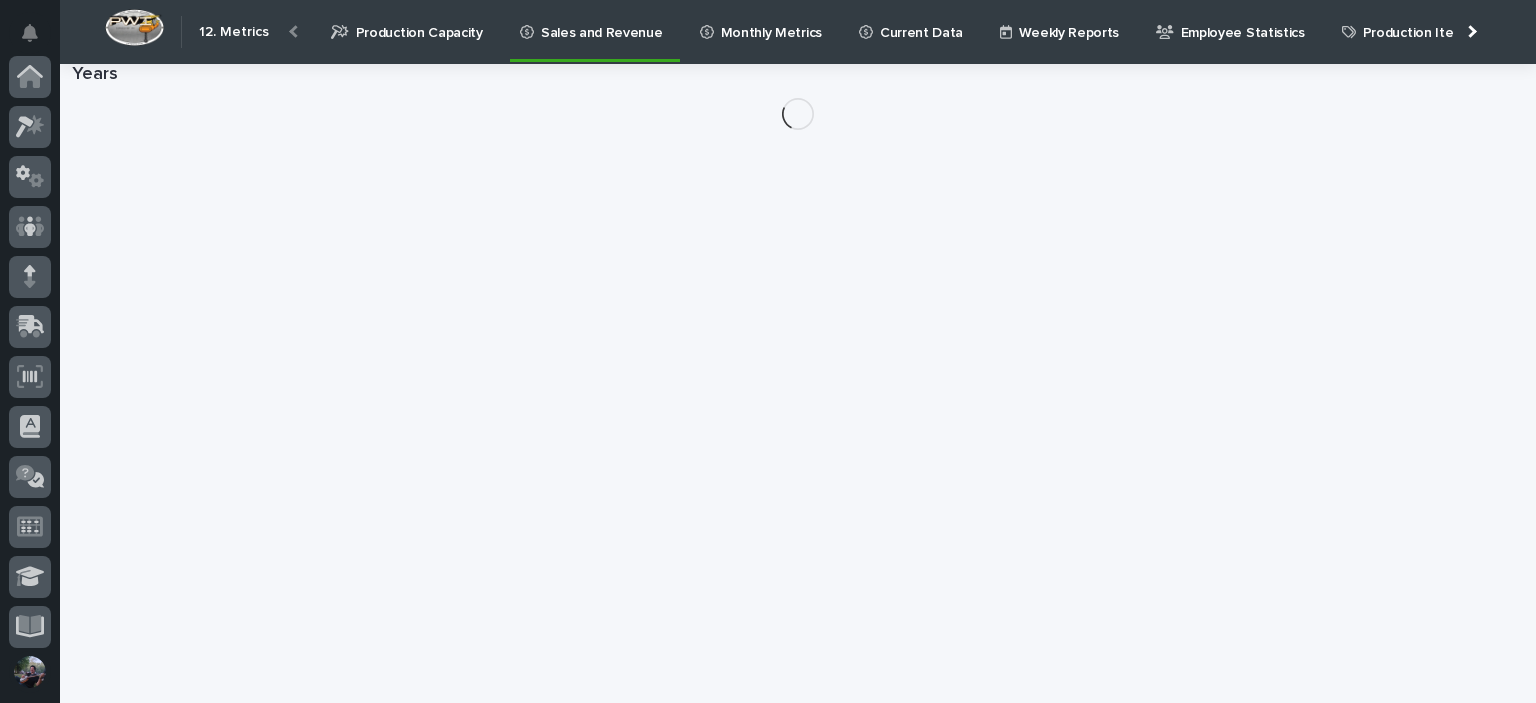 scroll, scrollTop: 404, scrollLeft: 0, axis: vertical 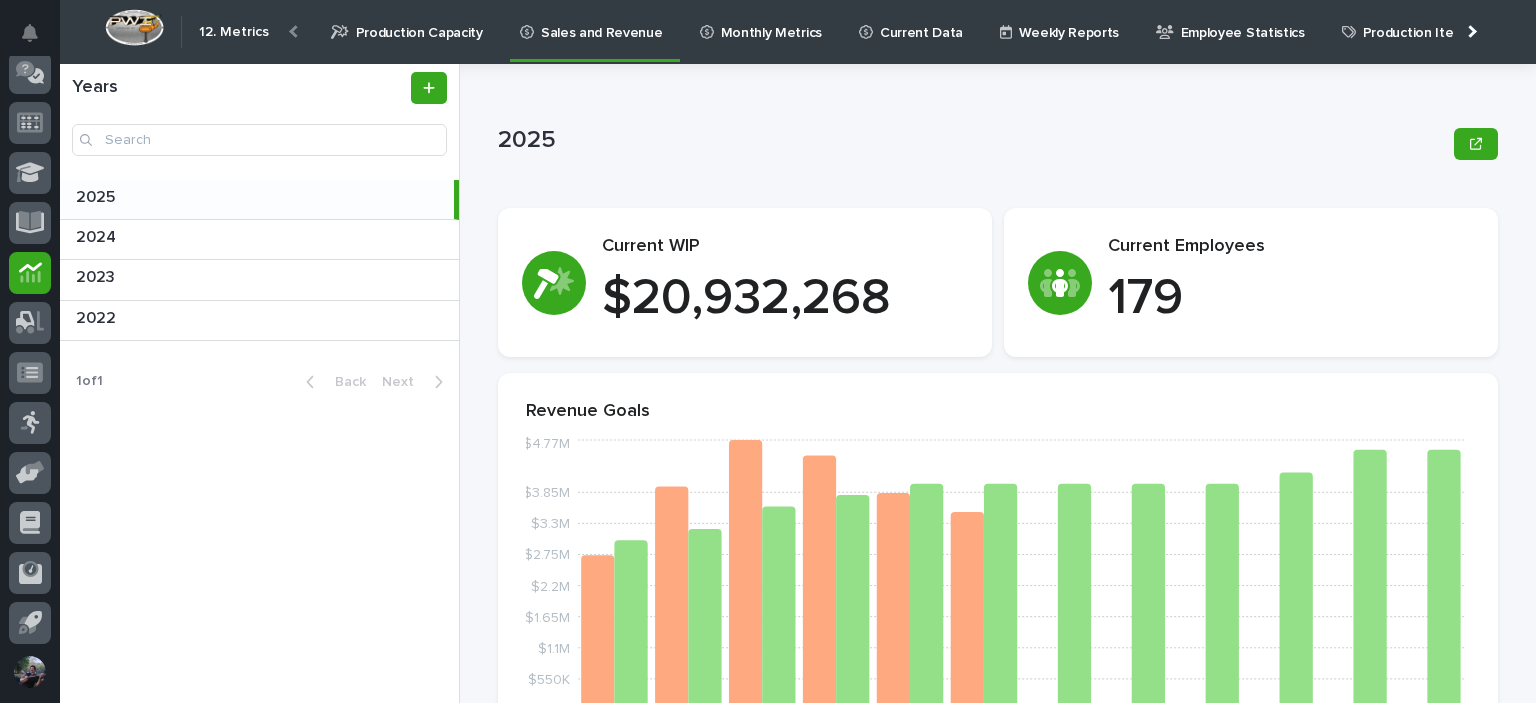 click on "Monthly Metrics" at bounding box center (771, 21) 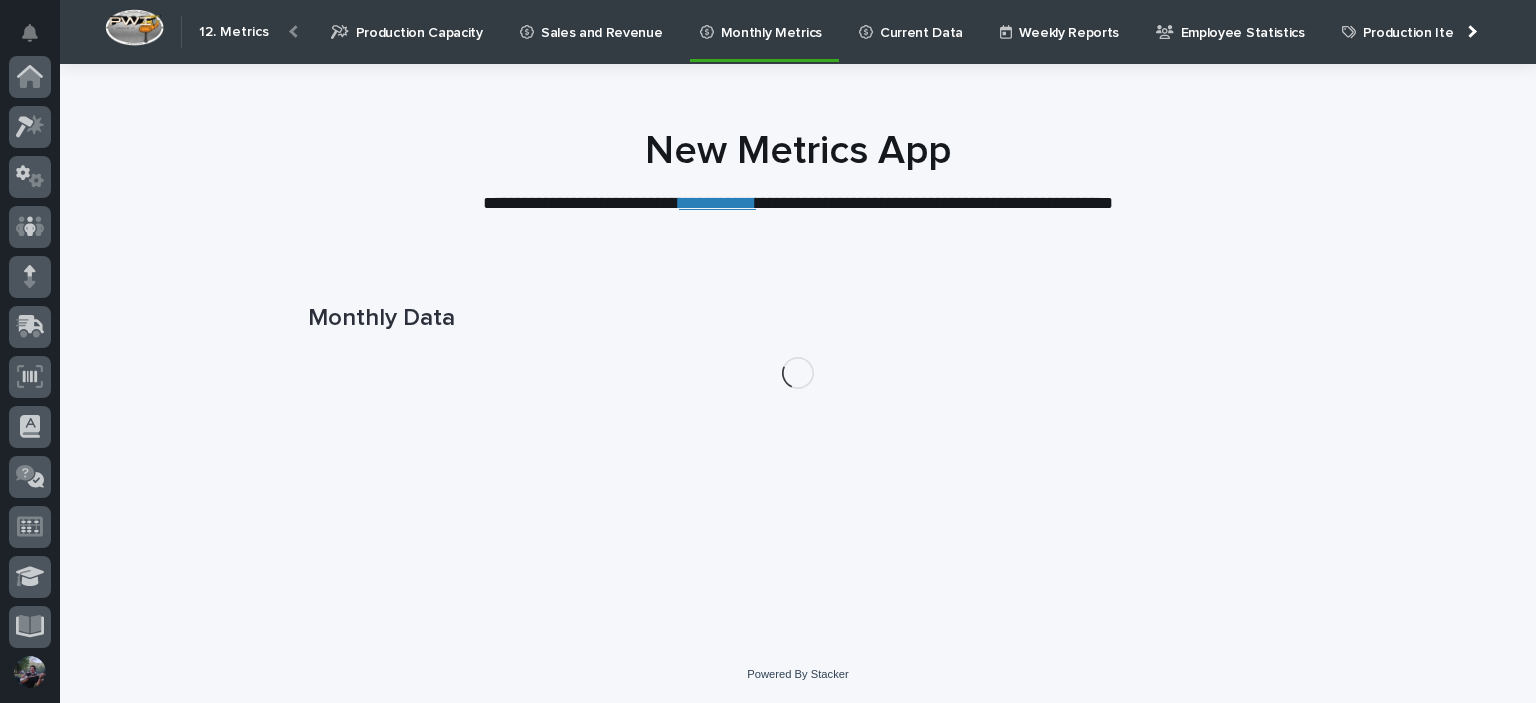 scroll, scrollTop: 404, scrollLeft: 0, axis: vertical 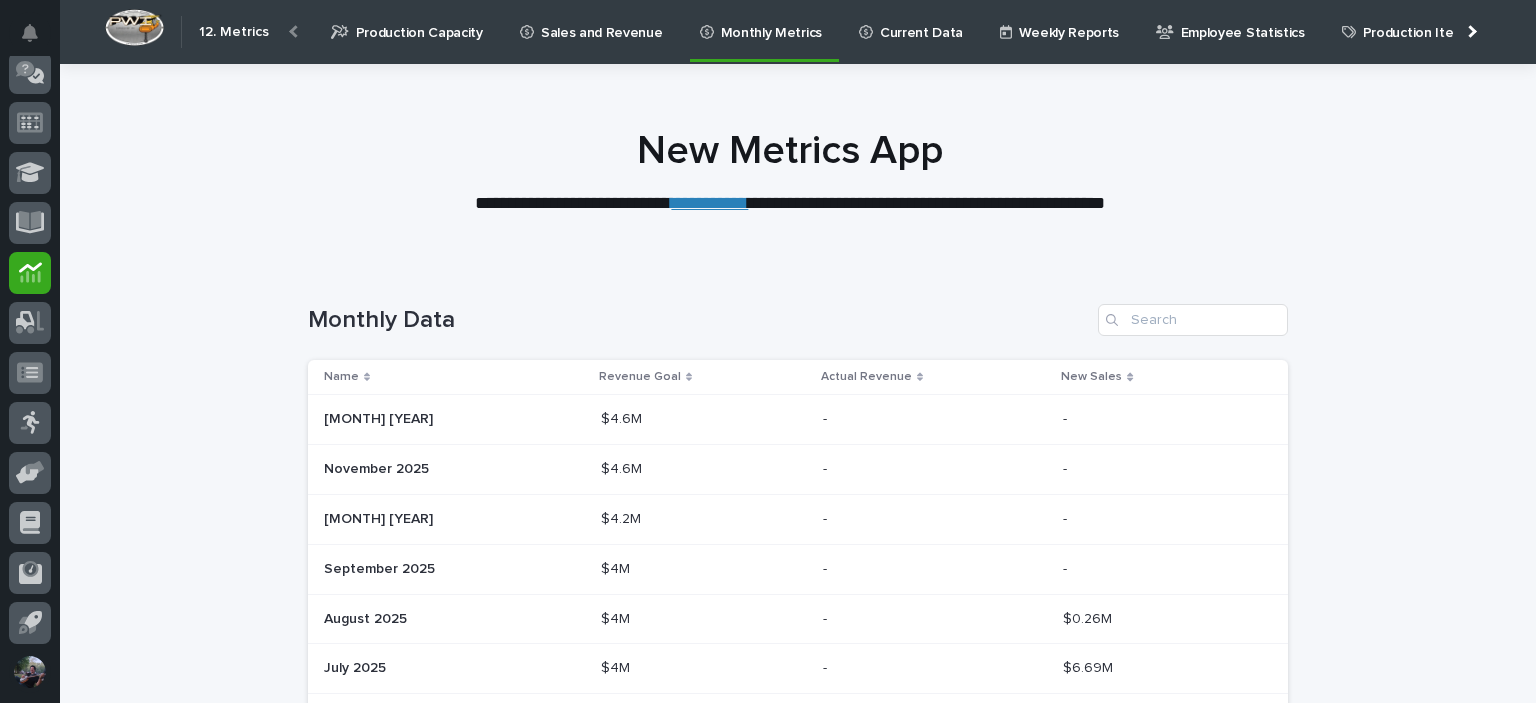 click on "Current Data" at bounding box center (921, 21) 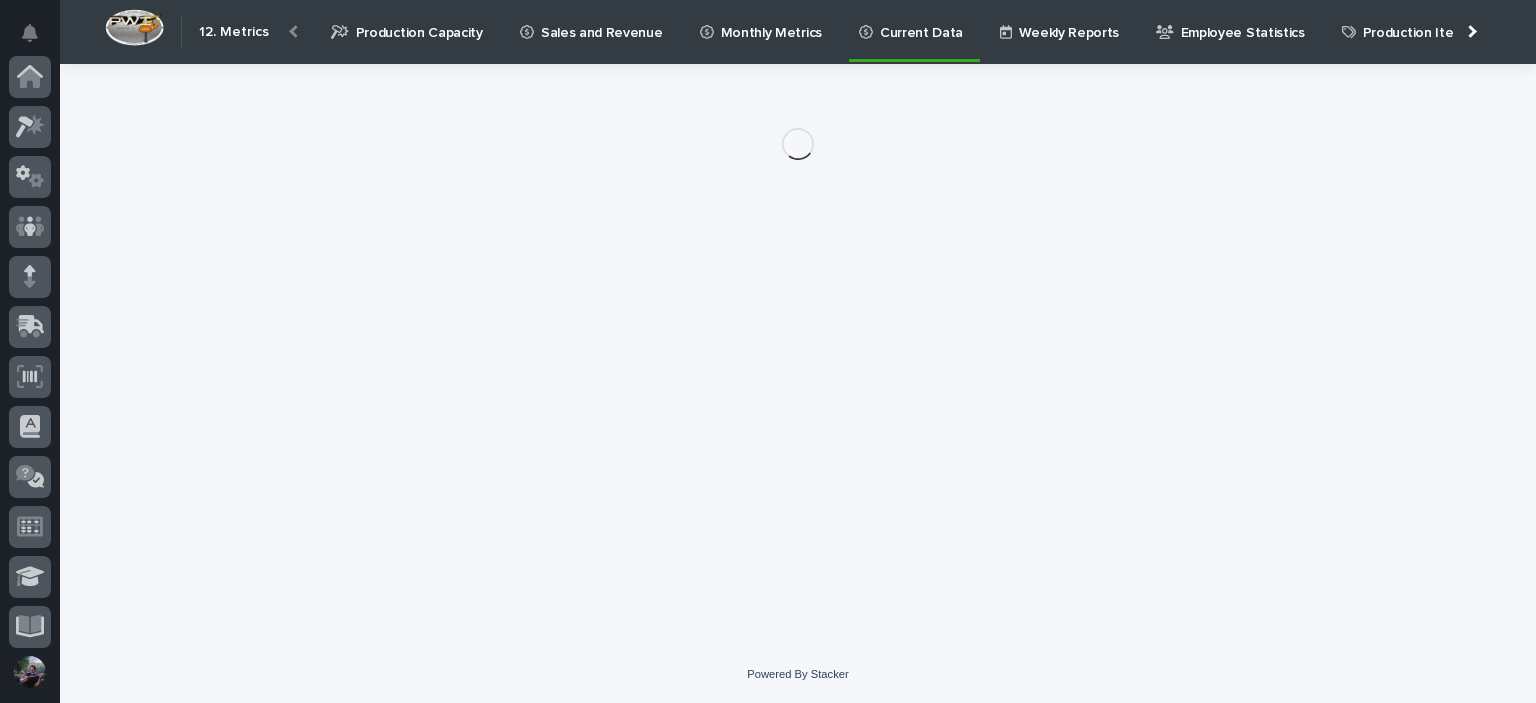 scroll, scrollTop: 404, scrollLeft: 0, axis: vertical 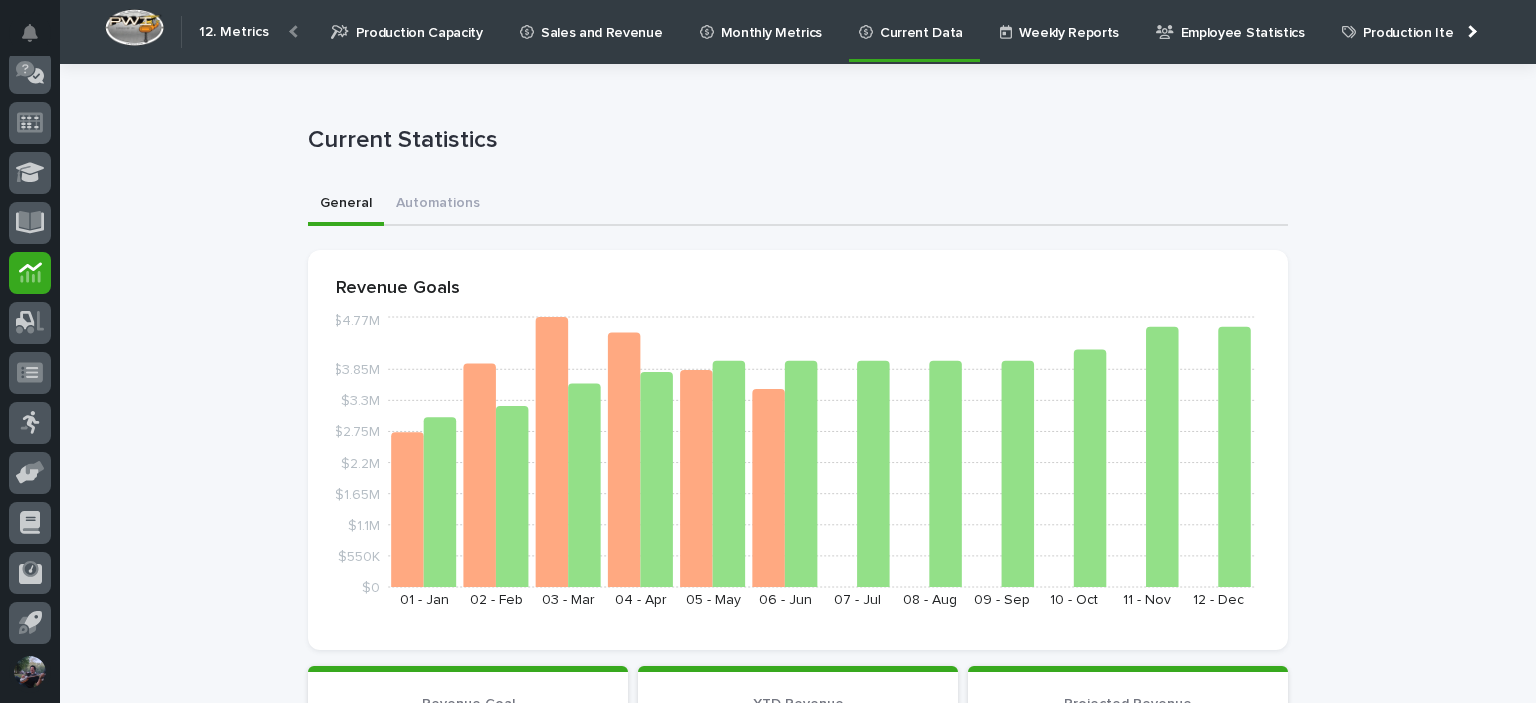 click on "Weekly Reports" at bounding box center [1069, 21] 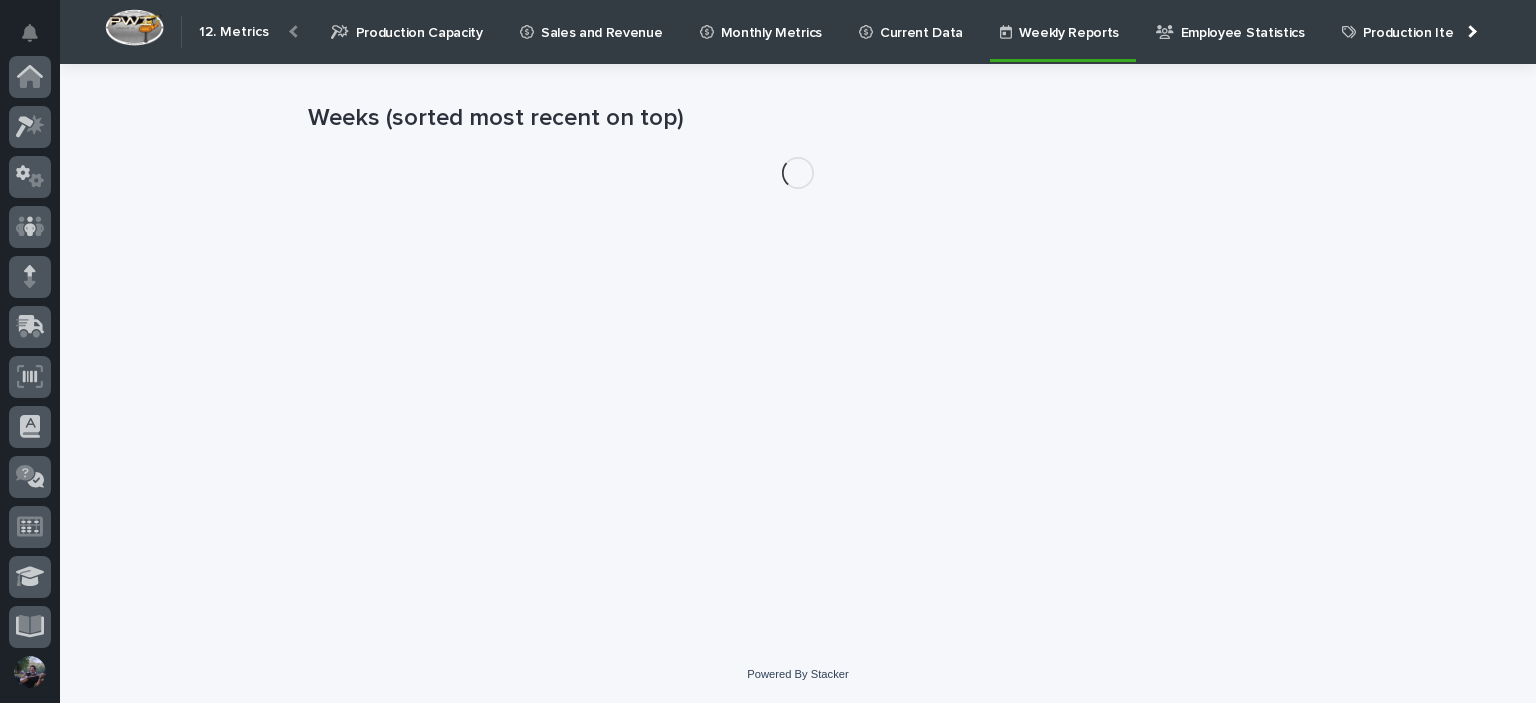 scroll, scrollTop: 404, scrollLeft: 0, axis: vertical 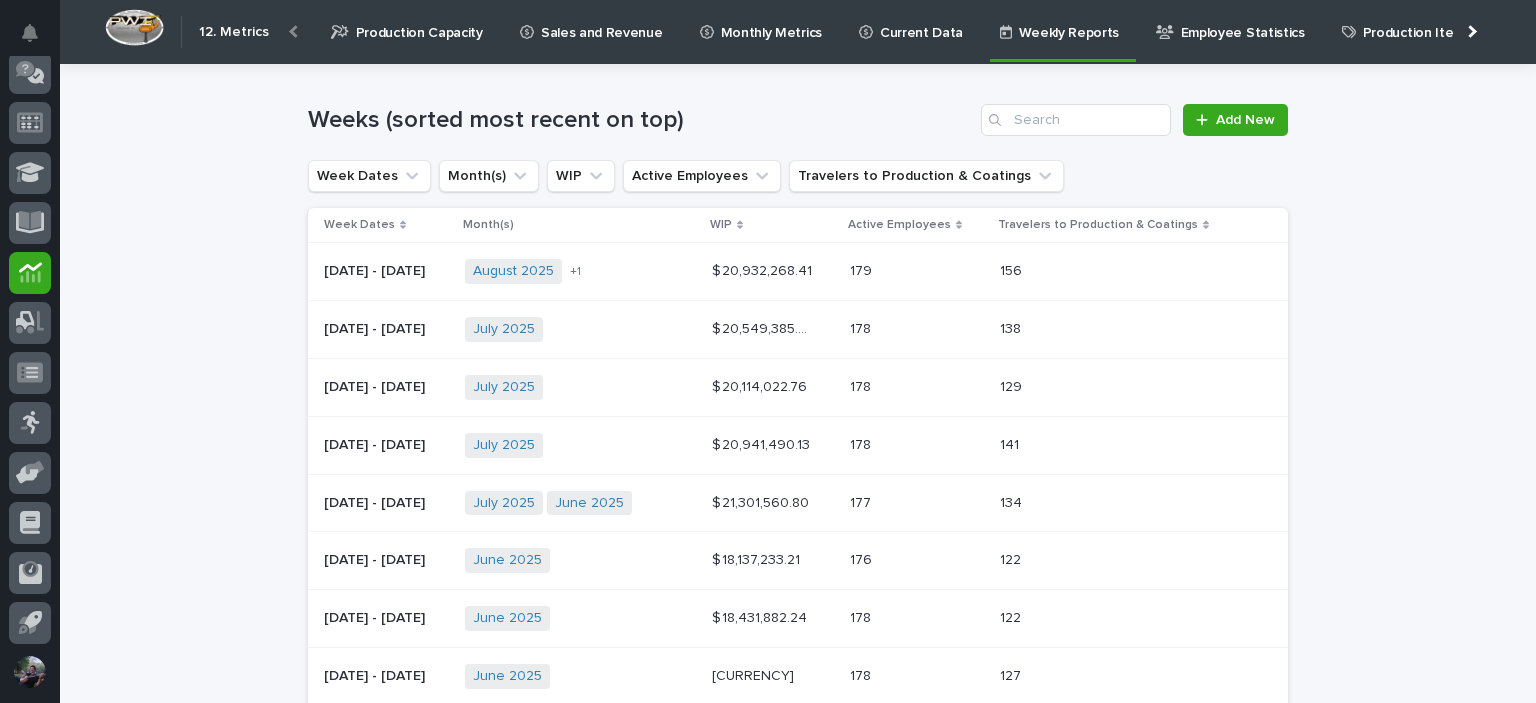 click on "Employee Statistics" at bounding box center [1234, 31] 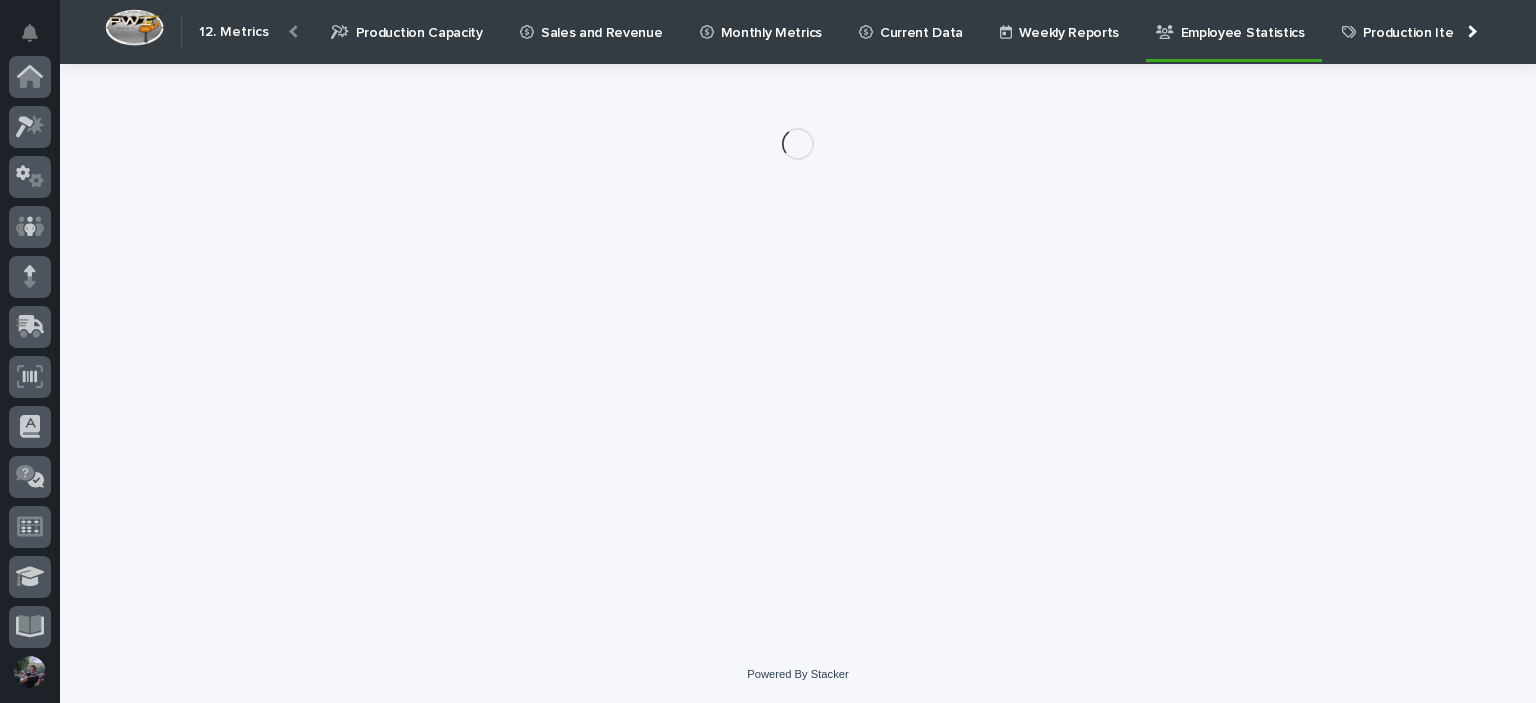 scroll, scrollTop: 404, scrollLeft: 0, axis: vertical 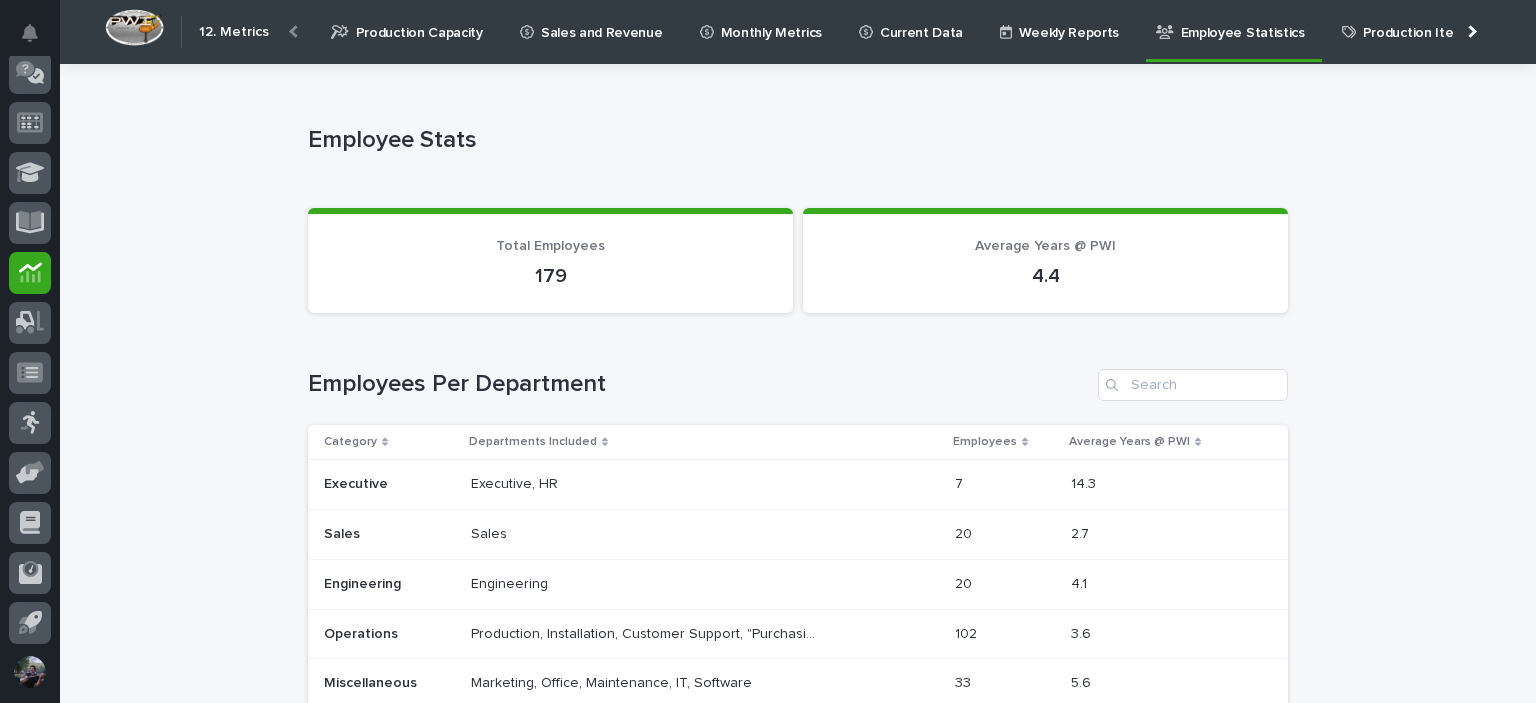 click 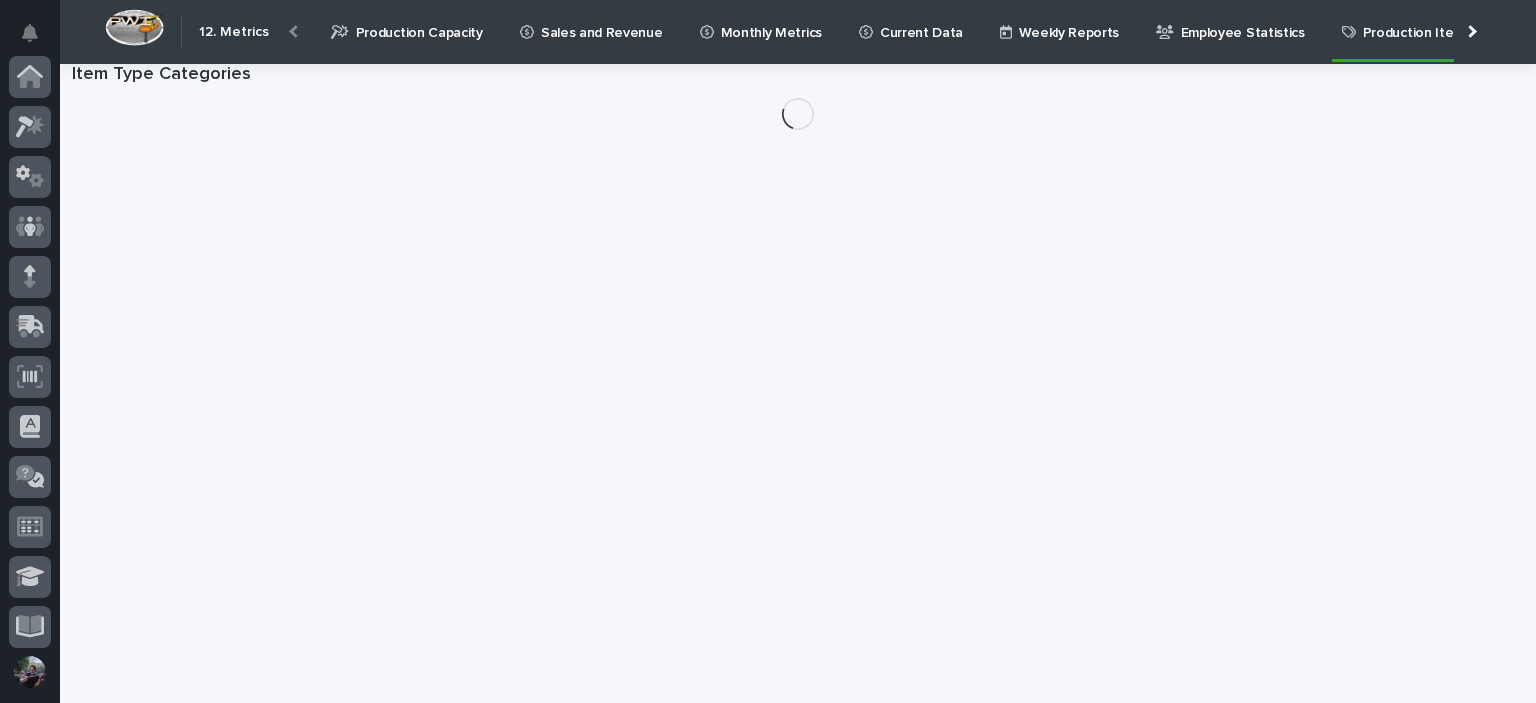scroll, scrollTop: 404, scrollLeft: 0, axis: vertical 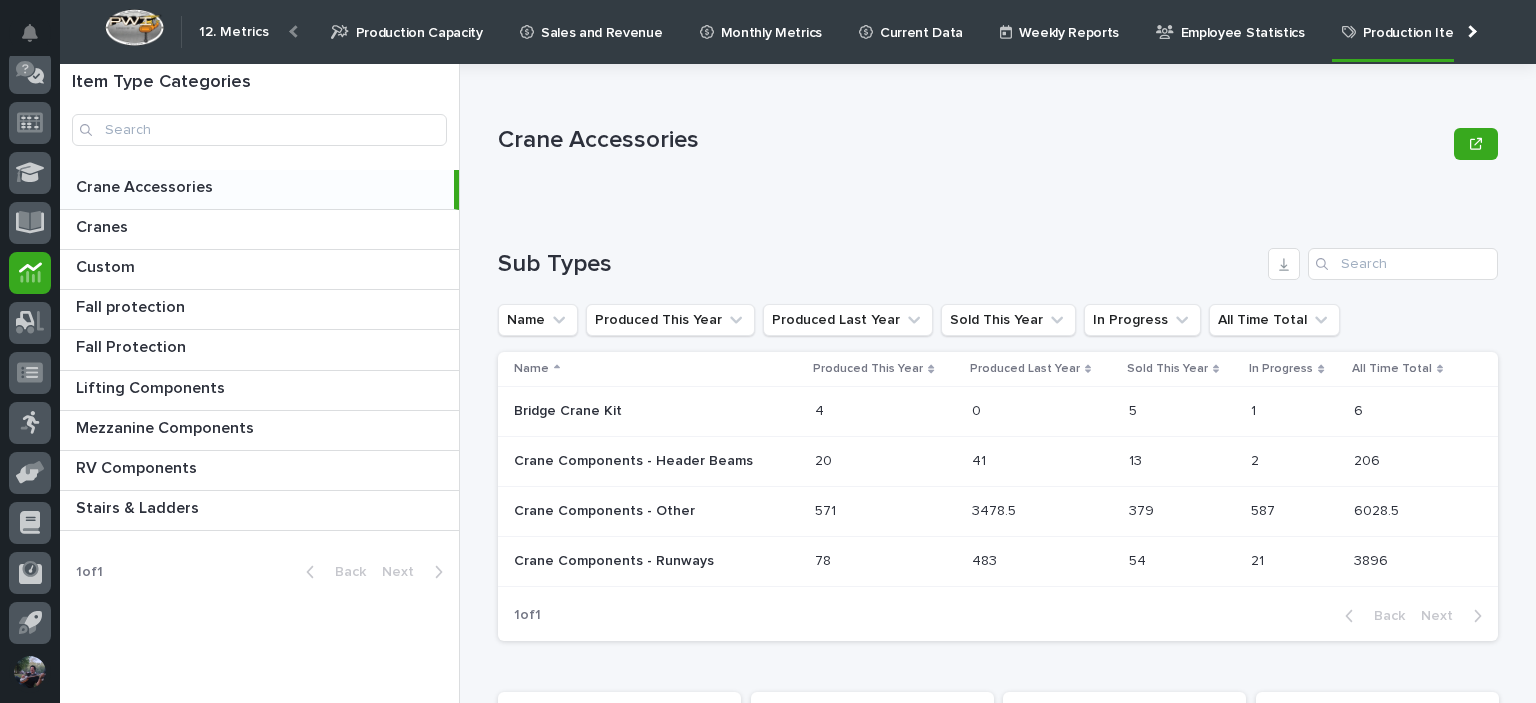 drag, startPoint x: 953, startPoint y: 253, endPoint x: 945, endPoint y: 239, distance: 16.124516 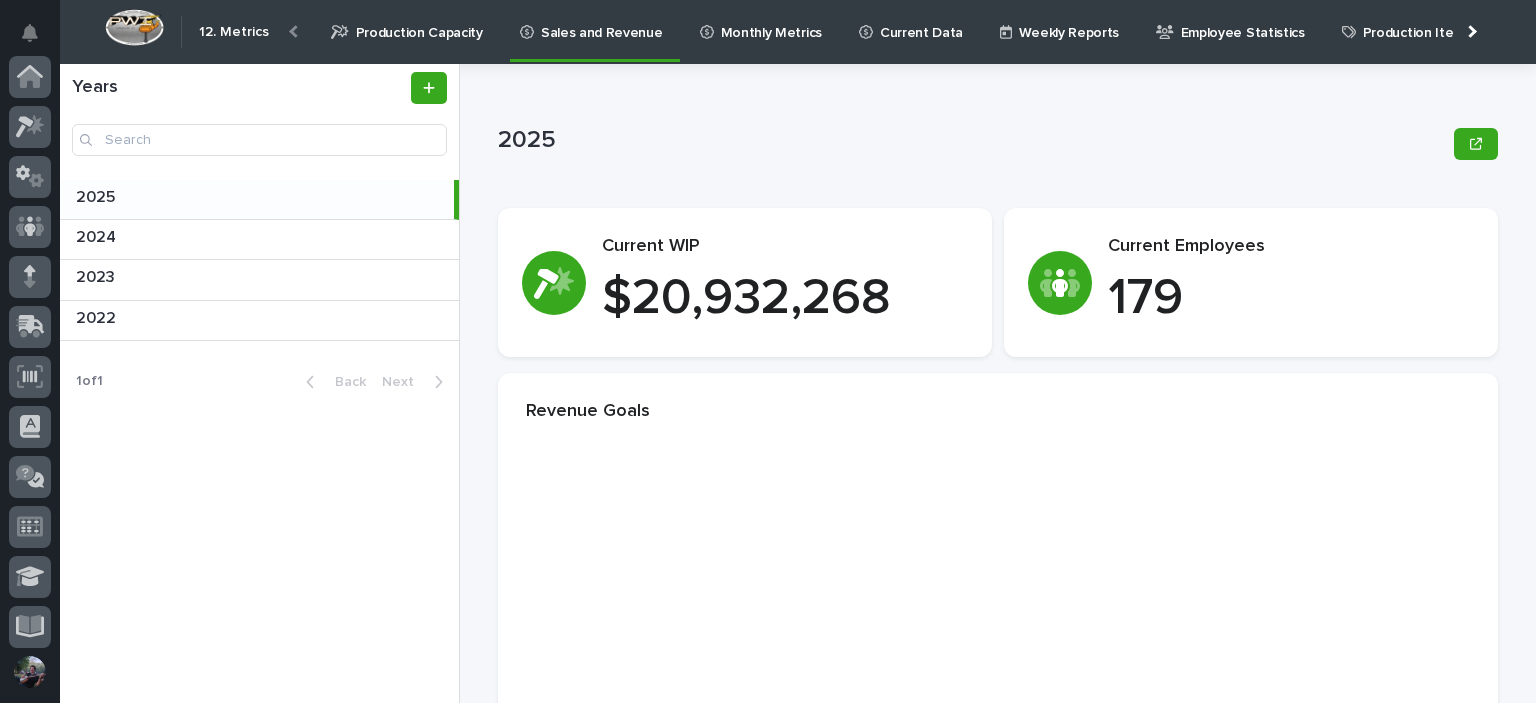 scroll, scrollTop: 404, scrollLeft: 0, axis: vertical 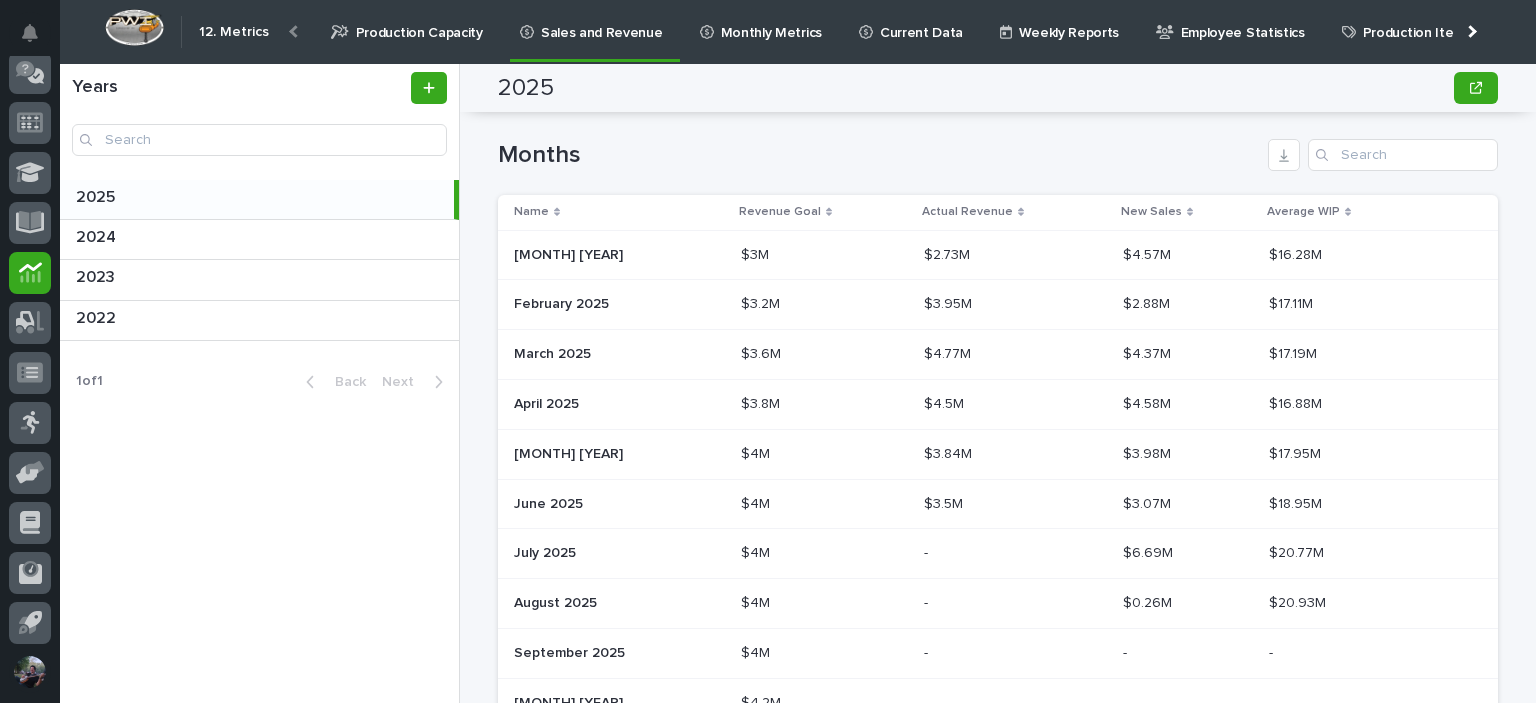 drag, startPoint x: 976, startPoint y: 133, endPoint x: 942, endPoint y: 118, distance: 37.161808 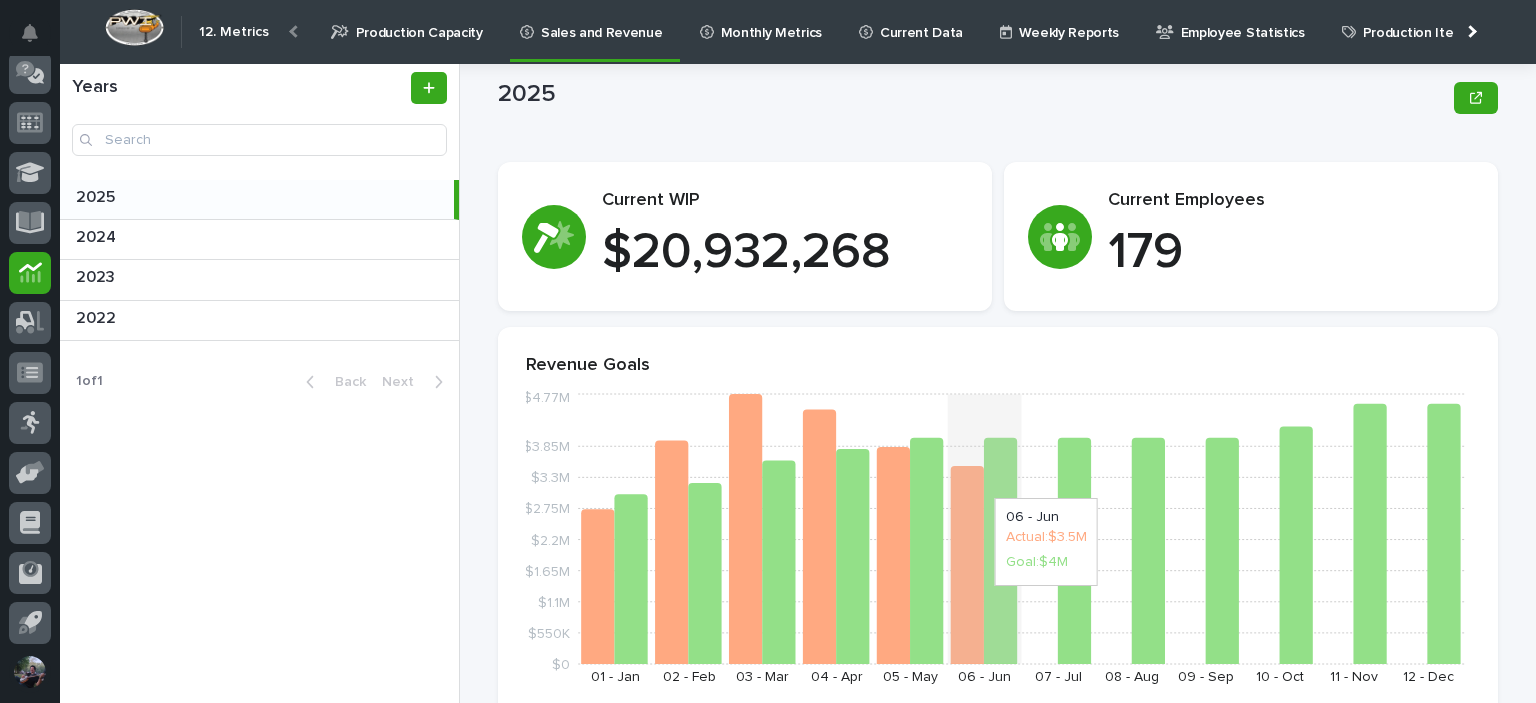 scroll, scrollTop: 0, scrollLeft: 0, axis: both 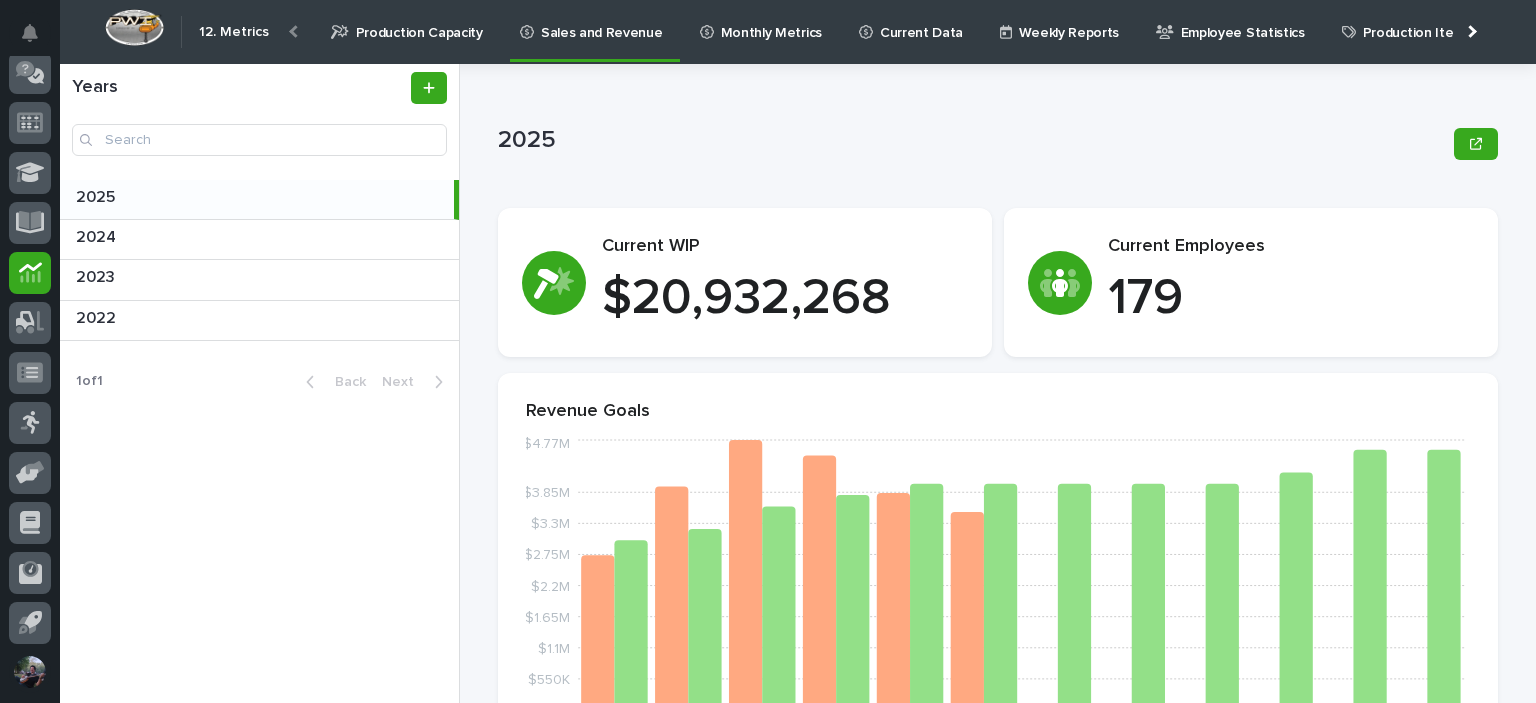 click on "Monthly Metrics" at bounding box center (771, 21) 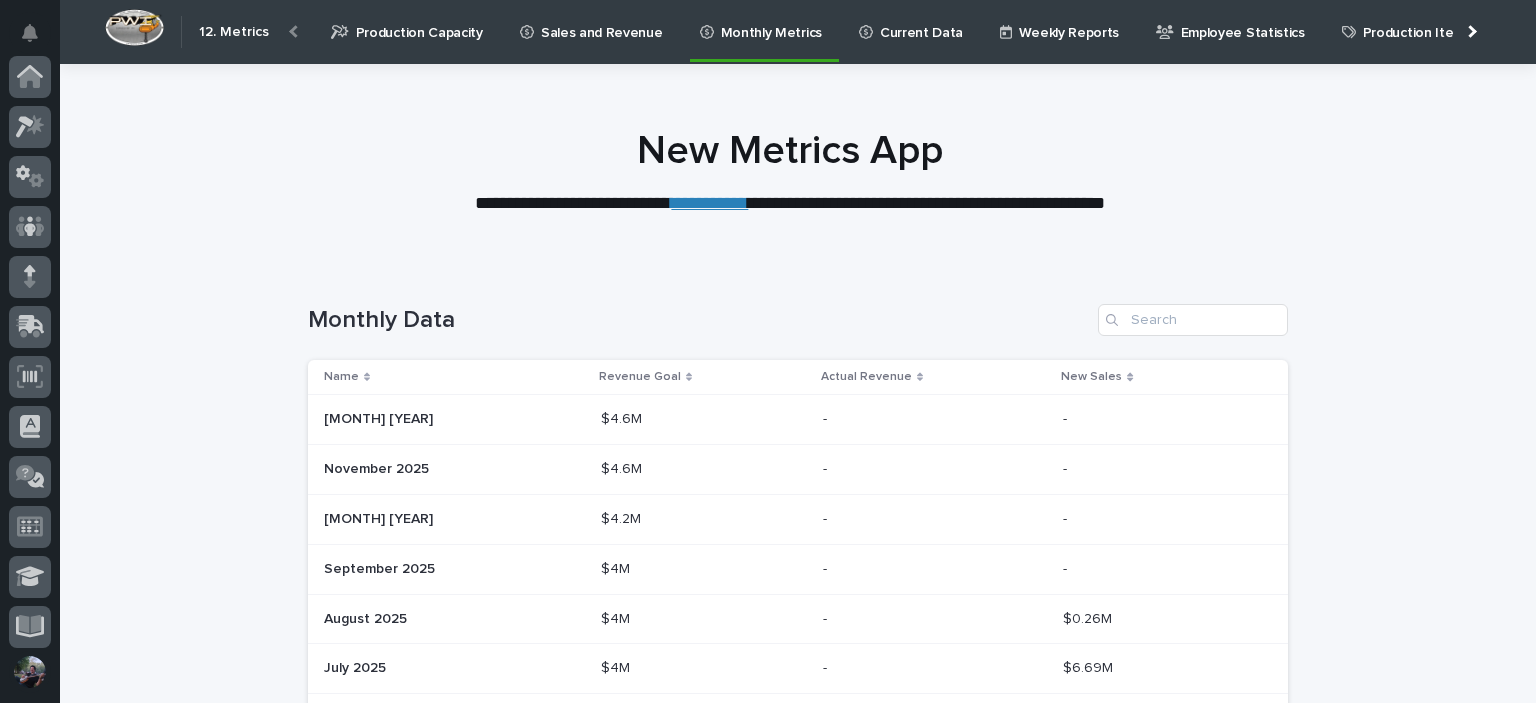scroll, scrollTop: 404, scrollLeft: 0, axis: vertical 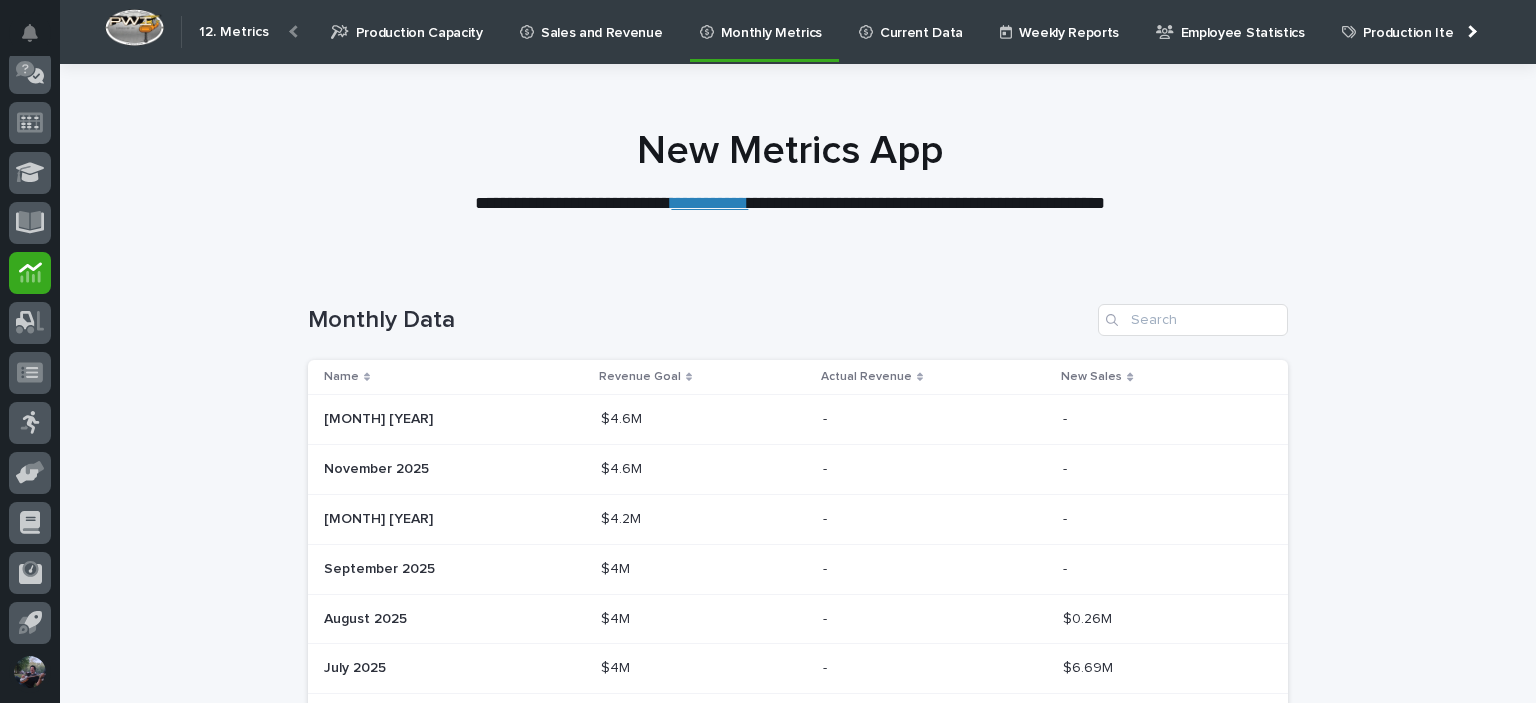 click on "Current Data" at bounding box center (921, 21) 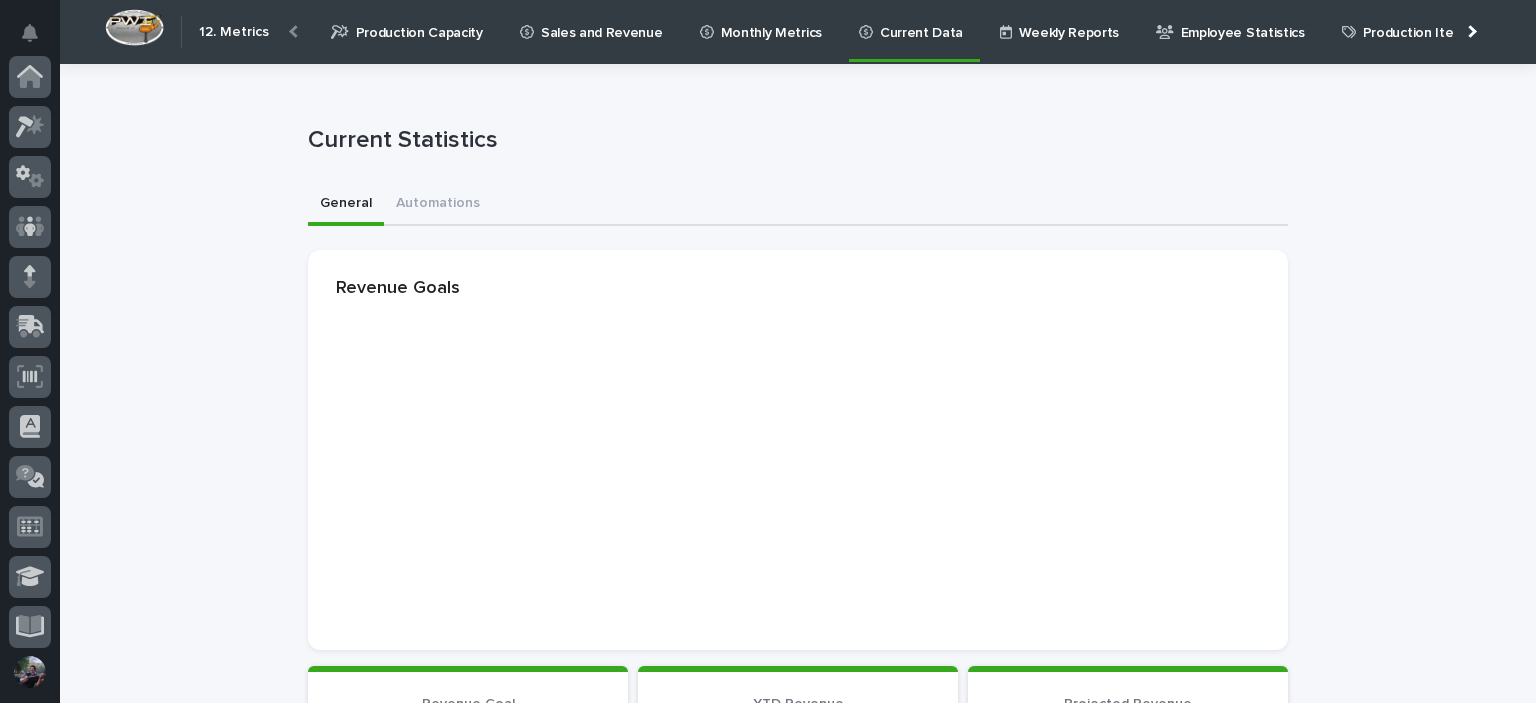 scroll, scrollTop: 404, scrollLeft: 0, axis: vertical 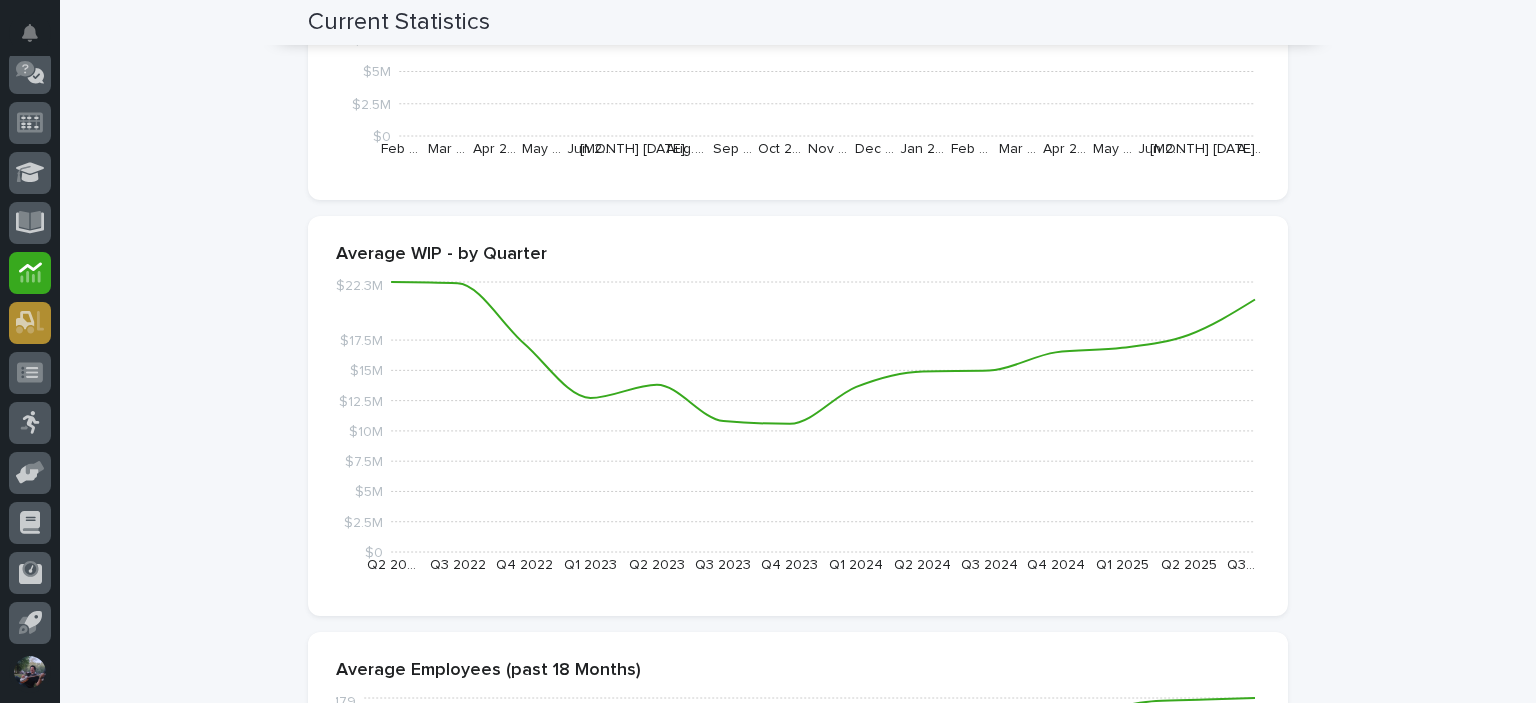 click 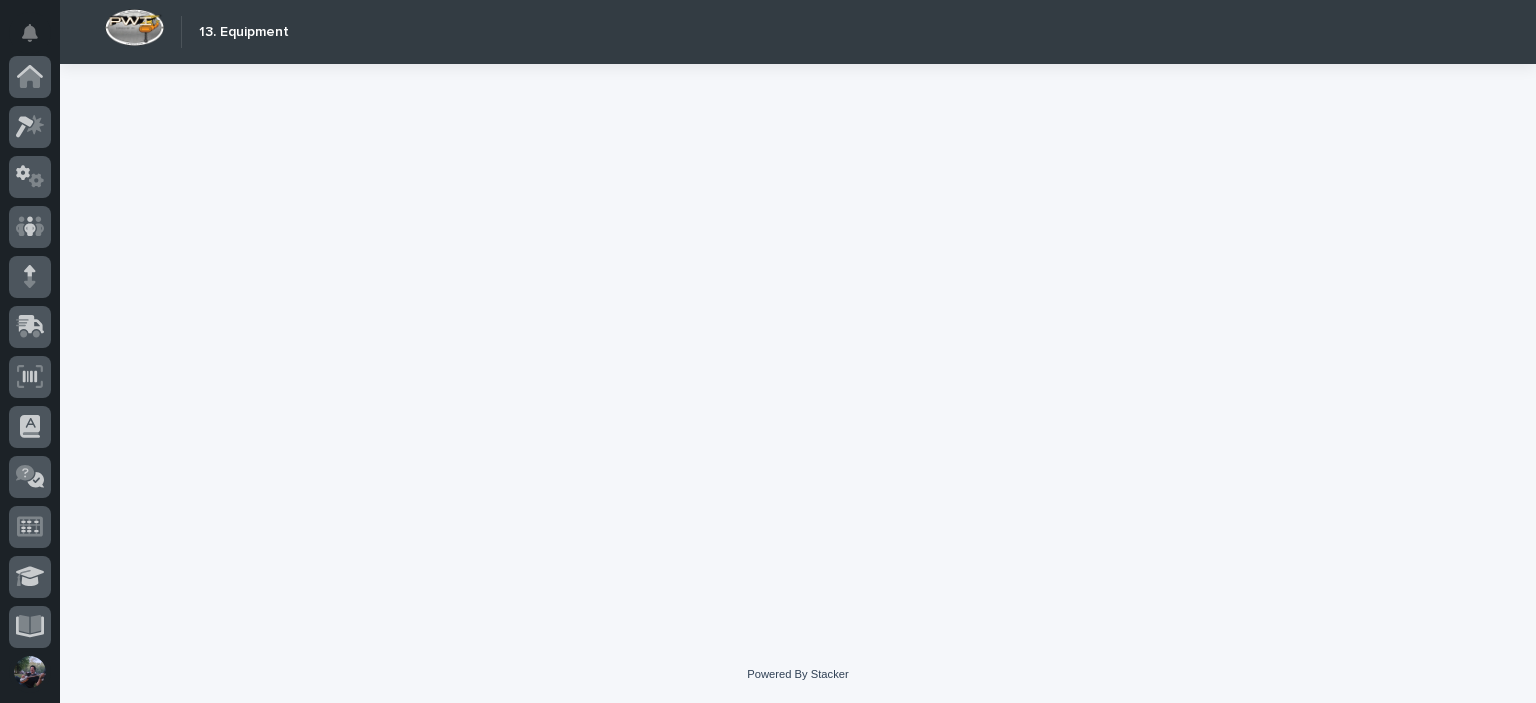 scroll, scrollTop: 404, scrollLeft: 0, axis: vertical 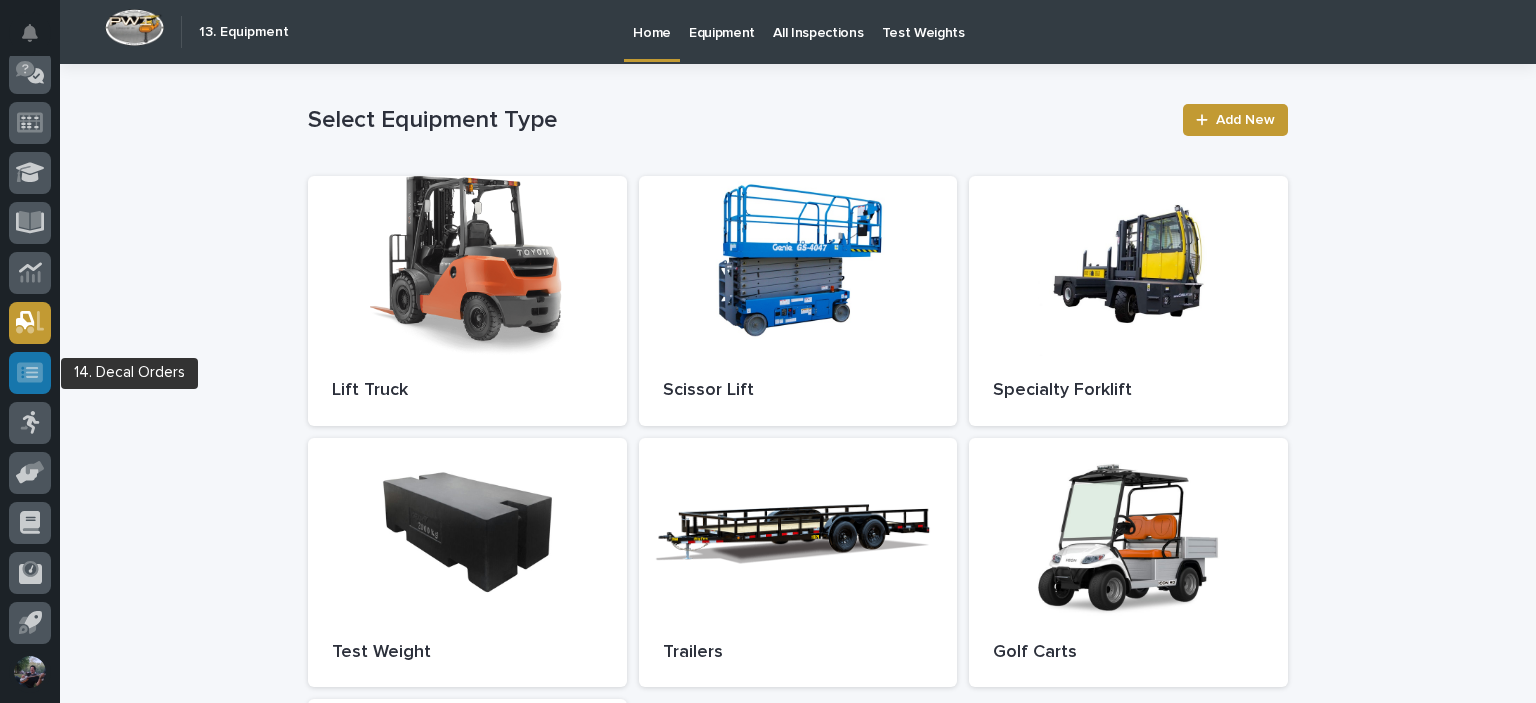click at bounding box center [30, 373] 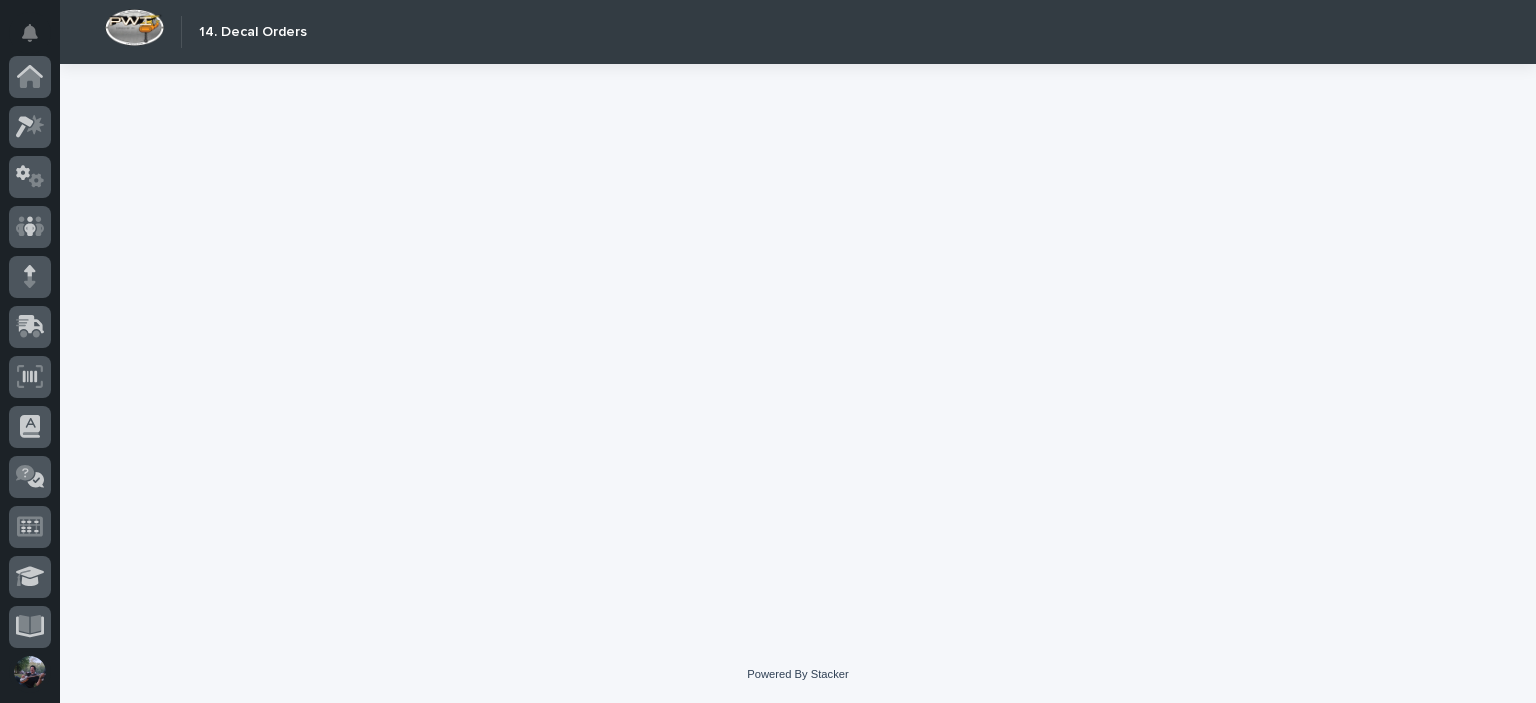 scroll, scrollTop: 404, scrollLeft: 0, axis: vertical 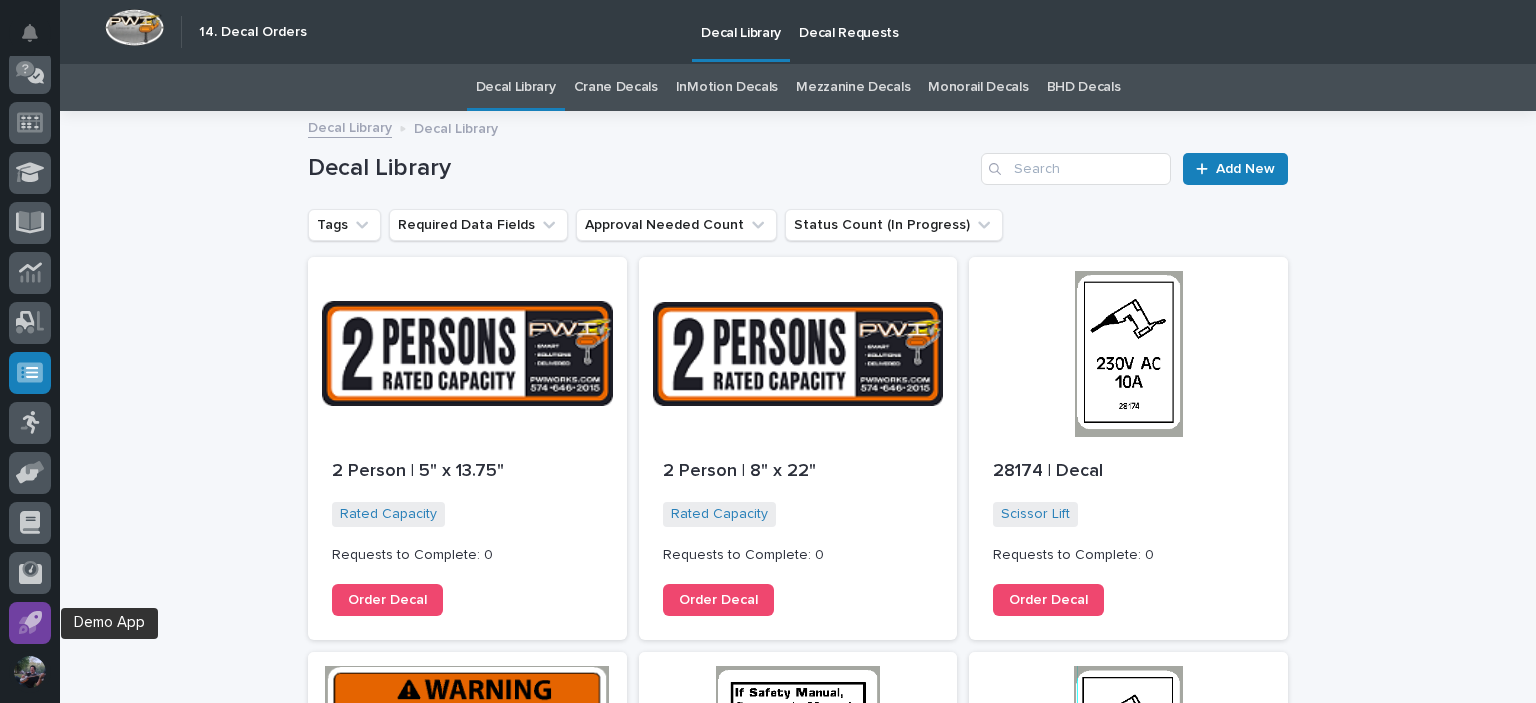 click 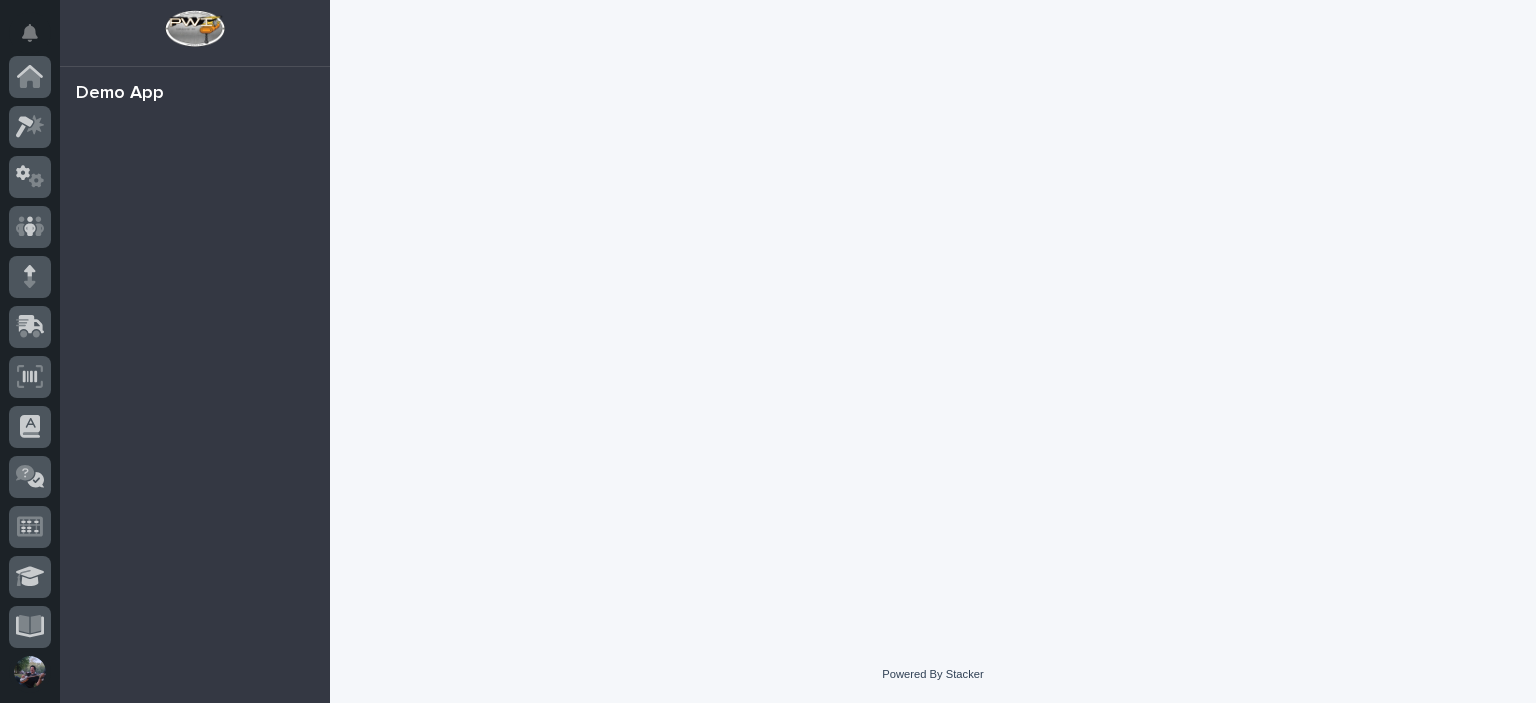 scroll, scrollTop: 404, scrollLeft: 0, axis: vertical 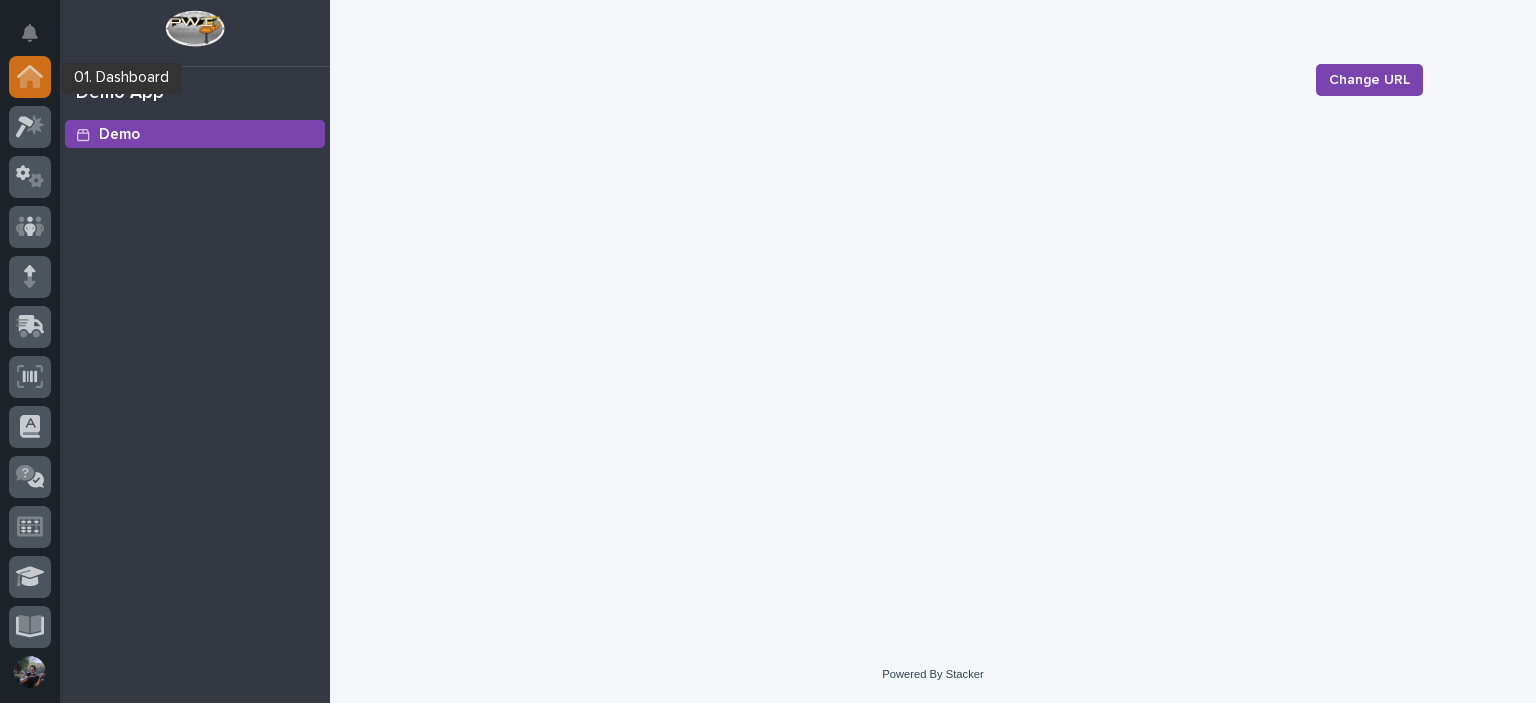click at bounding box center [30, 77] 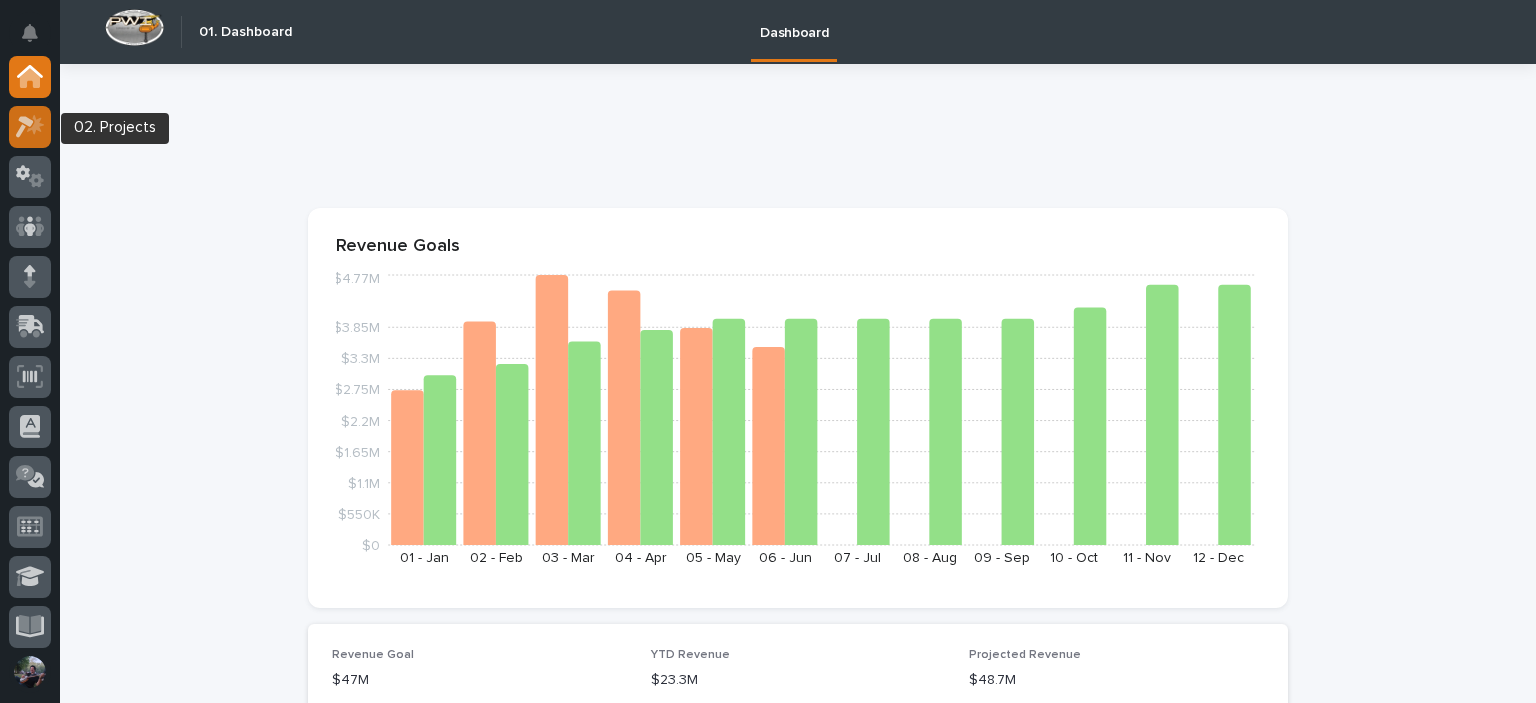 click at bounding box center [30, 127] 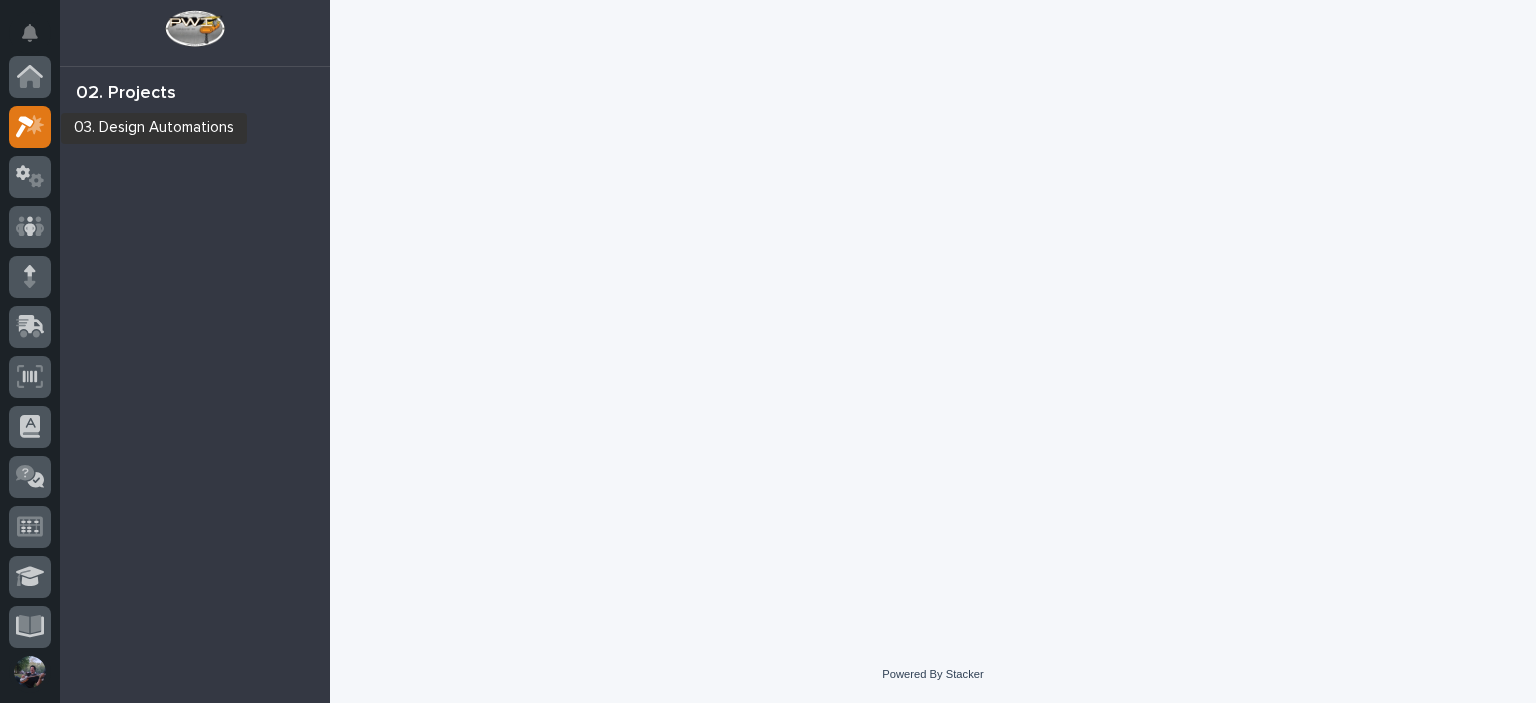 scroll, scrollTop: 50, scrollLeft: 0, axis: vertical 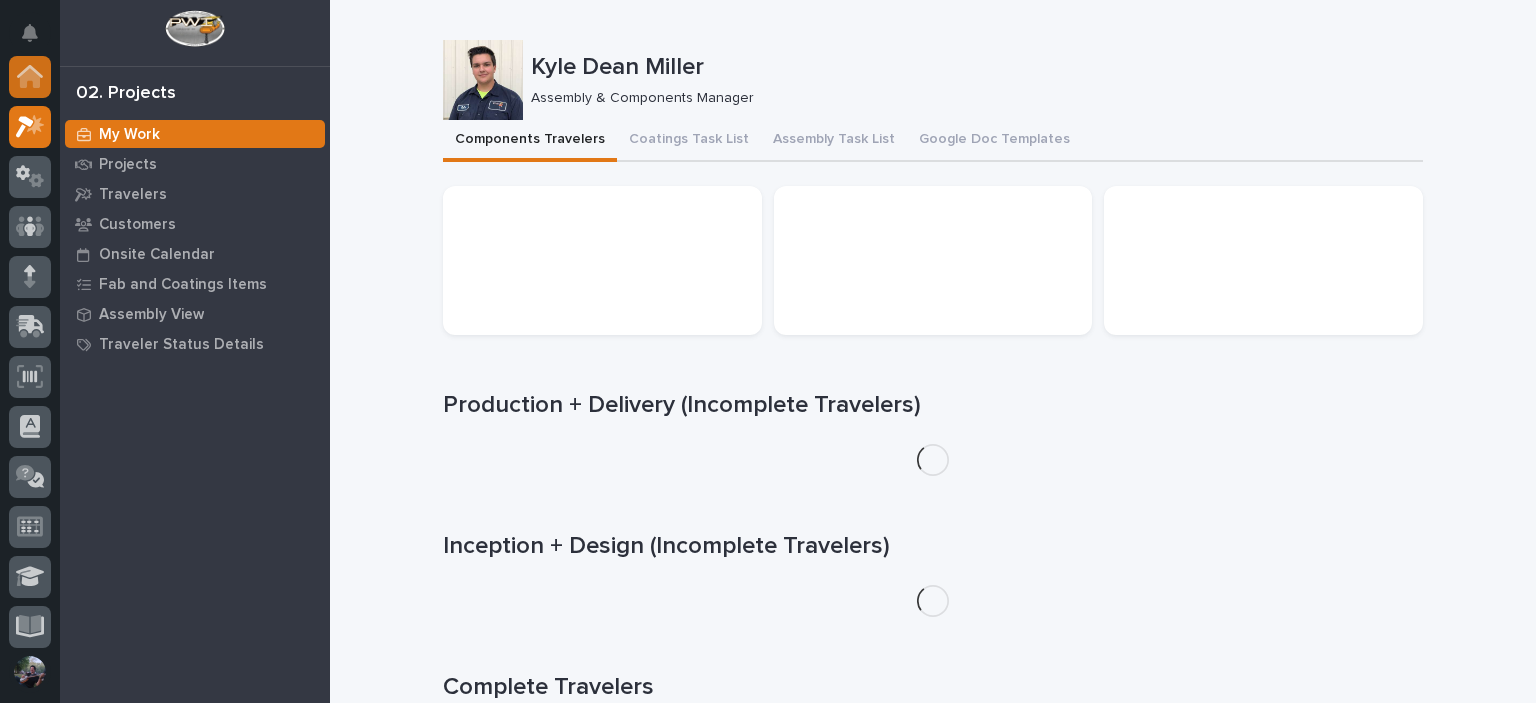 click at bounding box center (30, 77) 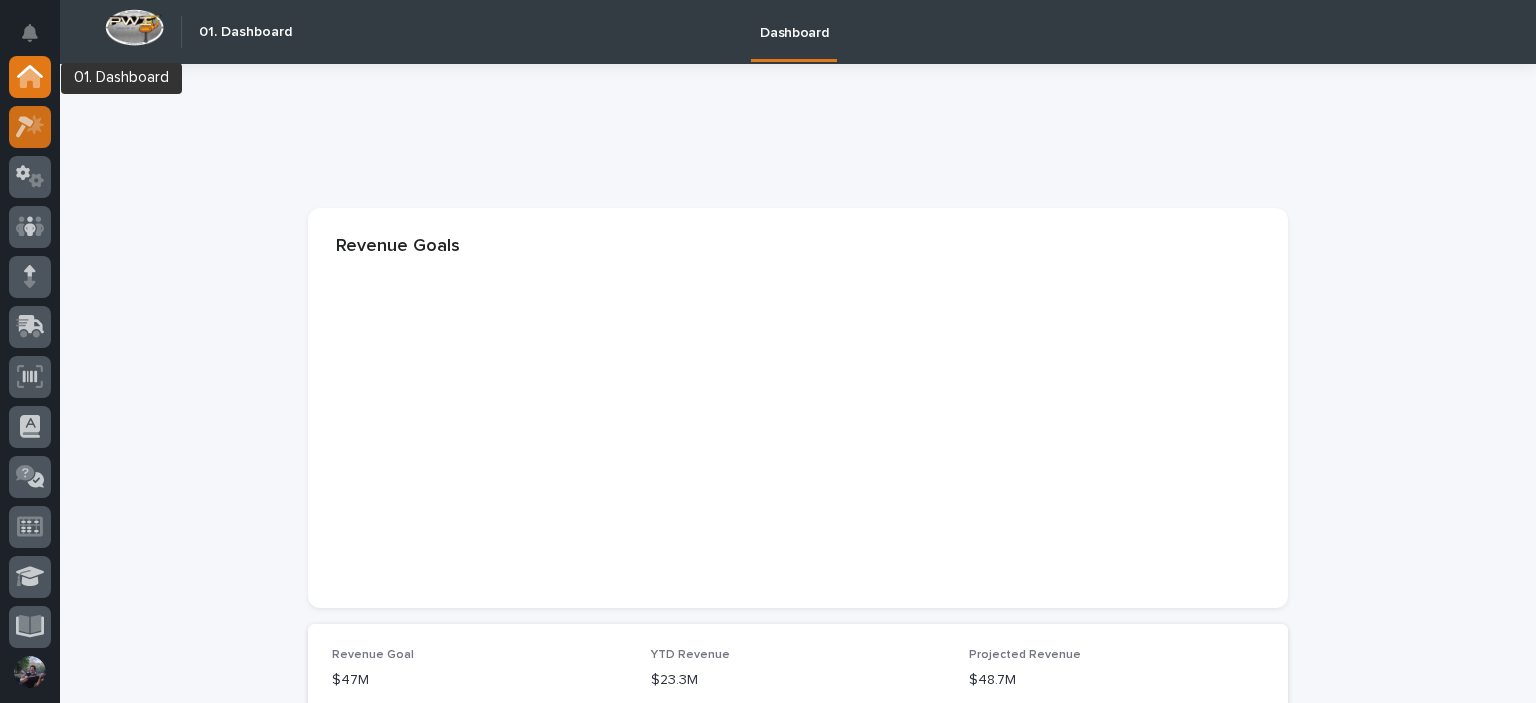 click 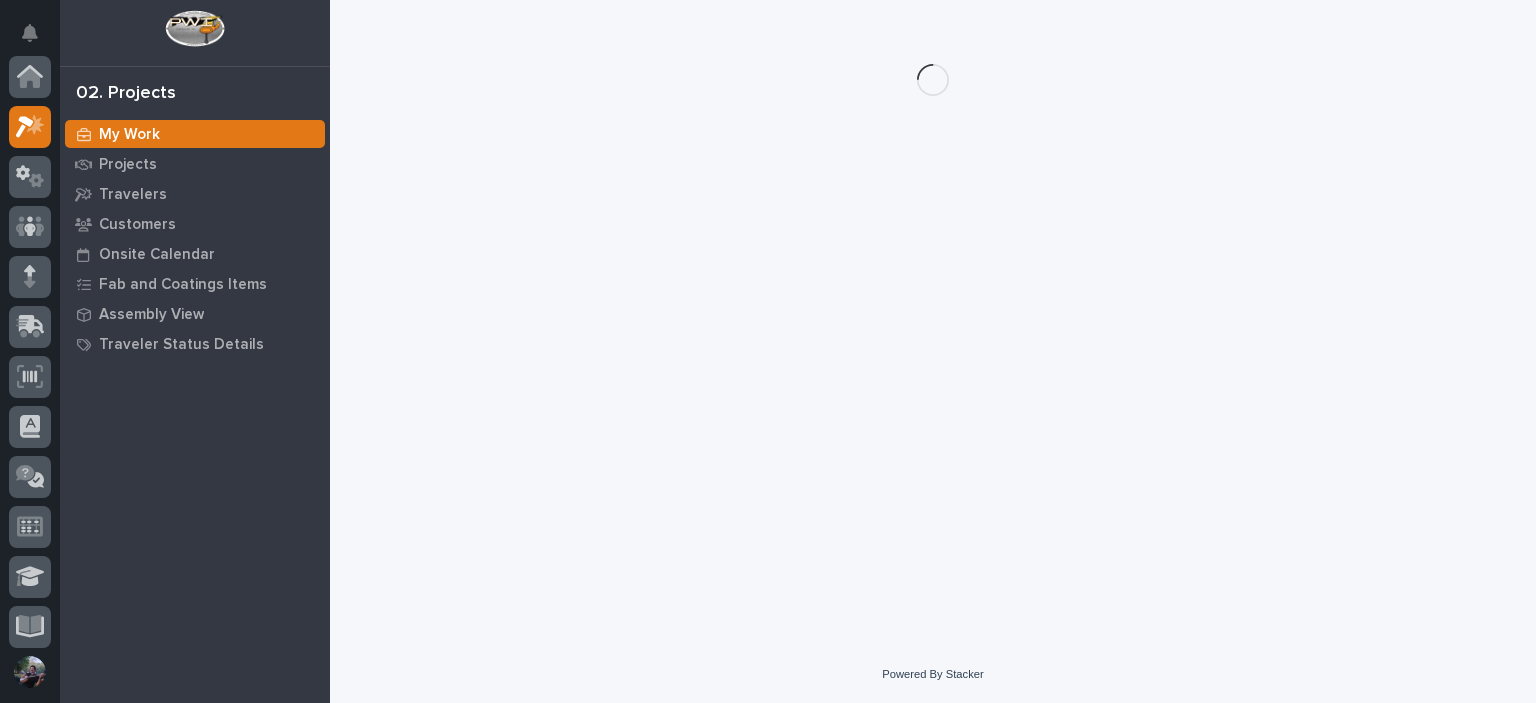 scroll, scrollTop: 50, scrollLeft: 0, axis: vertical 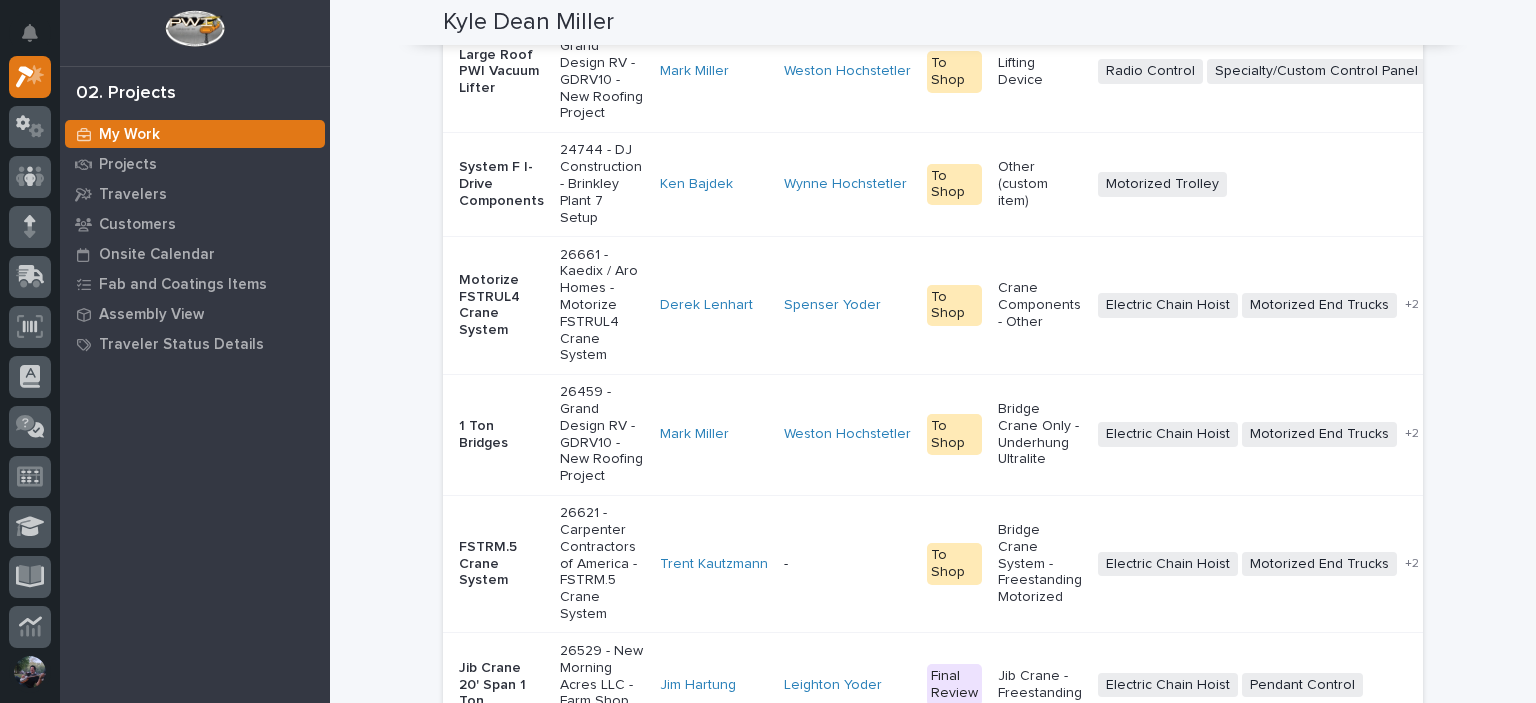 click on "Loading... Saving… Loading... Saving… Kyle Dean Miller Kyle Dean Miller Assembly & Components Manager Sorry, there was an error saving your record. Please try again. Please fill out the required fields below. Components Travelers Coatings Task List Assembly Task List Google Doc Templates Loading... Saving… Loading... Saving… Loading... Saving… All Incomplete Travelers 54 Inception + Design (Incomplete) 39 Production + Delivery (Incomplete) 15 Loading... Saving… Production + Delivery (Incomplete Travelers) Status Project Manager Work Location(s) Item Type Automated? Description Project Manager Coordinator Status Item Type Electrical Components Drawings Due to Shop Shipping Date Google Doc Template Google Doc Link Large Roof PWI Vacuum Lifter 26459 - Grand Design RV - GDRV10 - New Roofing Project Mark Miller   Weston Hochstetler   To Shop Lifting Device Radio Control Specialty/Custom Control Panel + 0 07/15/2025 07/15/2025   08/13/2025 -   Choose Template Components Complete Ignore Ken Bajdek" at bounding box center (933, 1952) 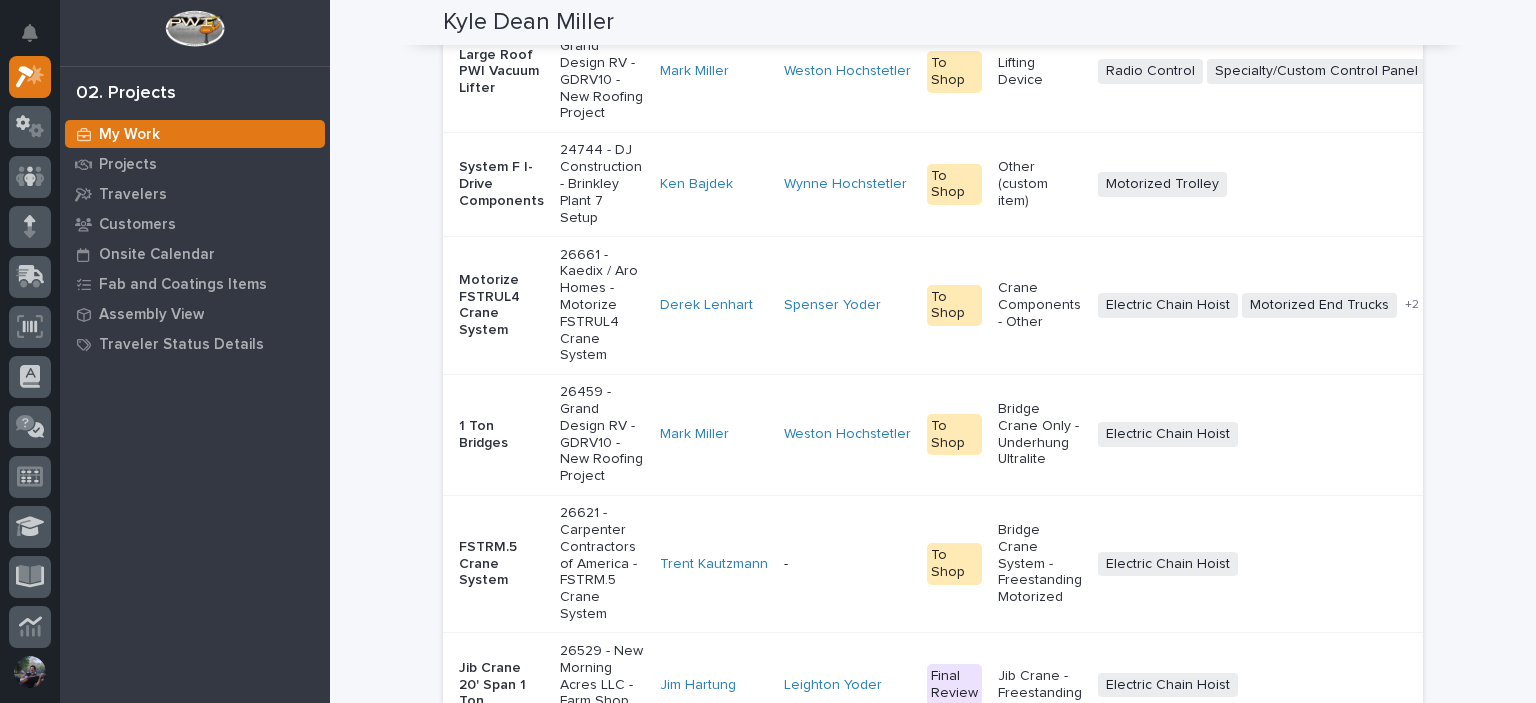 scroll, scrollTop: 0, scrollLeft: 0, axis: both 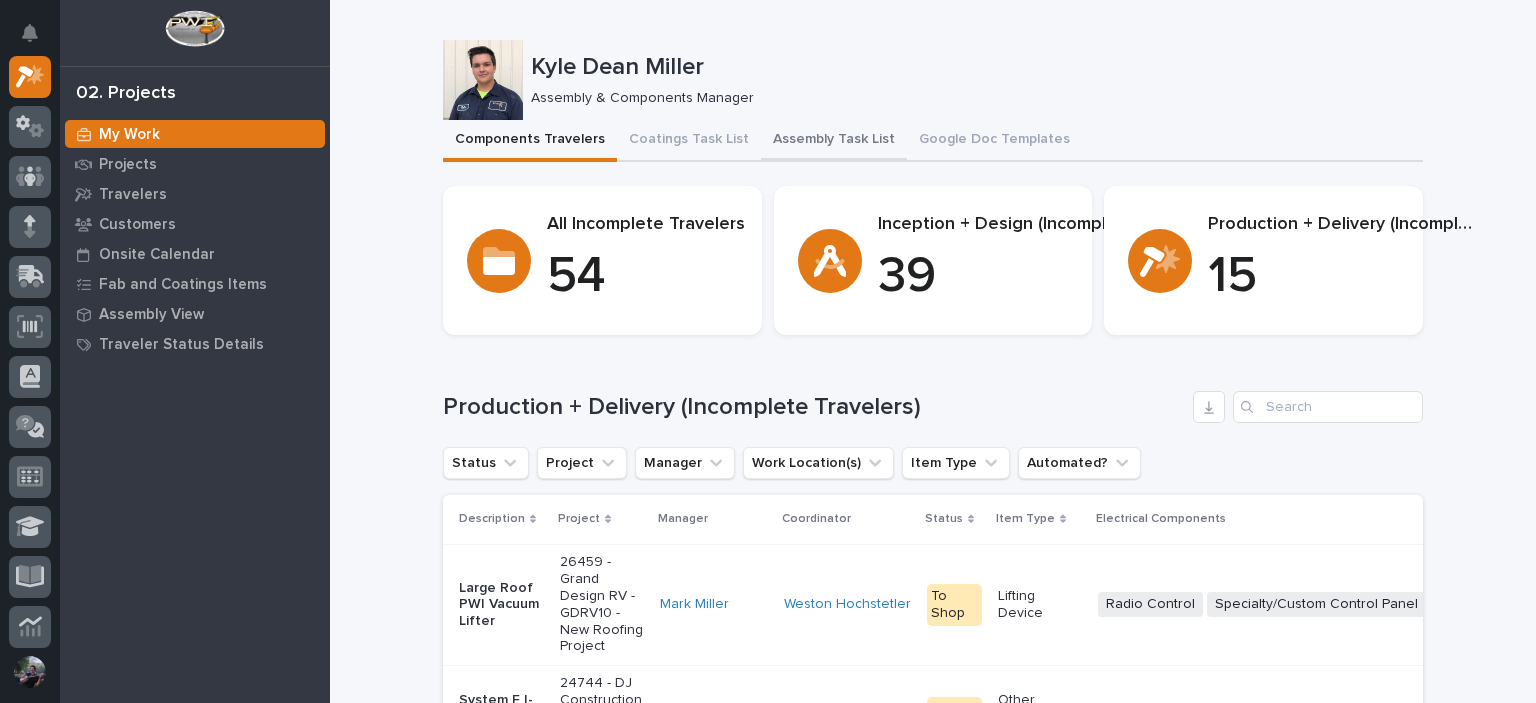 click on "Assembly Task List" at bounding box center (834, 141) 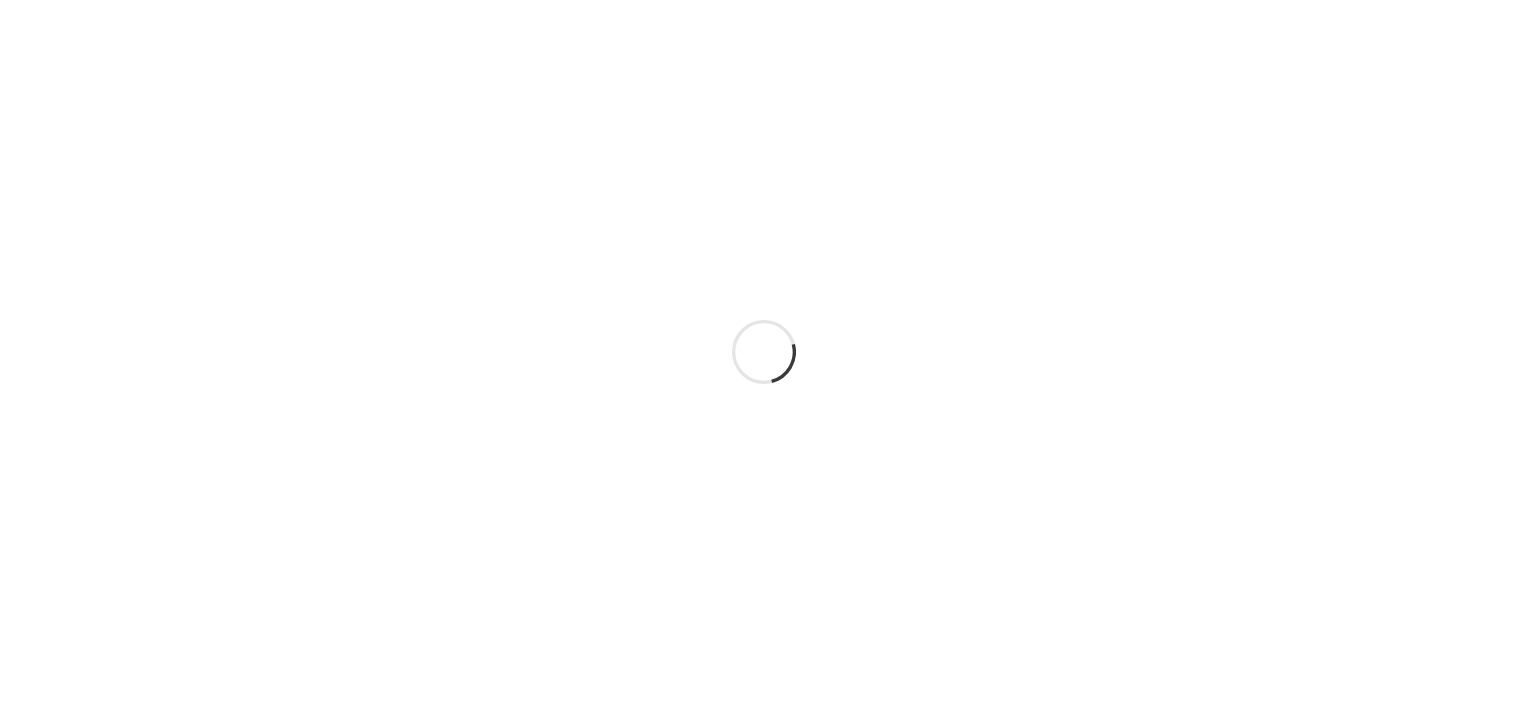scroll, scrollTop: 0, scrollLeft: 0, axis: both 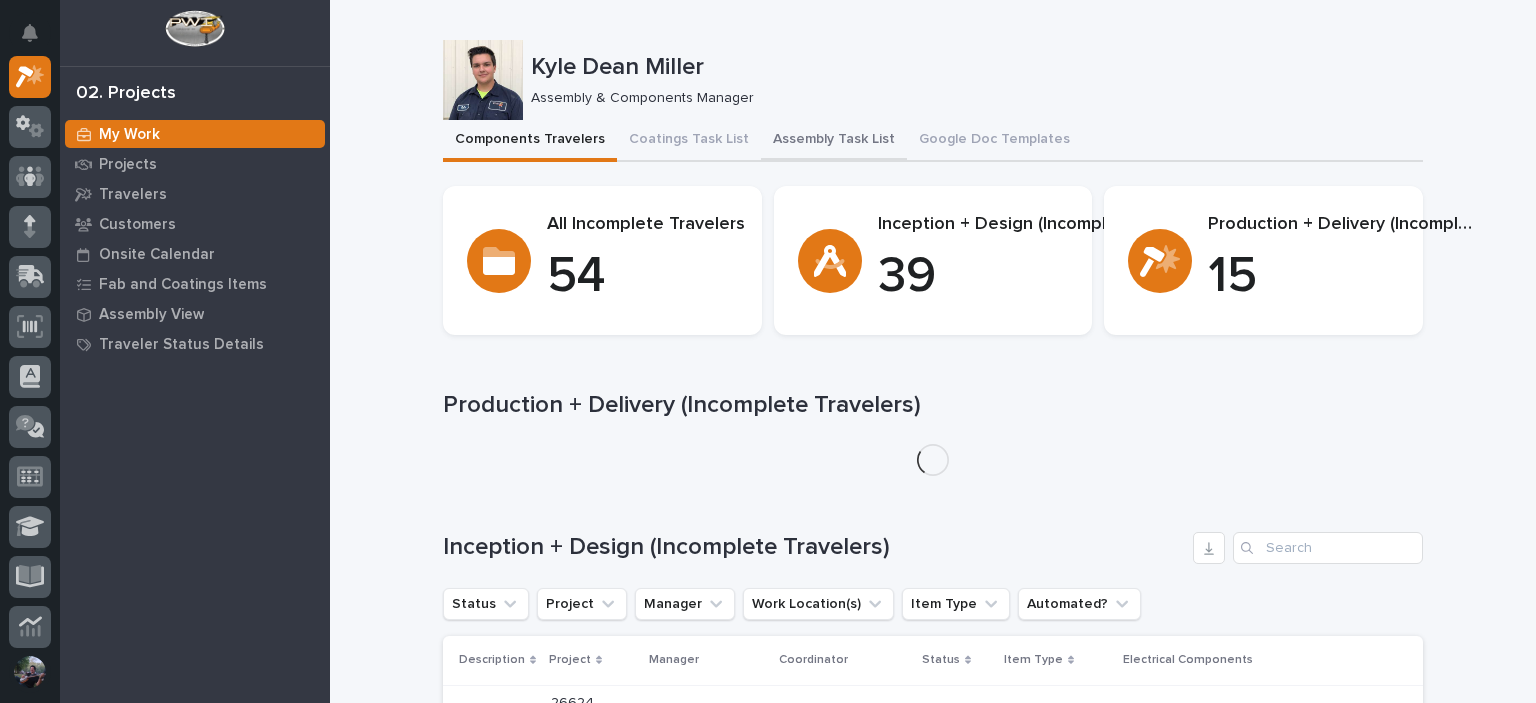 click on "Assembly Task List" at bounding box center [834, 141] 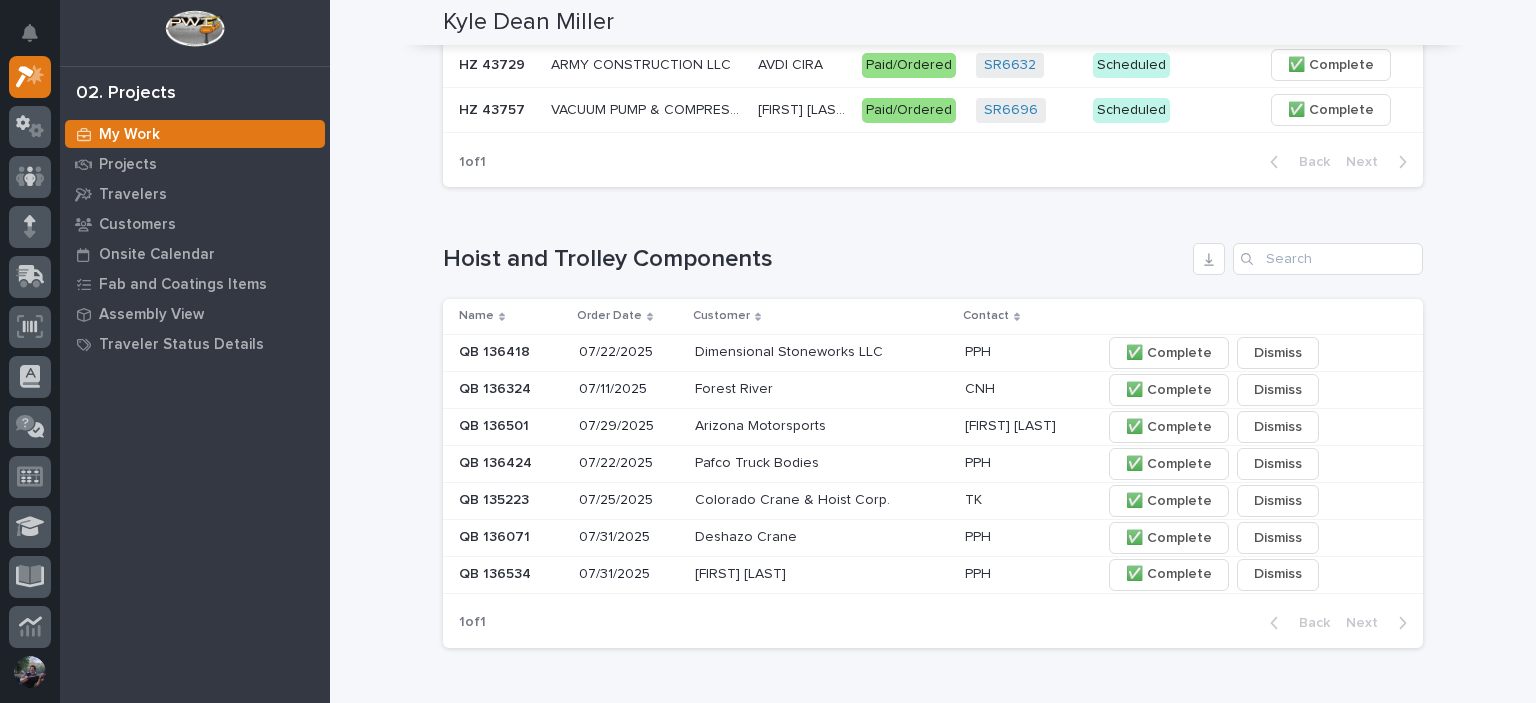 scroll, scrollTop: 666, scrollLeft: 0, axis: vertical 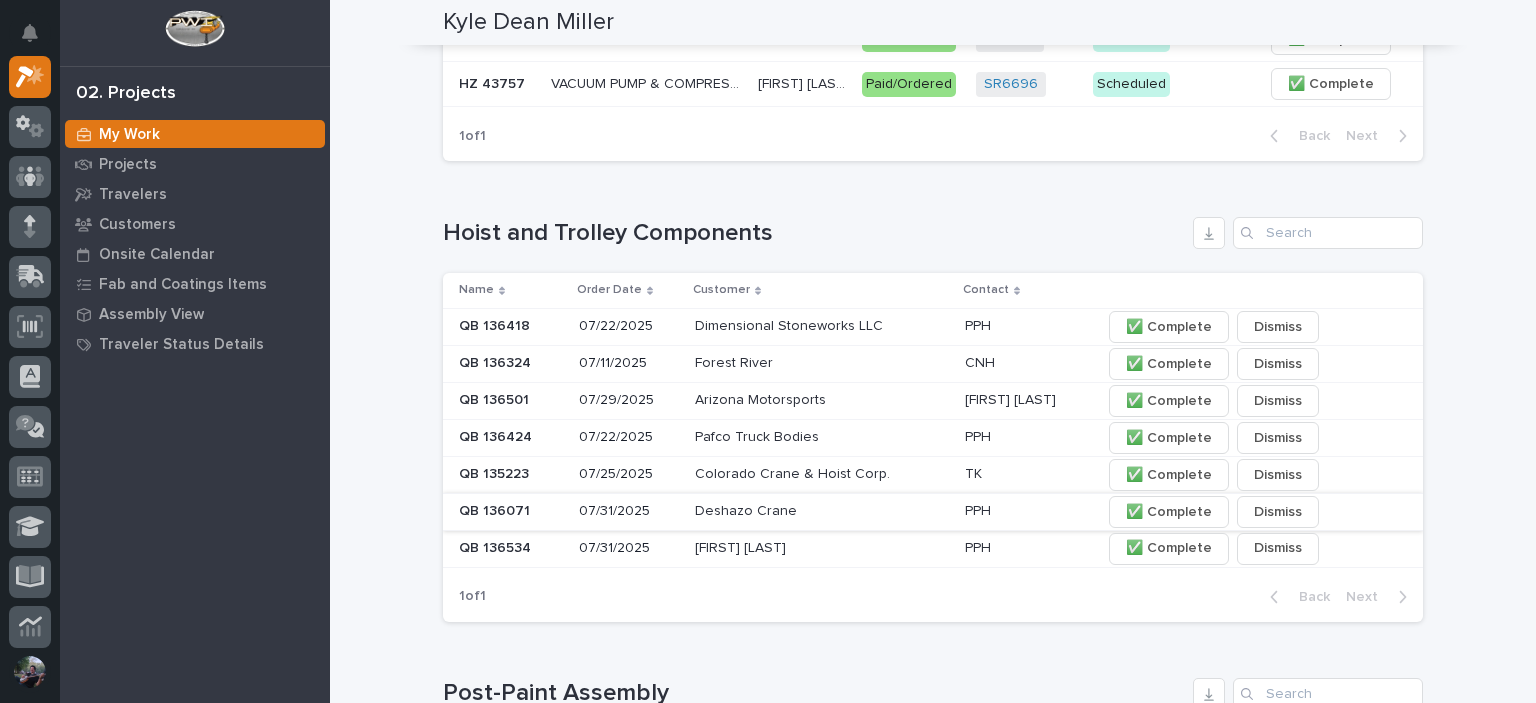 click on "✅ Complete" at bounding box center [1169, 512] 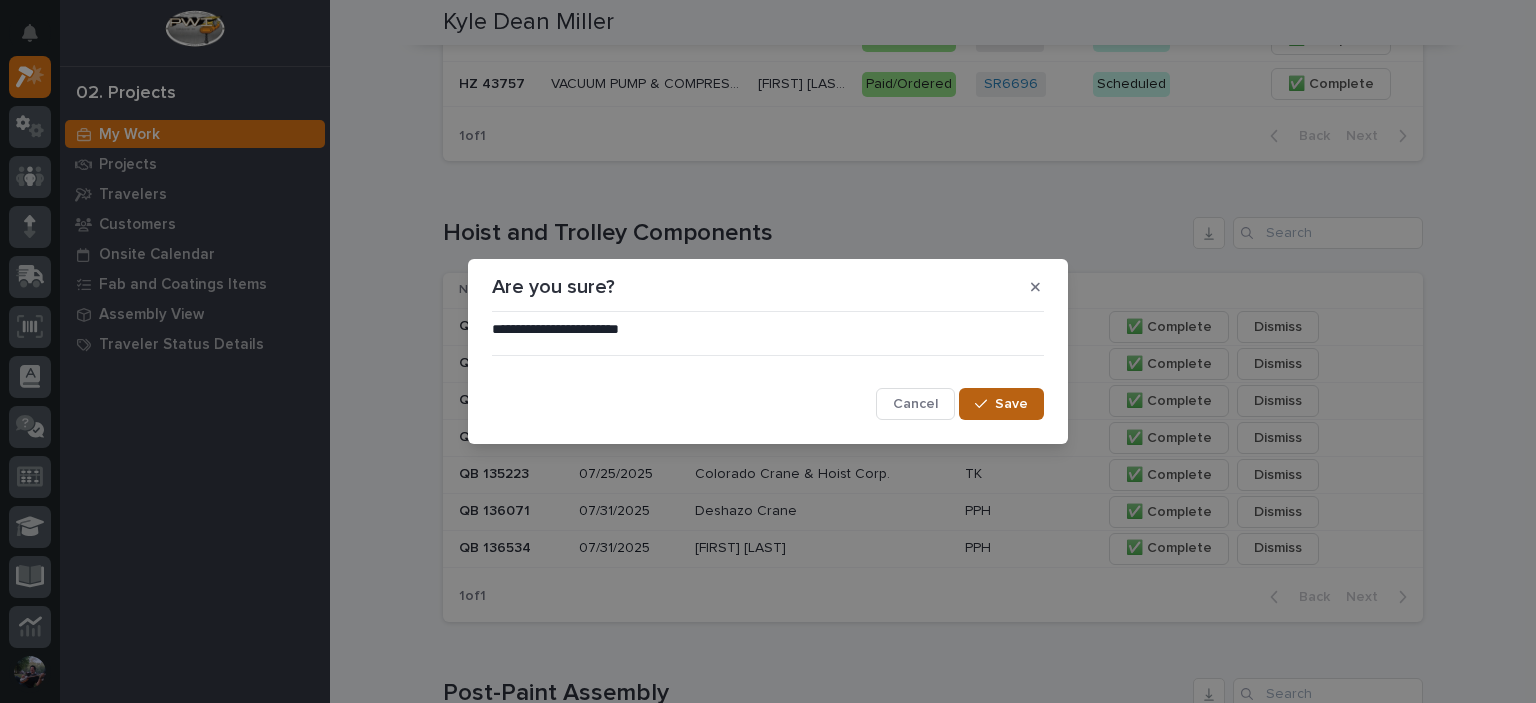 click on "Save" at bounding box center [1001, 404] 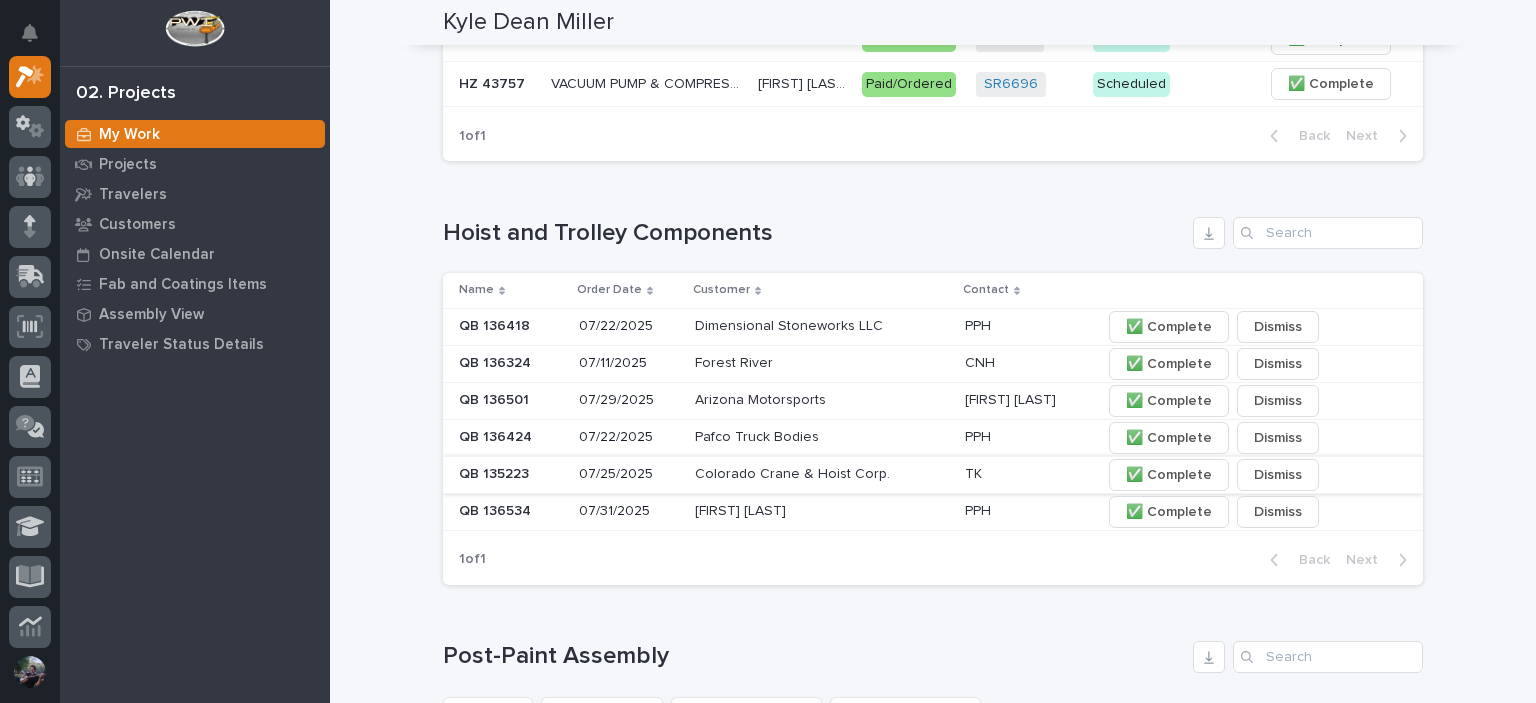 click on "✅ Complete" at bounding box center [1169, 475] 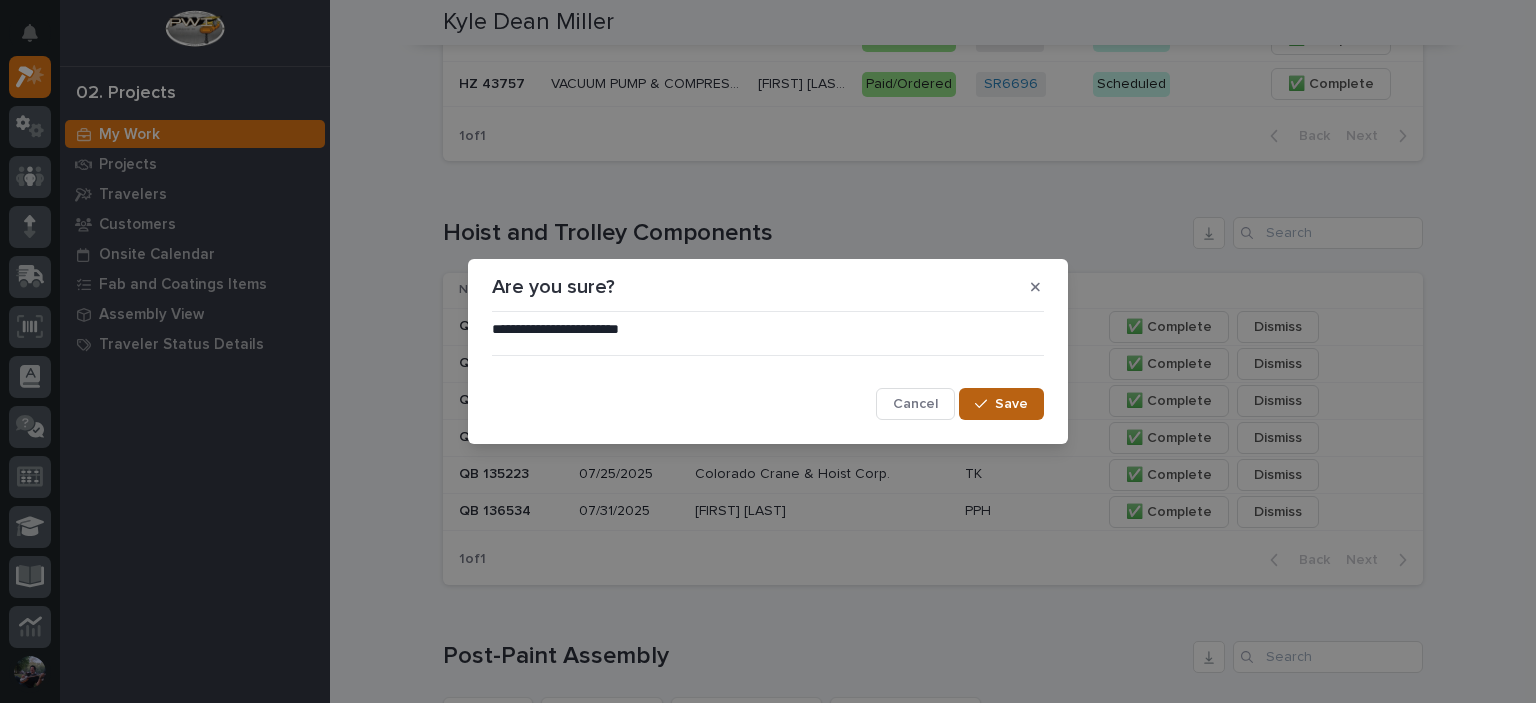 click on "Save" at bounding box center (1011, 404) 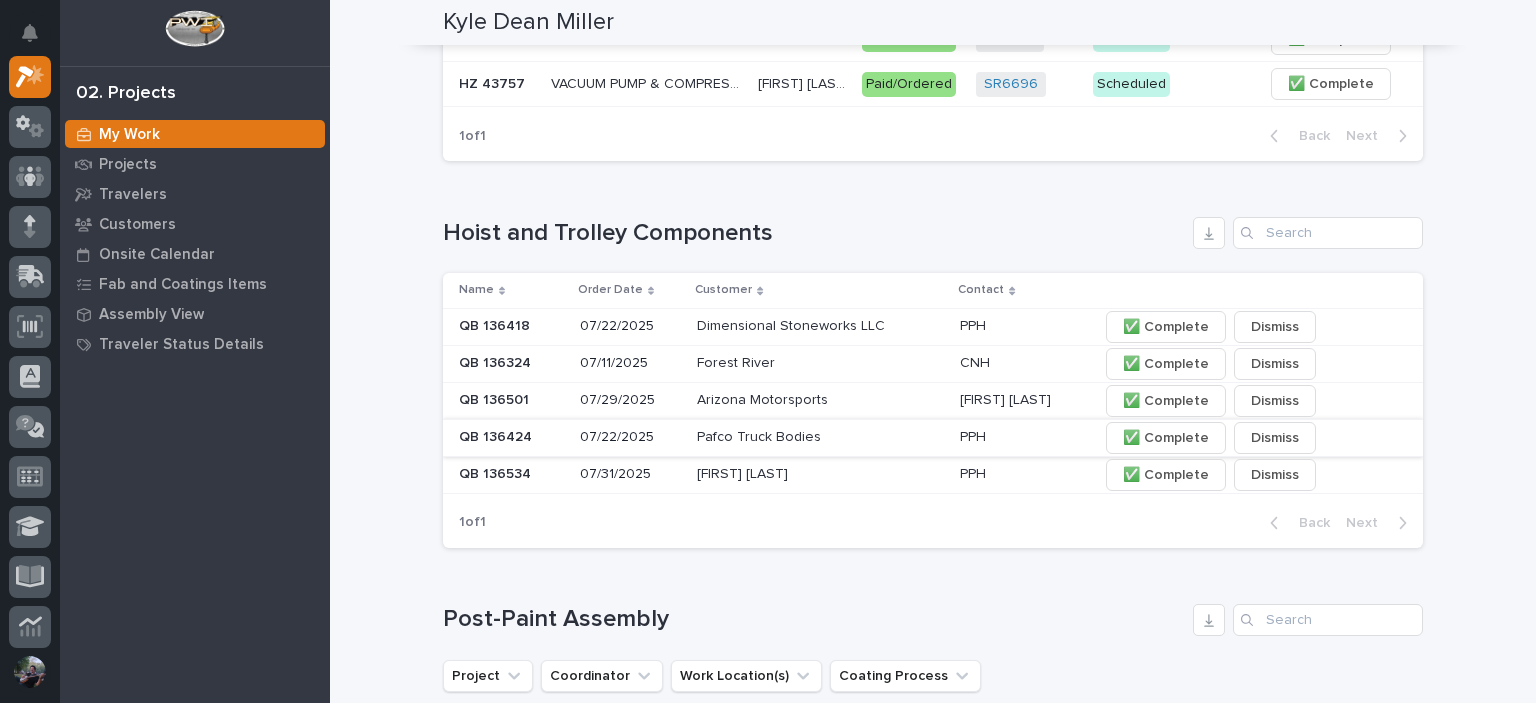 click on "✅ Complete" at bounding box center [1166, 438] 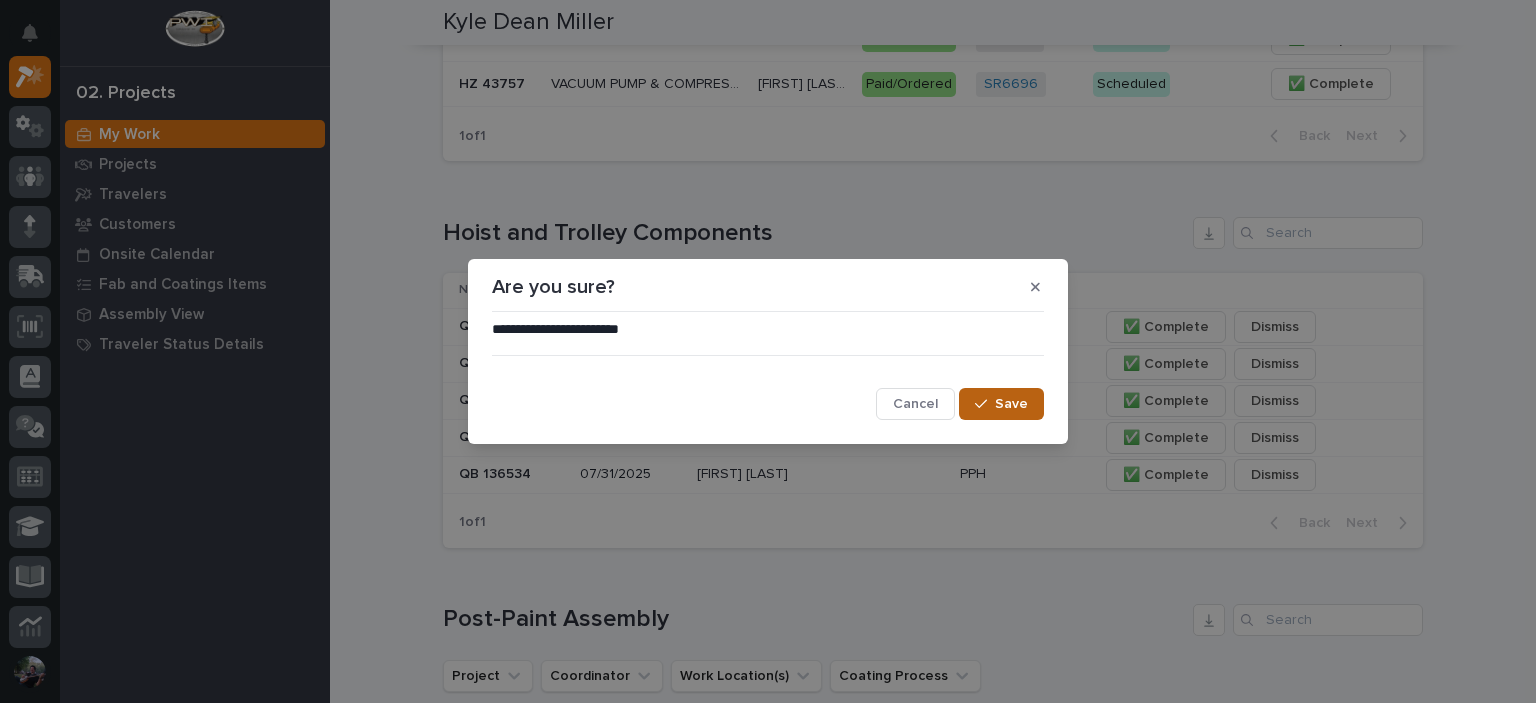 click on "Save" at bounding box center [1001, 404] 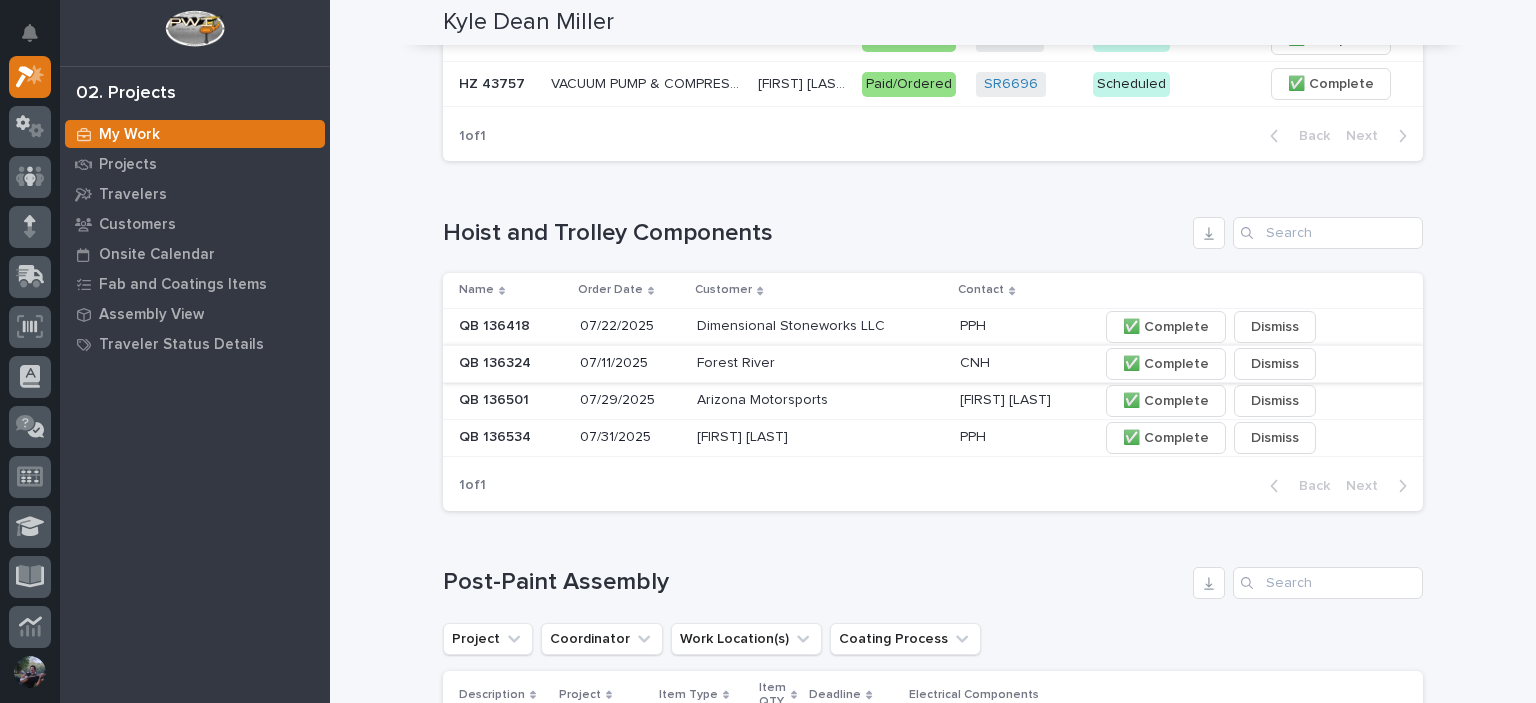 click on "✅ Complete" at bounding box center [1166, 364] 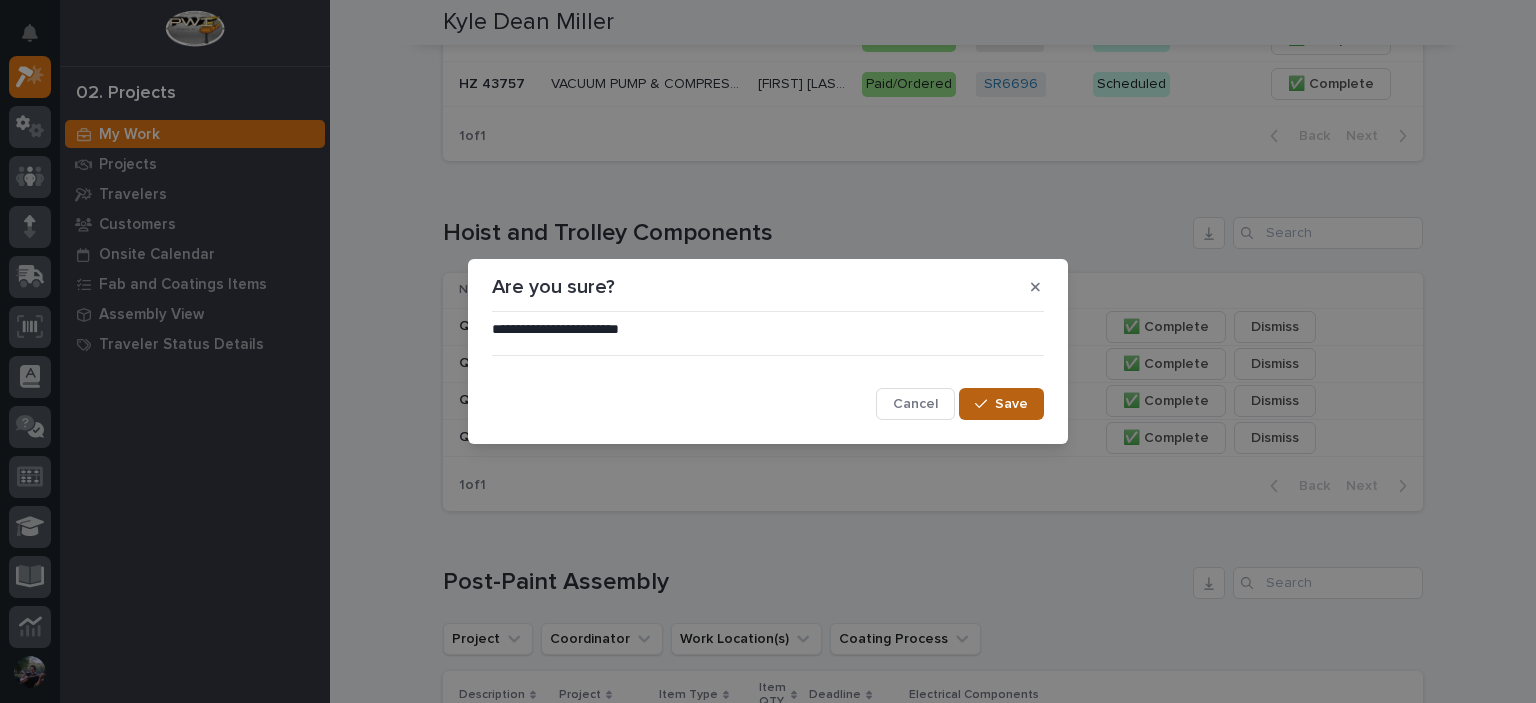 click on "Save" at bounding box center (1011, 404) 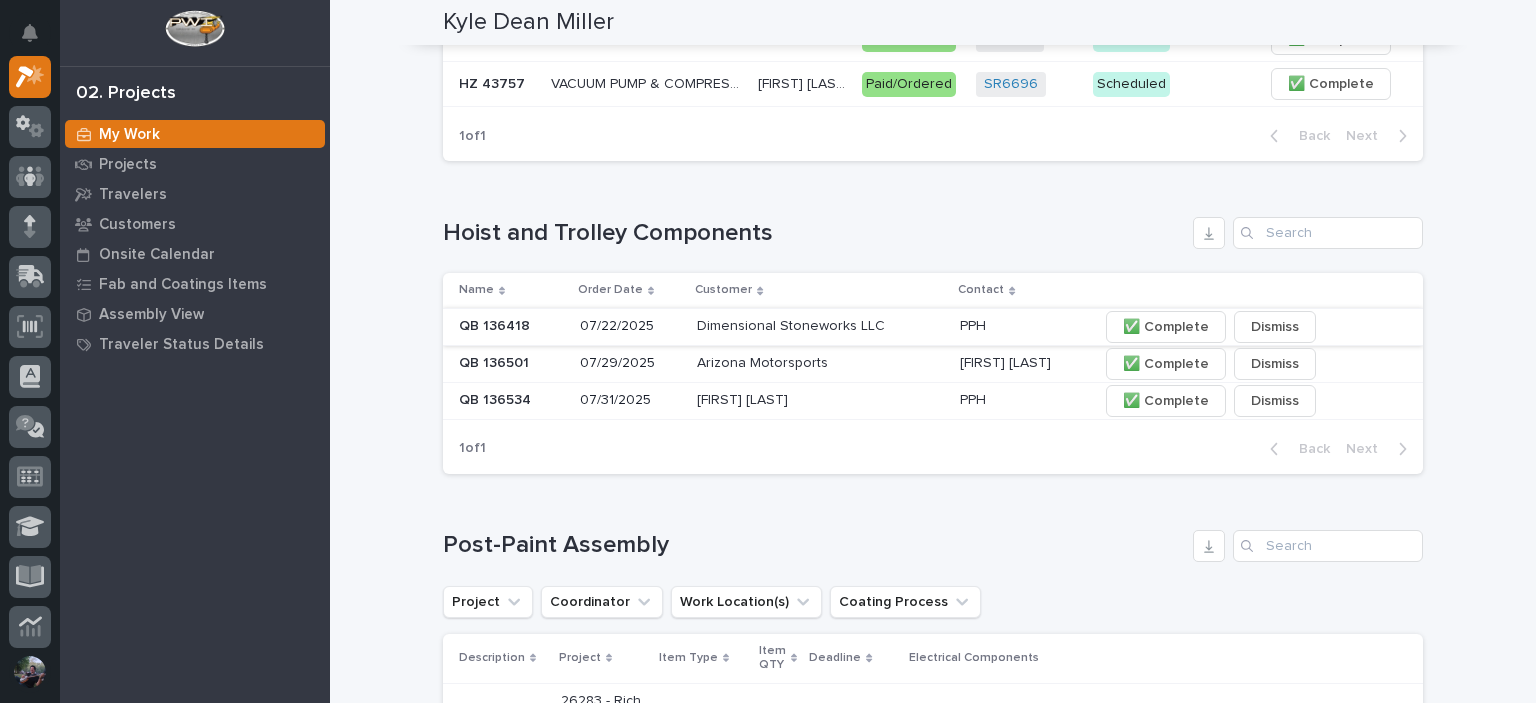 click on "✅ Complete" at bounding box center (1166, 327) 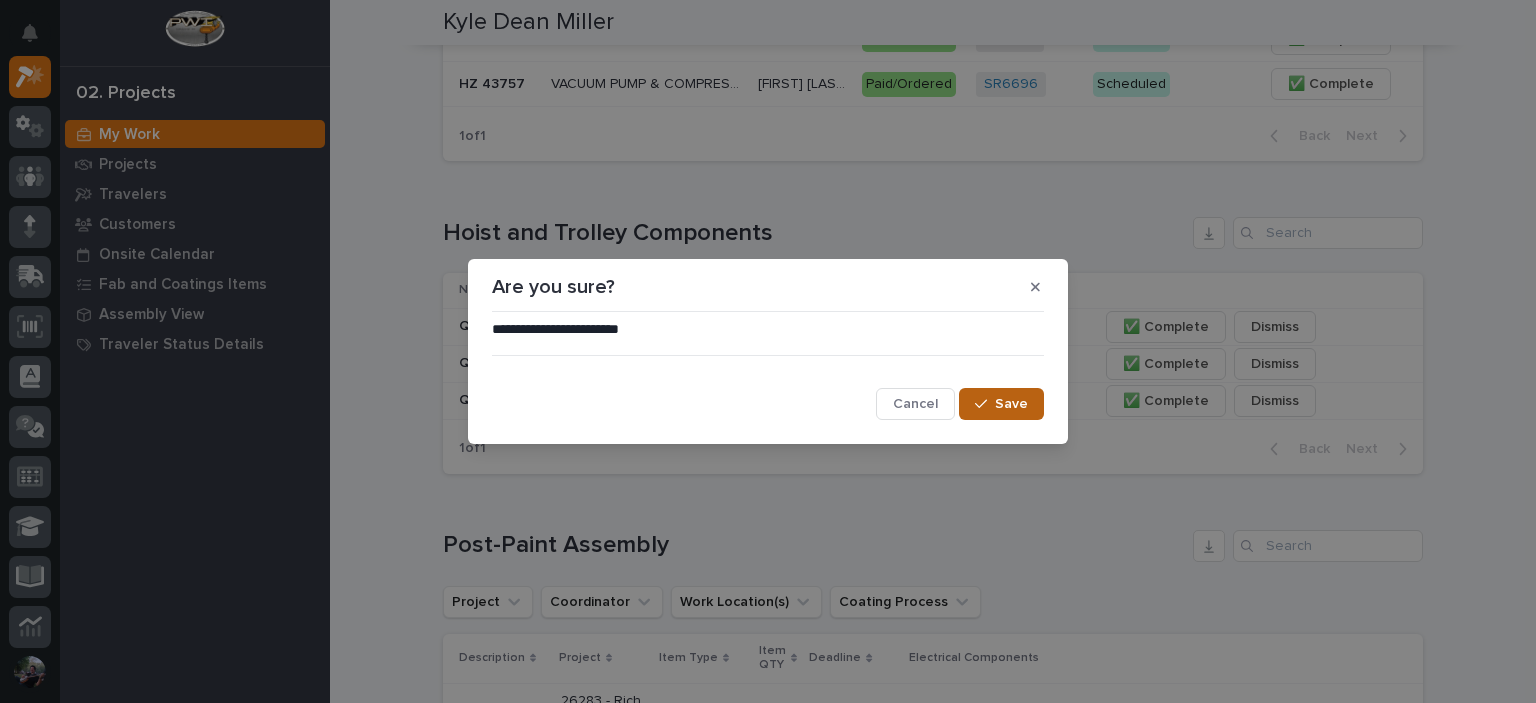 click 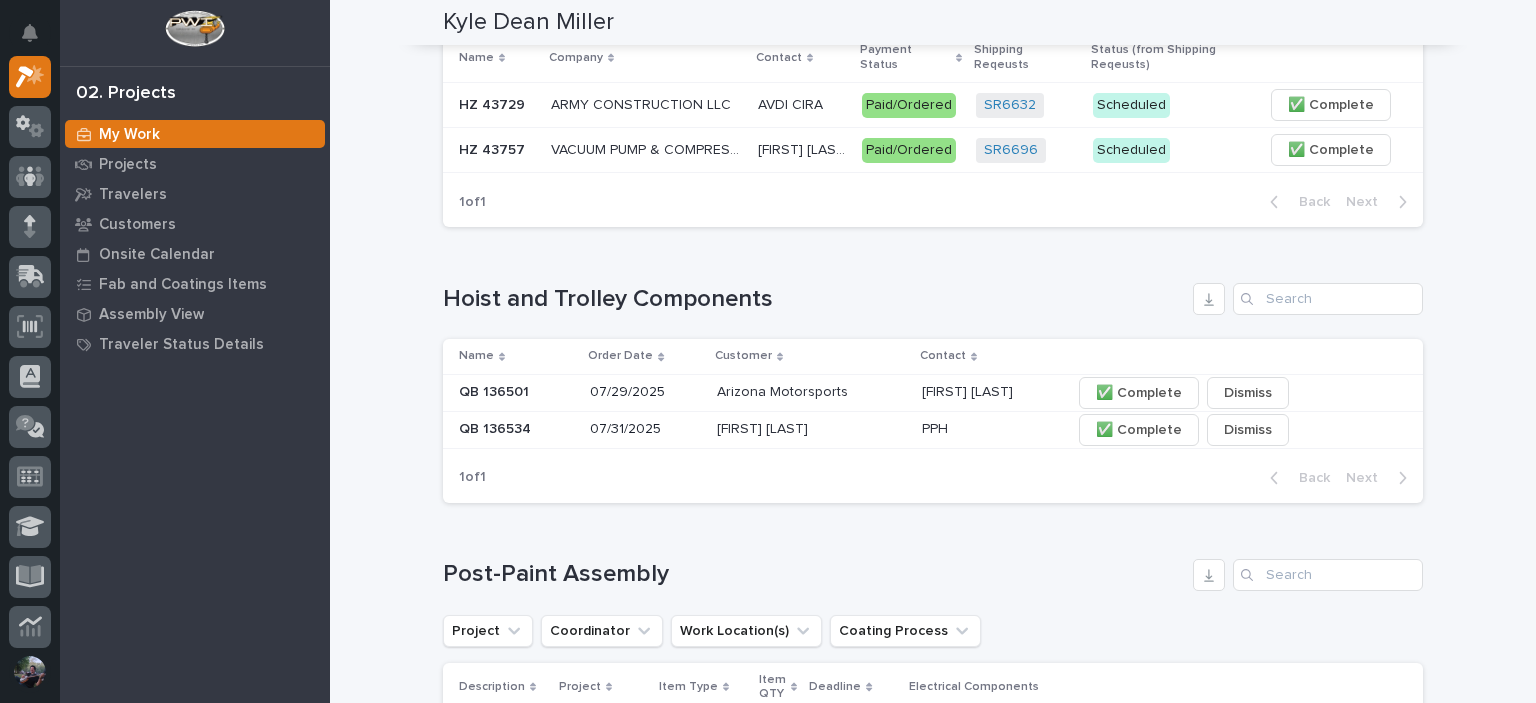 scroll, scrollTop: 533, scrollLeft: 0, axis: vertical 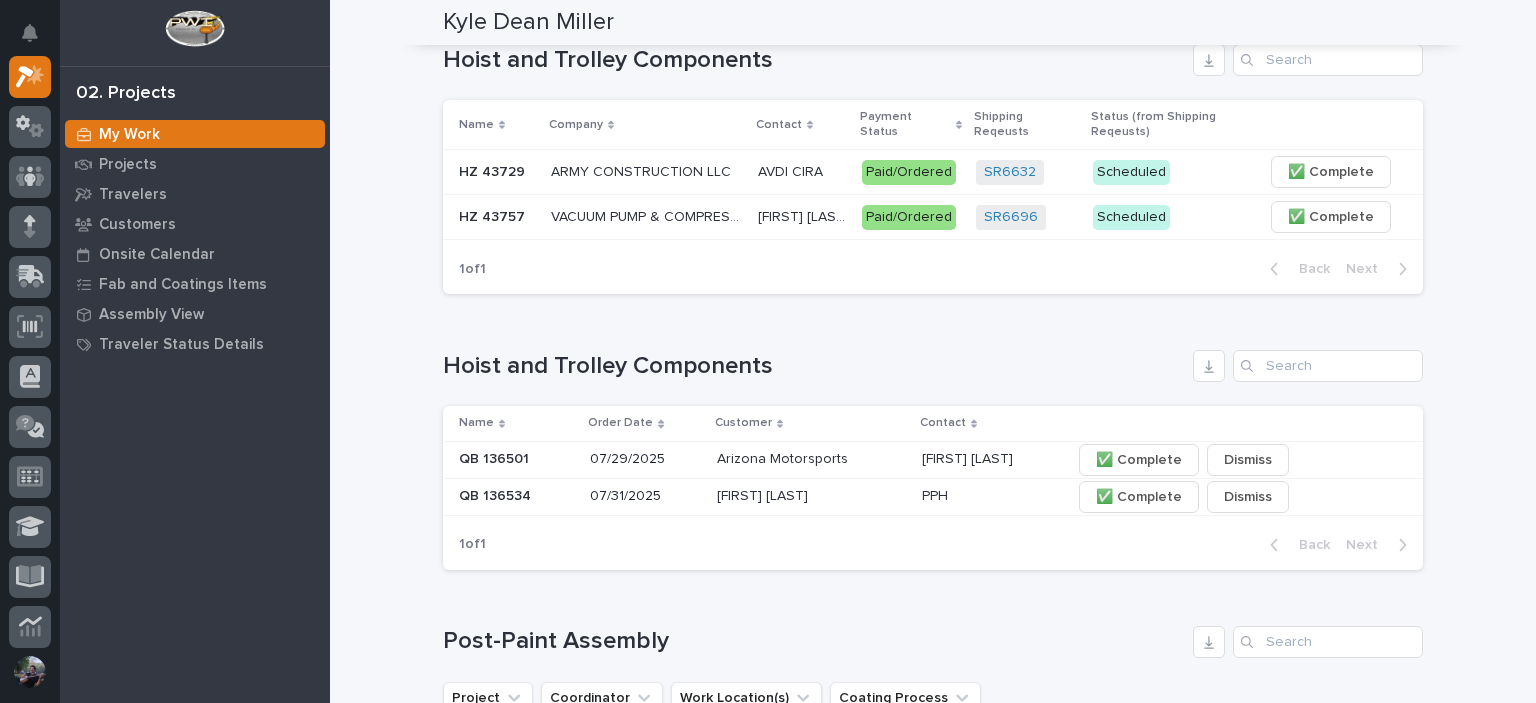 click on "Jacob Saxton" at bounding box center [969, 457] 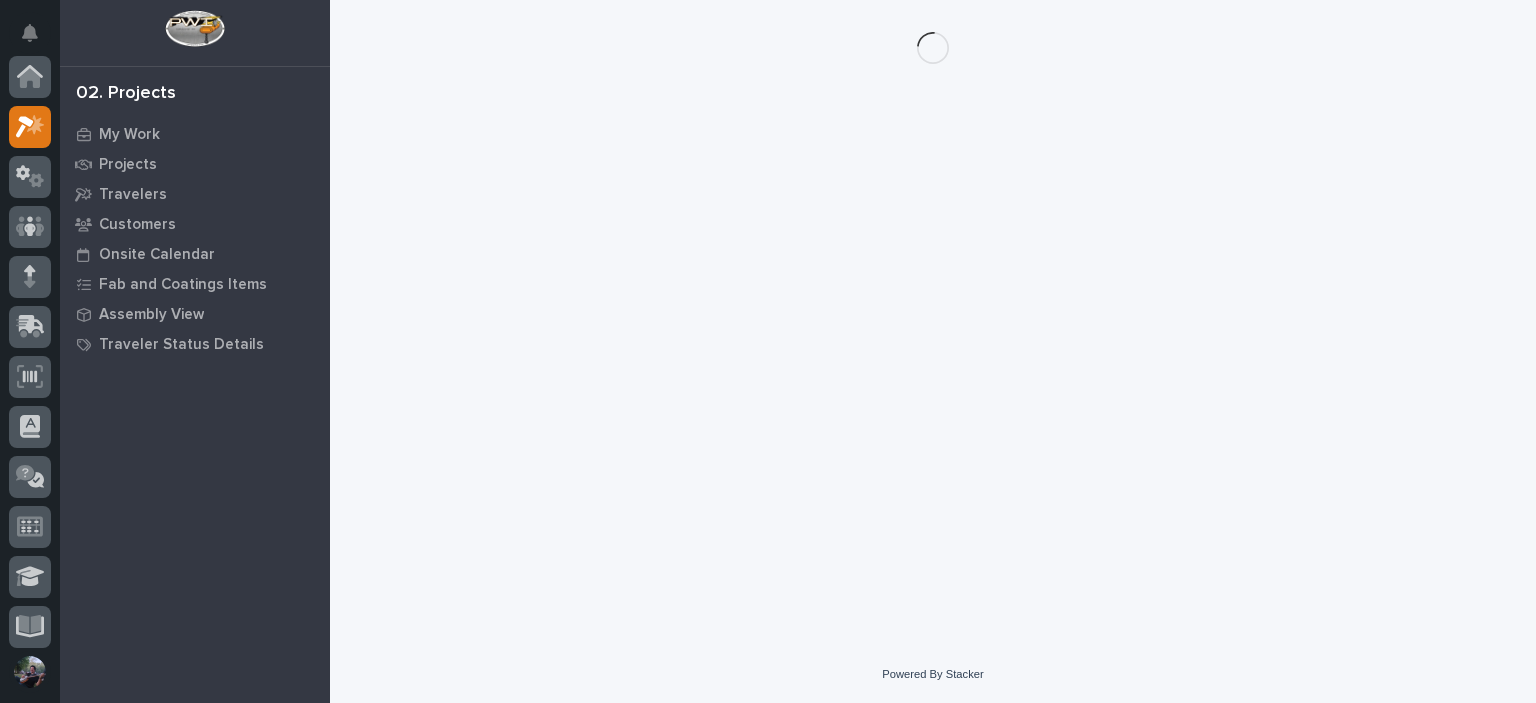 scroll, scrollTop: 0, scrollLeft: 0, axis: both 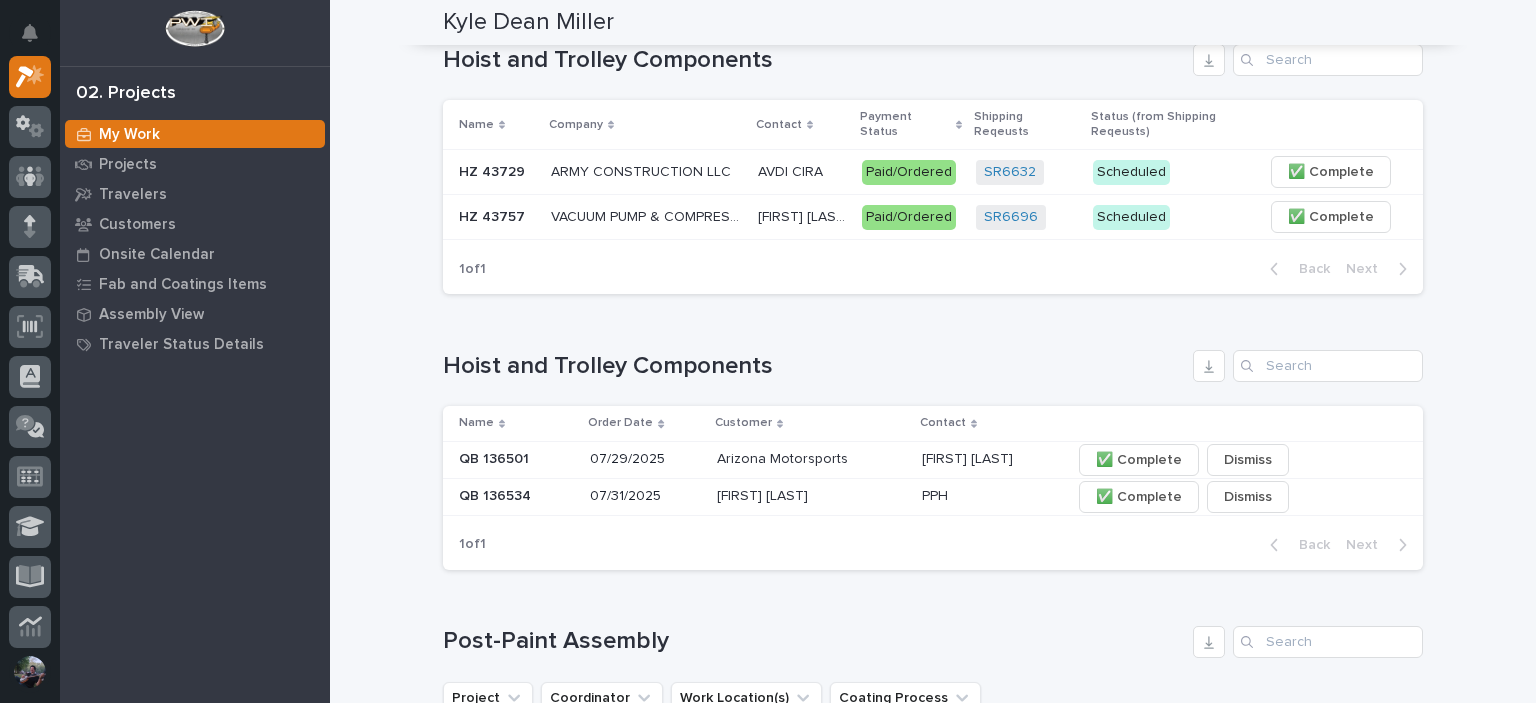 click on "07/31/2025" at bounding box center [645, 496] 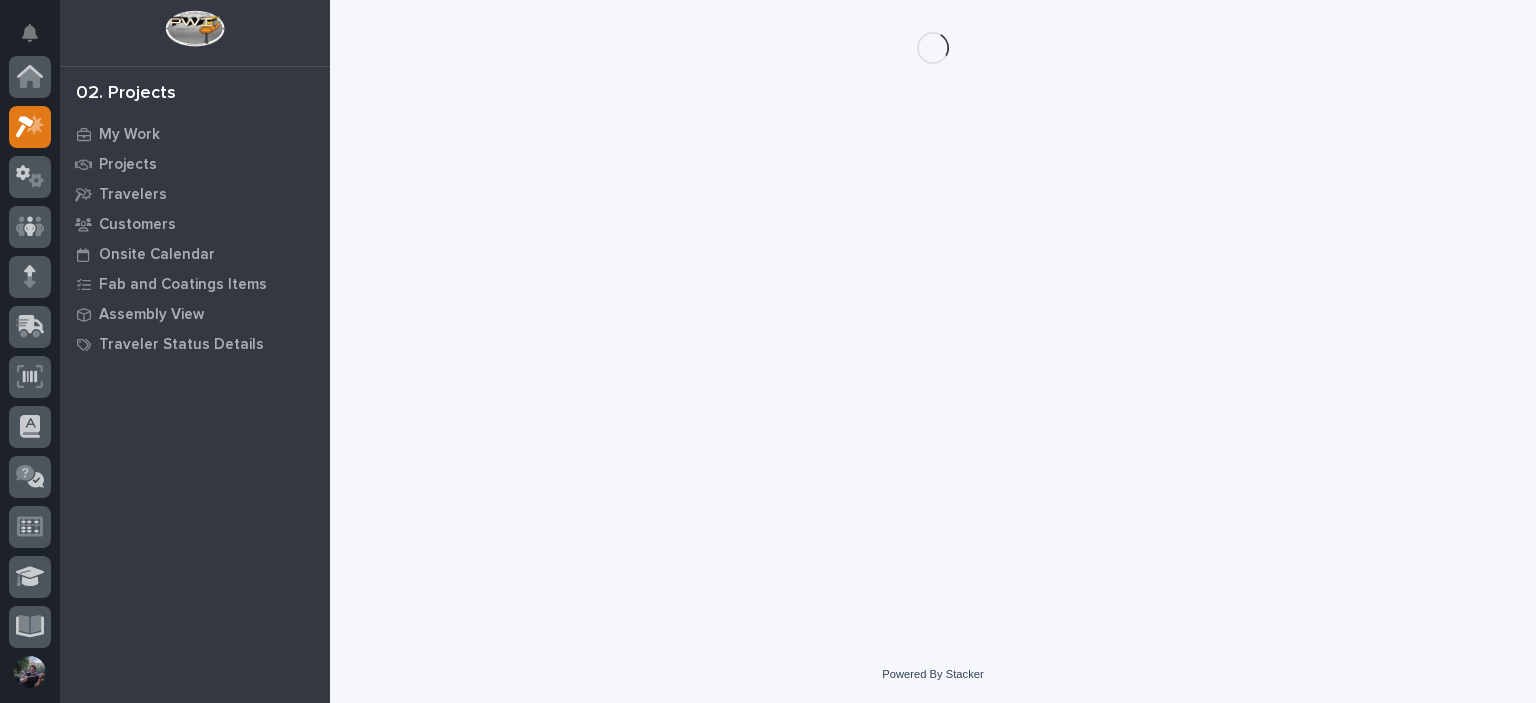 scroll, scrollTop: 0, scrollLeft: 0, axis: both 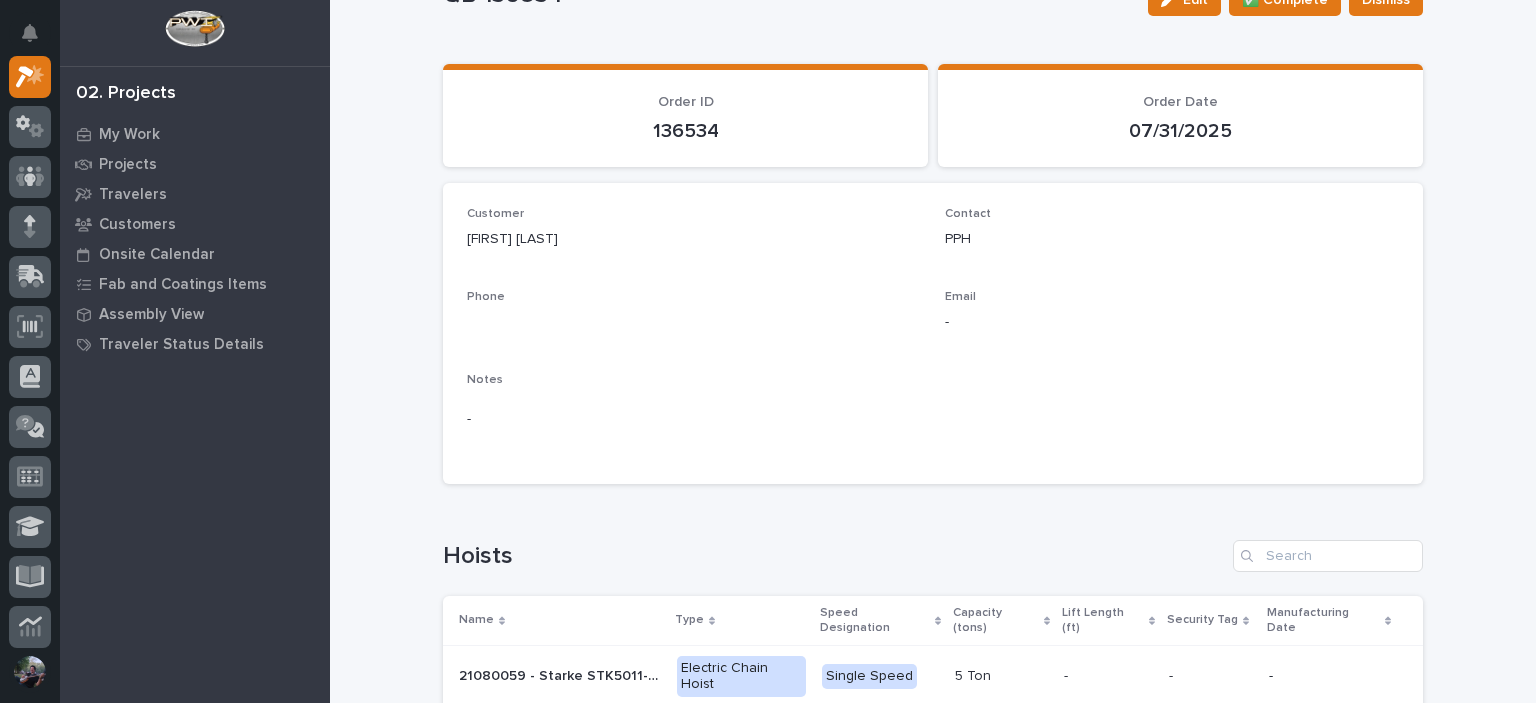 click on "Loading... Saving… Loading... Saving… Order ID 136534 Order Date 07/31/2025 Loading... Saving… Customer Joe Qureishi Contact PPH Phone Email - Notes - Loading... Saving… Hoists Name Type Speed Designation Capacity (tons) Lift Length (ft) Security Tag Manufacturing Date 21080059 - Starke STK5011-LC 21080059 - Starke STK5011-LC   Electric Chain Hoist Single Speed 5 Ton 5 Ton   - -   - -   - 1  of  1 Back Next Loading... Saving…" at bounding box center (933, 411) 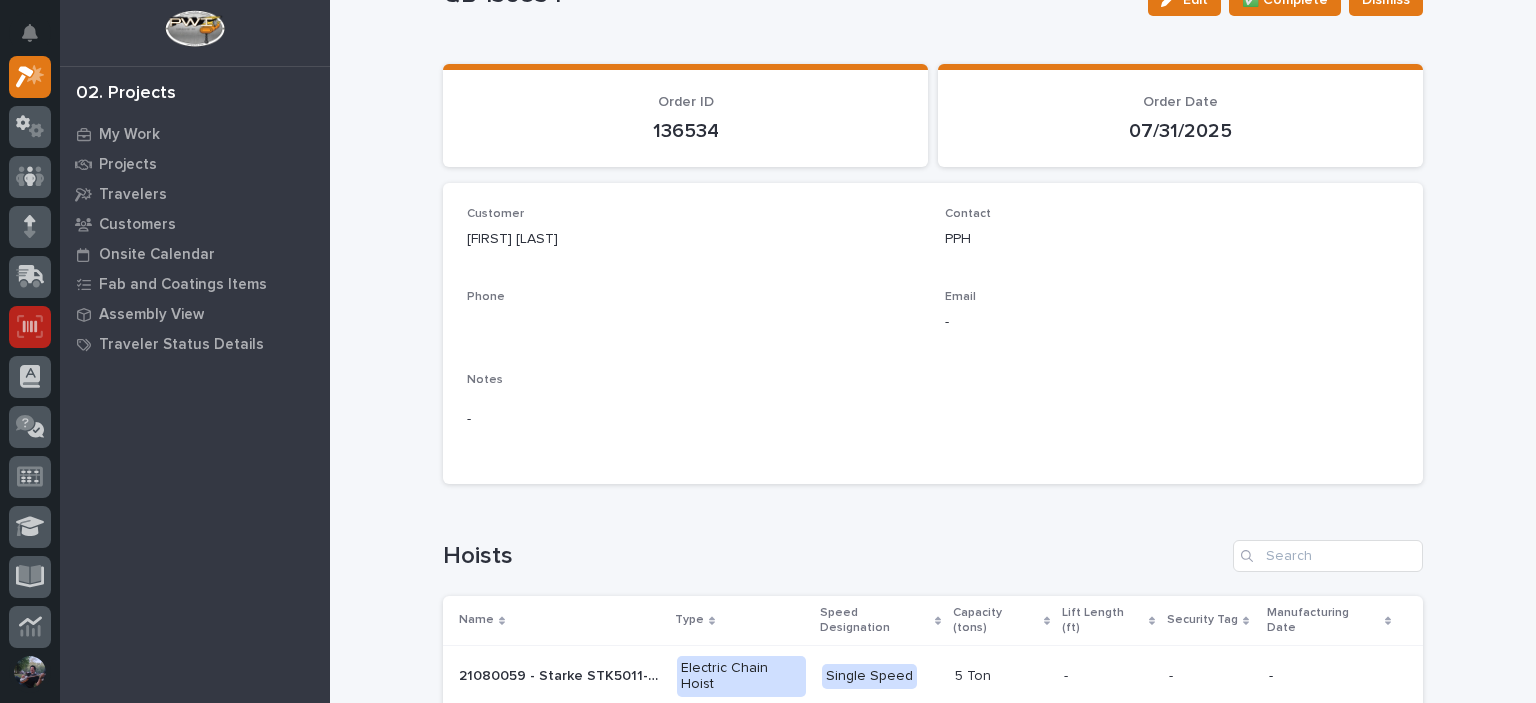 click at bounding box center (30, 327) 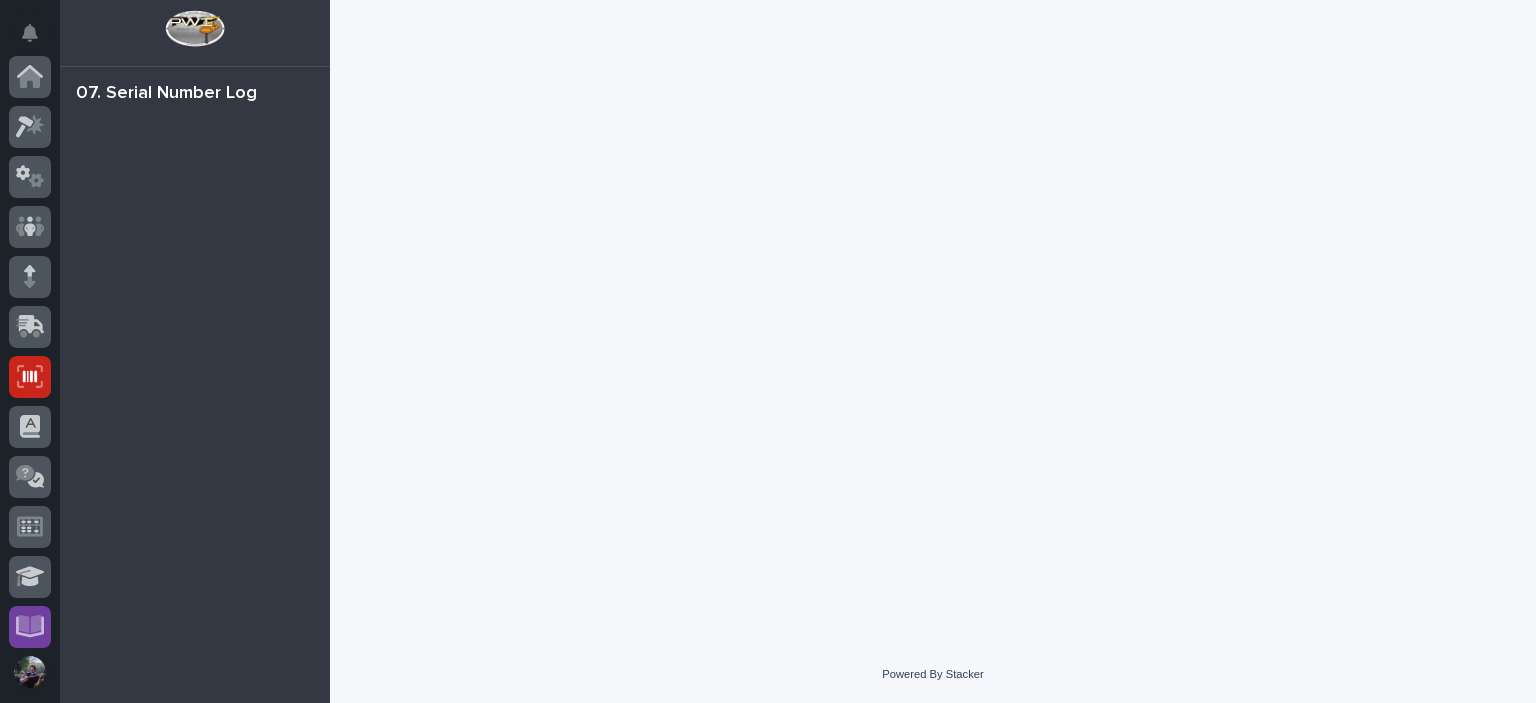 scroll, scrollTop: 0, scrollLeft: 0, axis: both 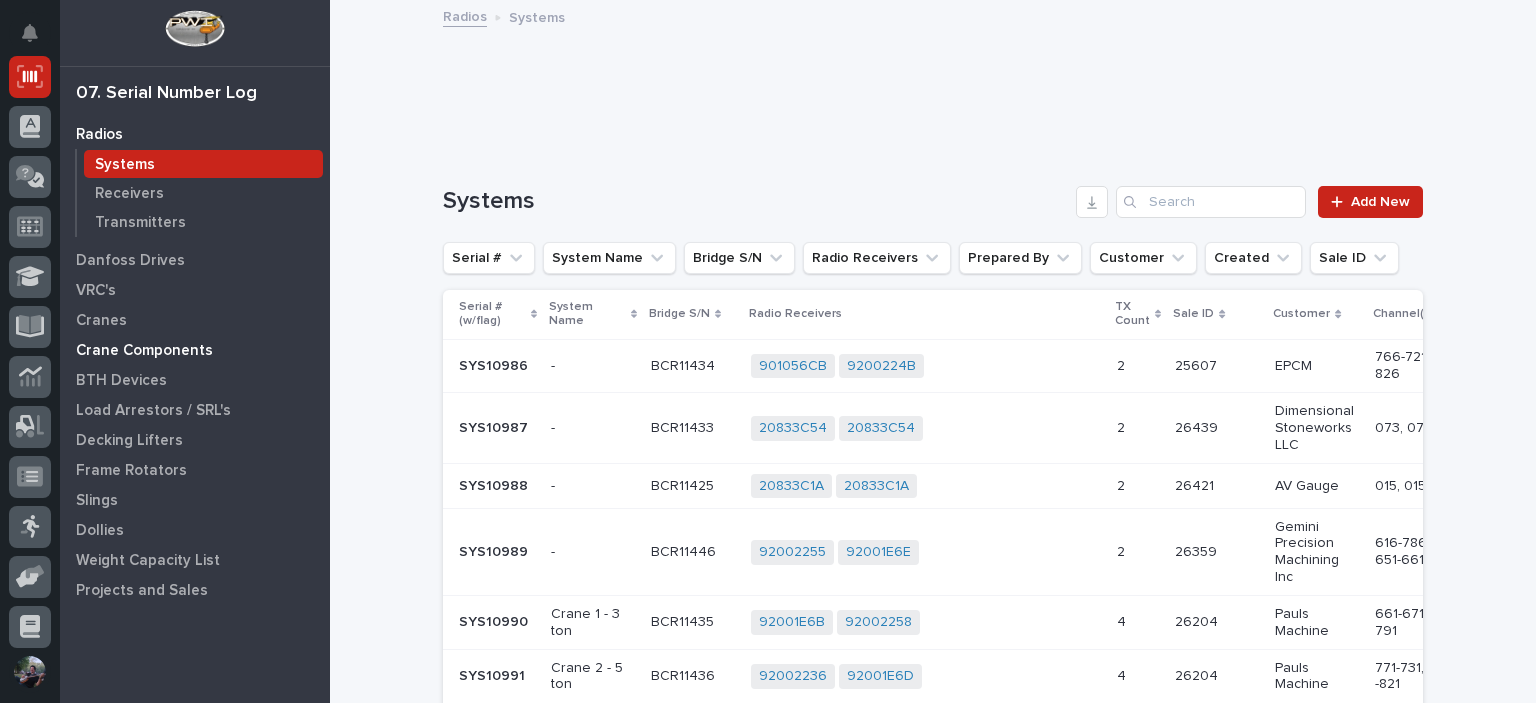 click on "Crane Components" at bounding box center [144, 351] 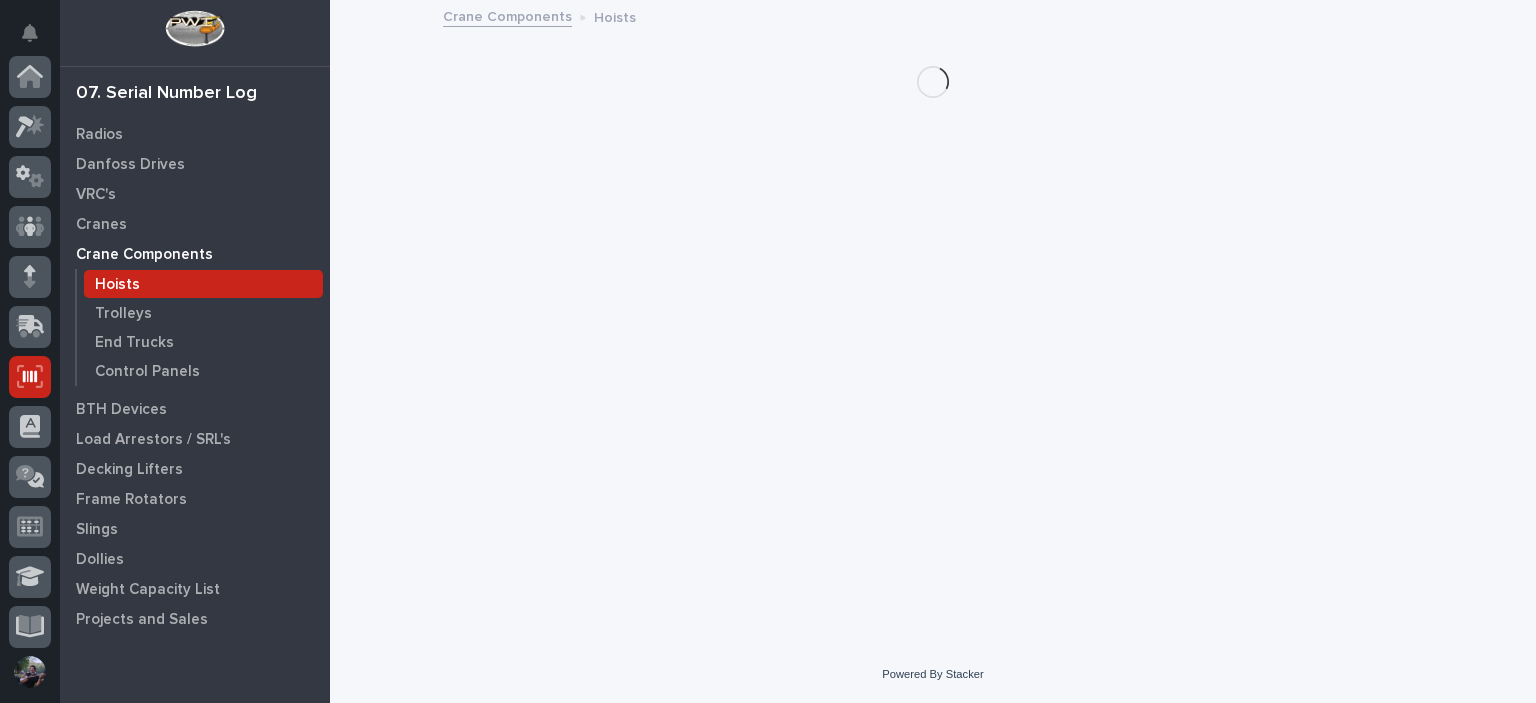 scroll, scrollTop: 300, scrollLeft: 0, axis: vertical 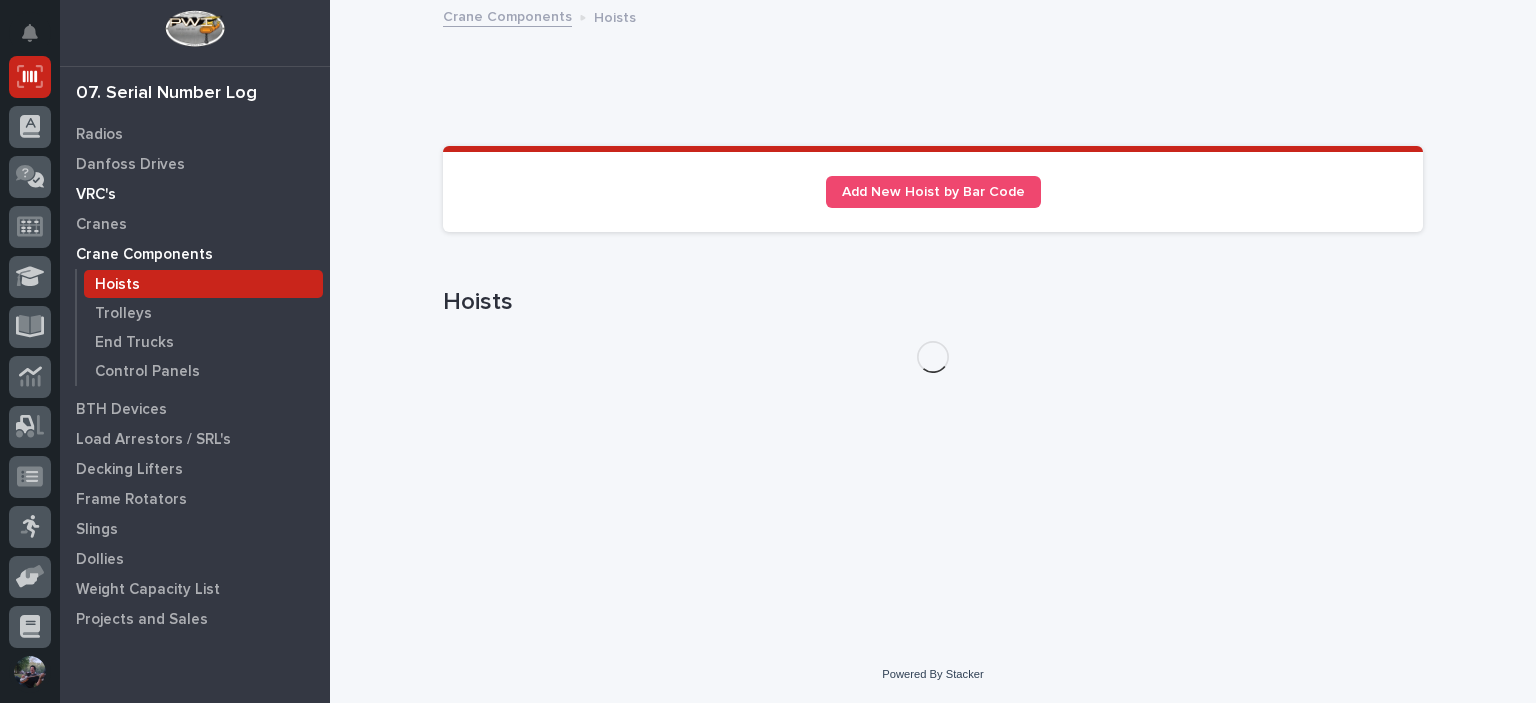 click on "VRC's" at bounding box center (96, 195) 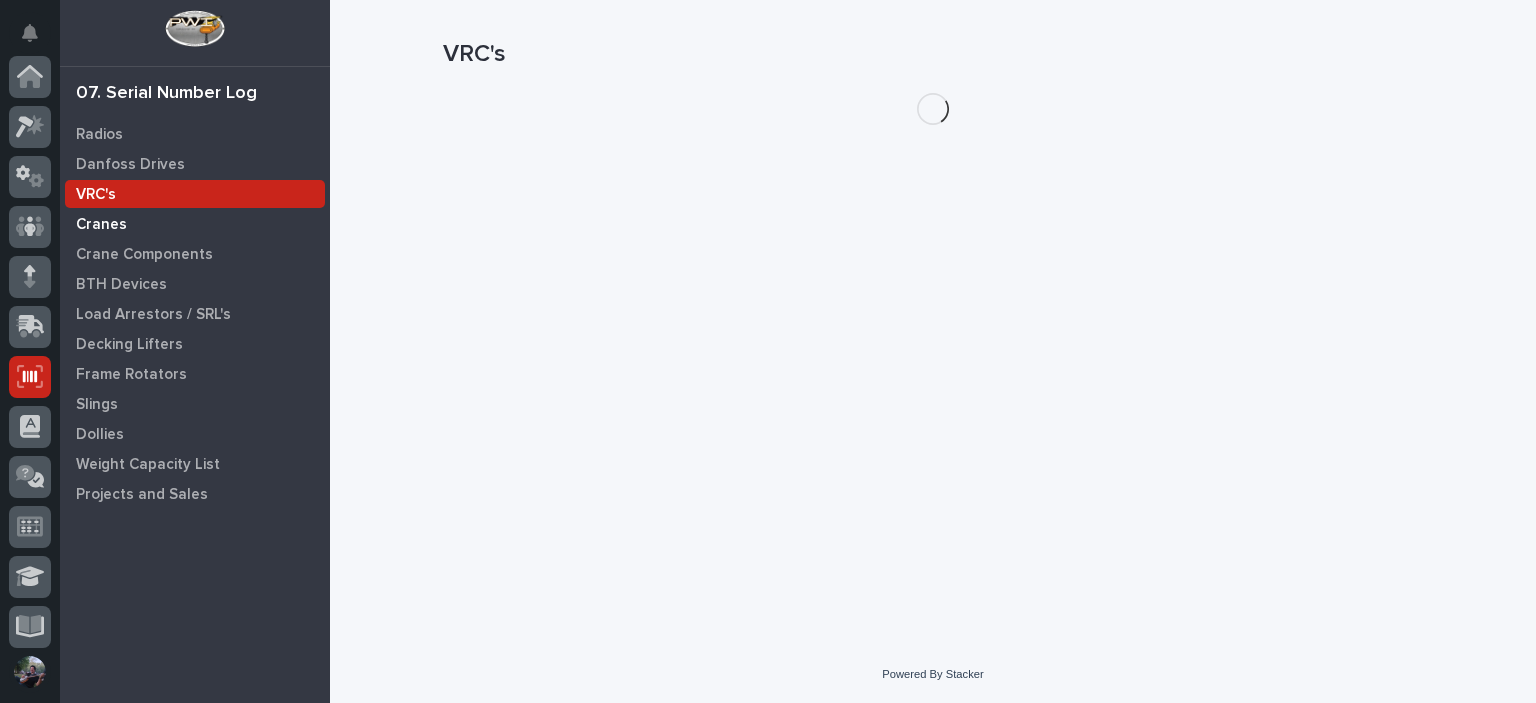 scroll, scrollTop: 300, scrollLeft: 0, axis: vertical 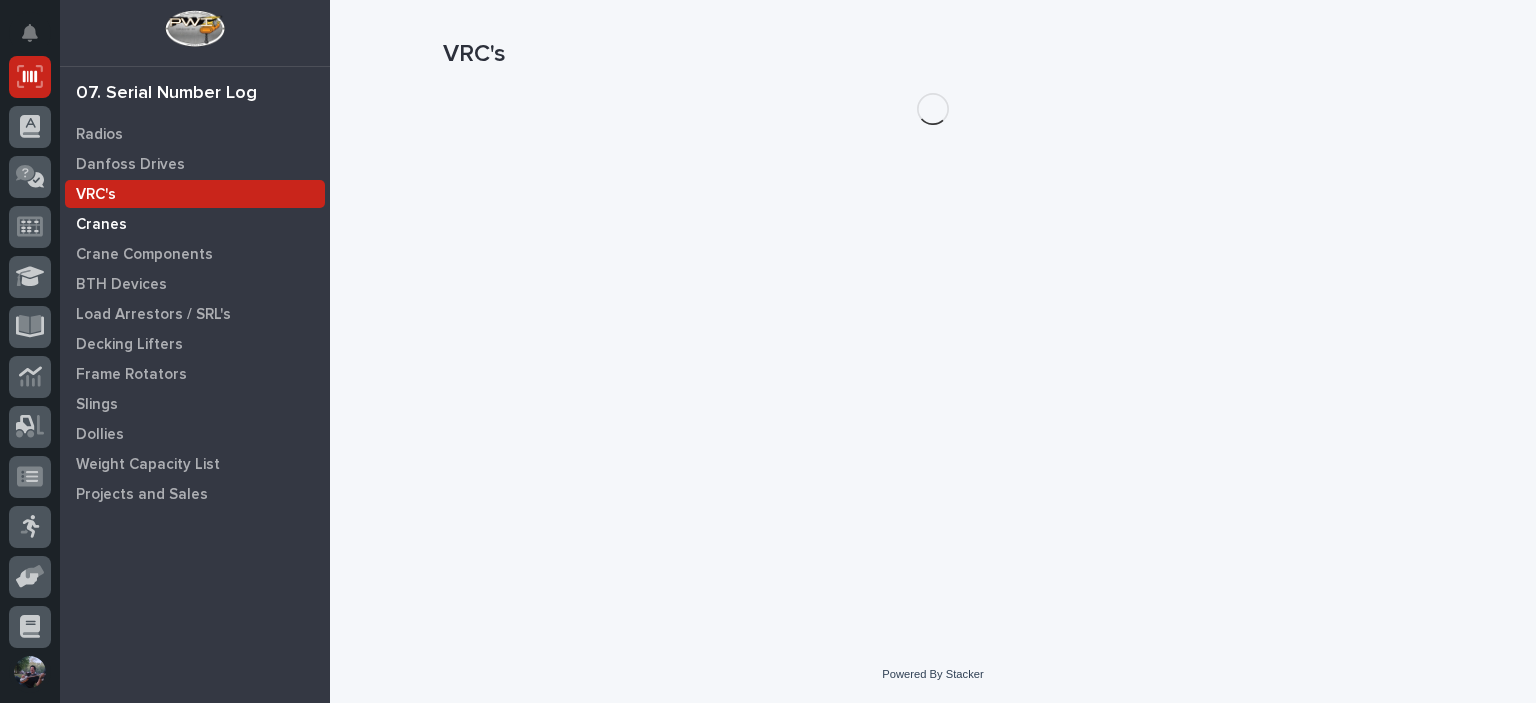 click on "Cranes" at bounding box center (101, 225) 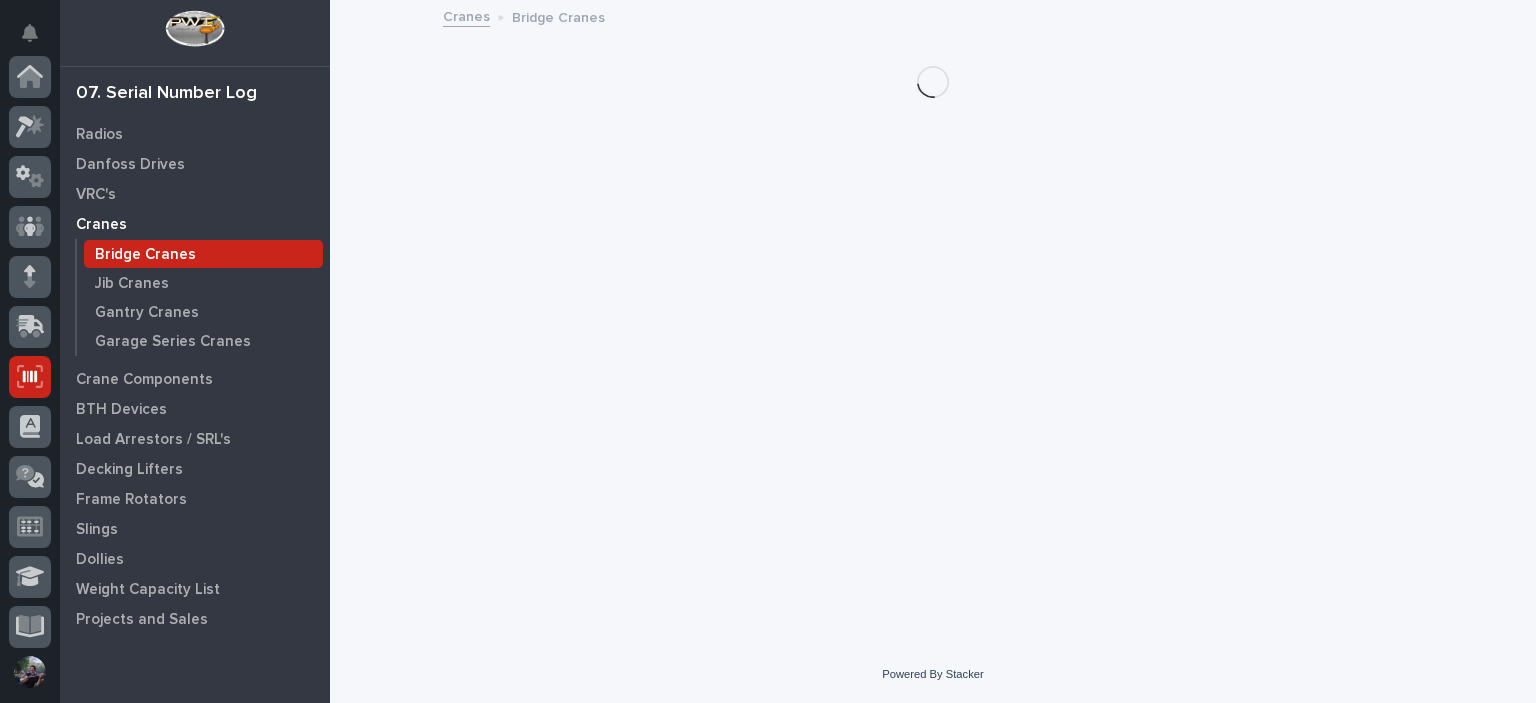 scroll, scrollTop: 300, scrollLeft: 0, axis: vertical 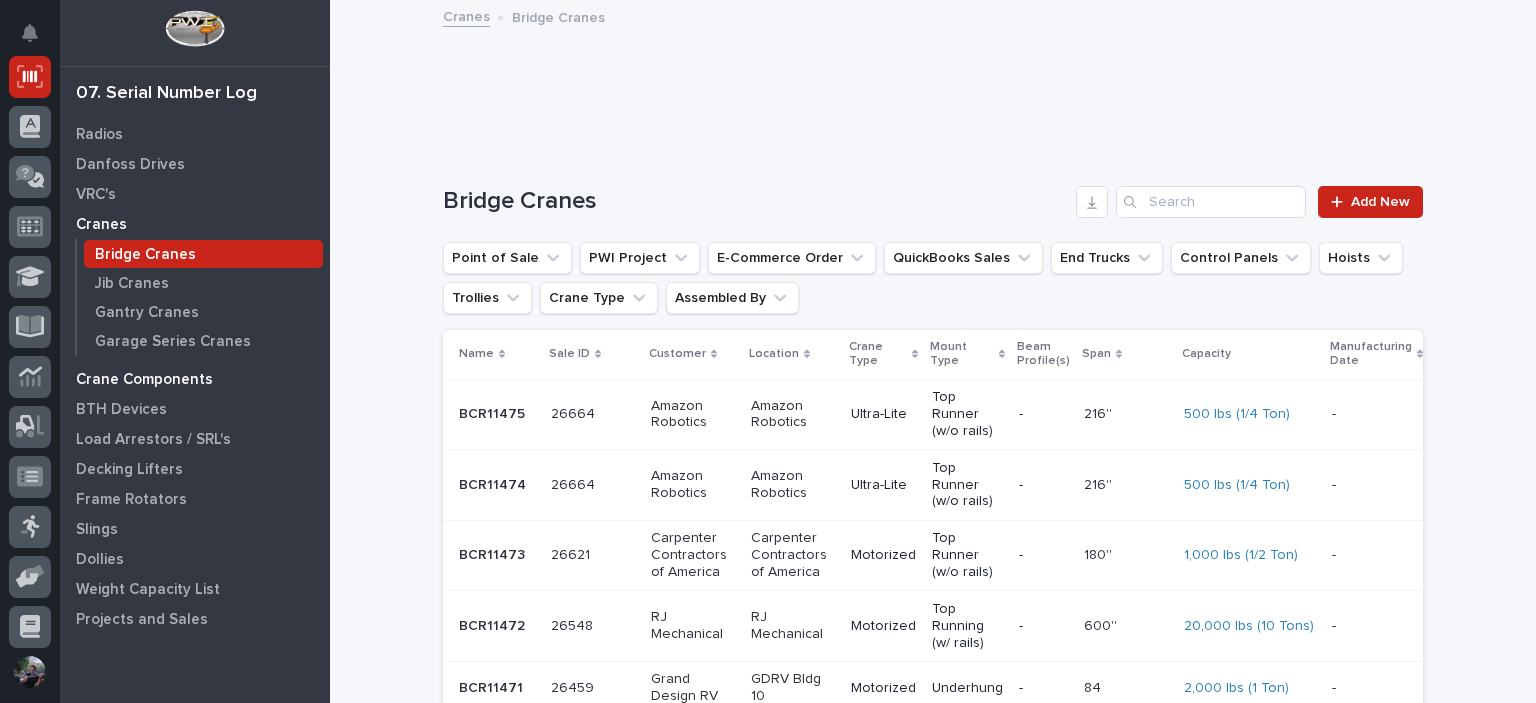 click on "Crane Components" at bounding box center (144, 380) 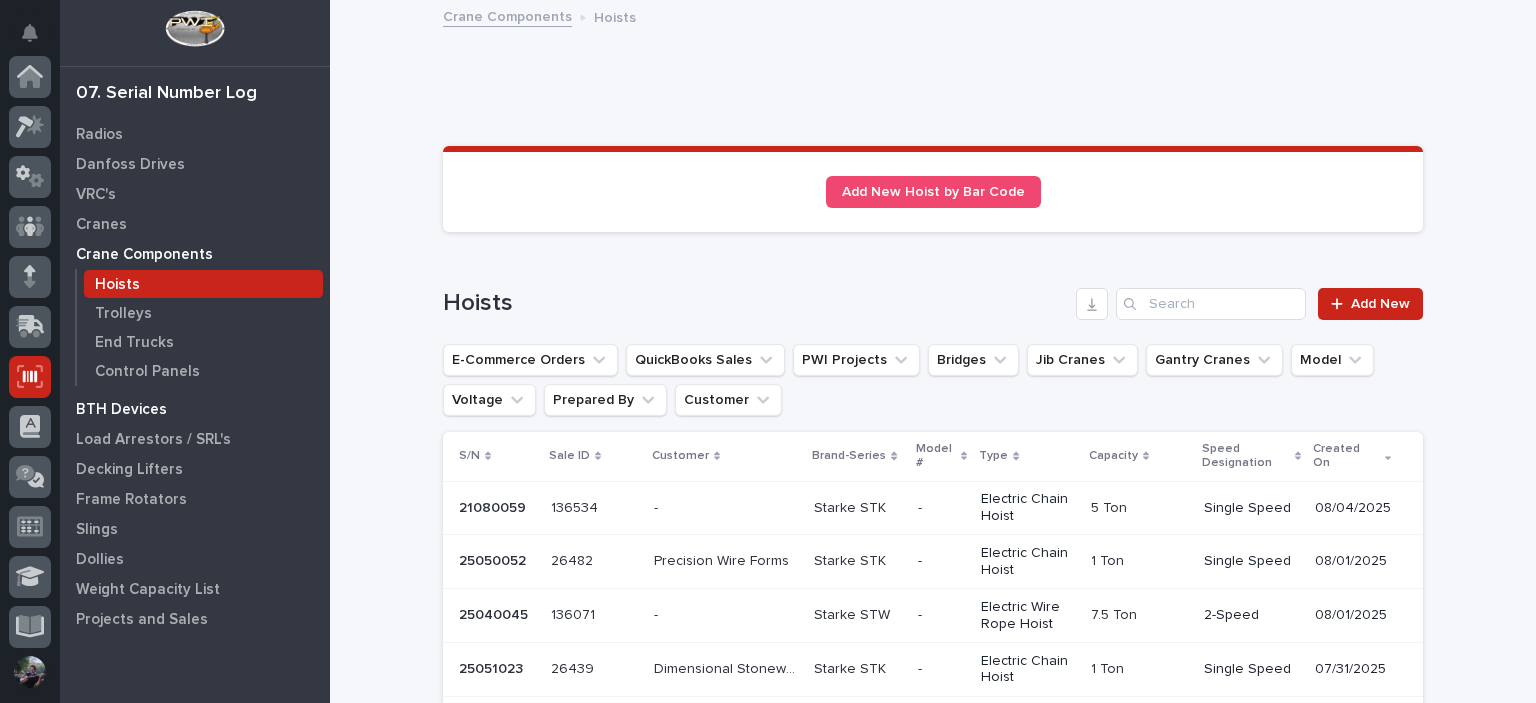 scroll, scrollTop: 300, scrollLeft: 0, axis: vertical 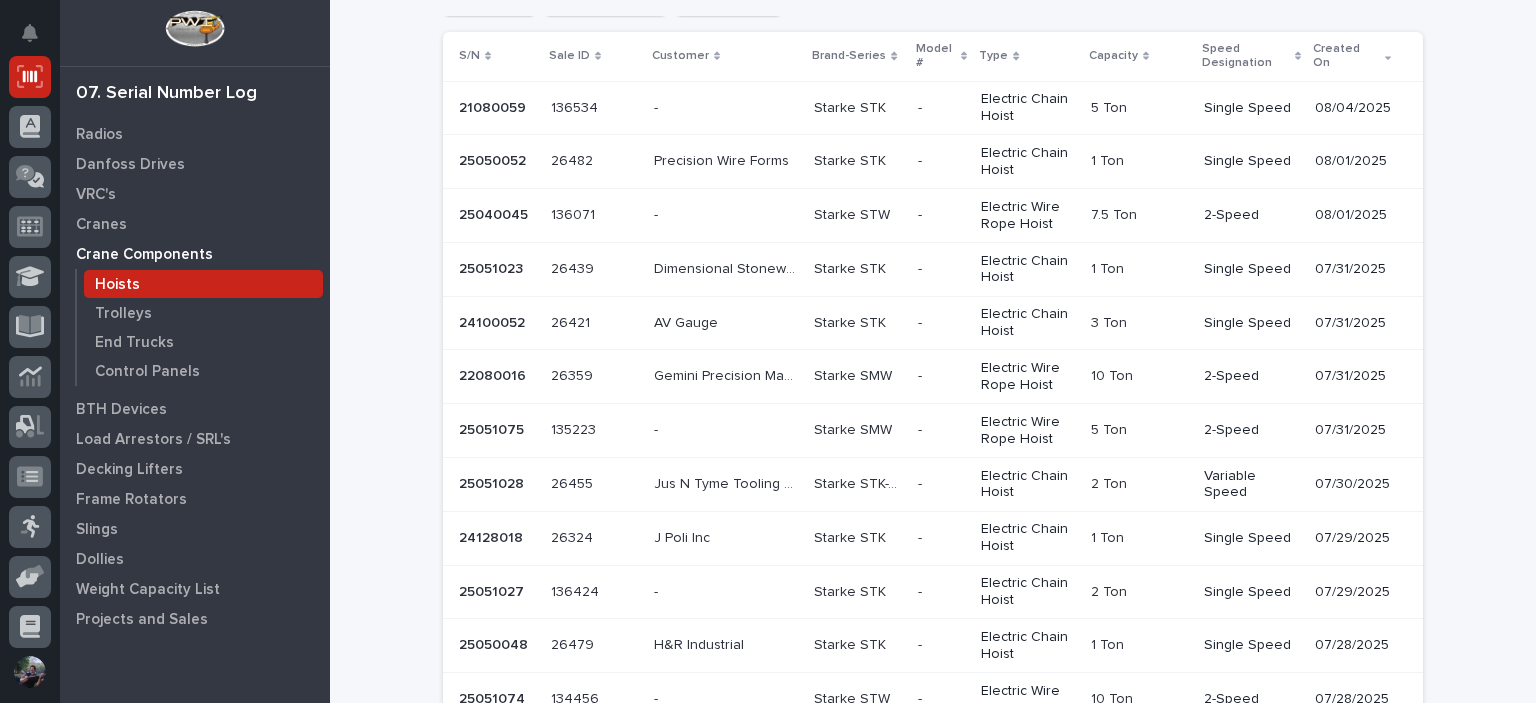 click on "25051075 25051075" at bounding box center [493, 431] 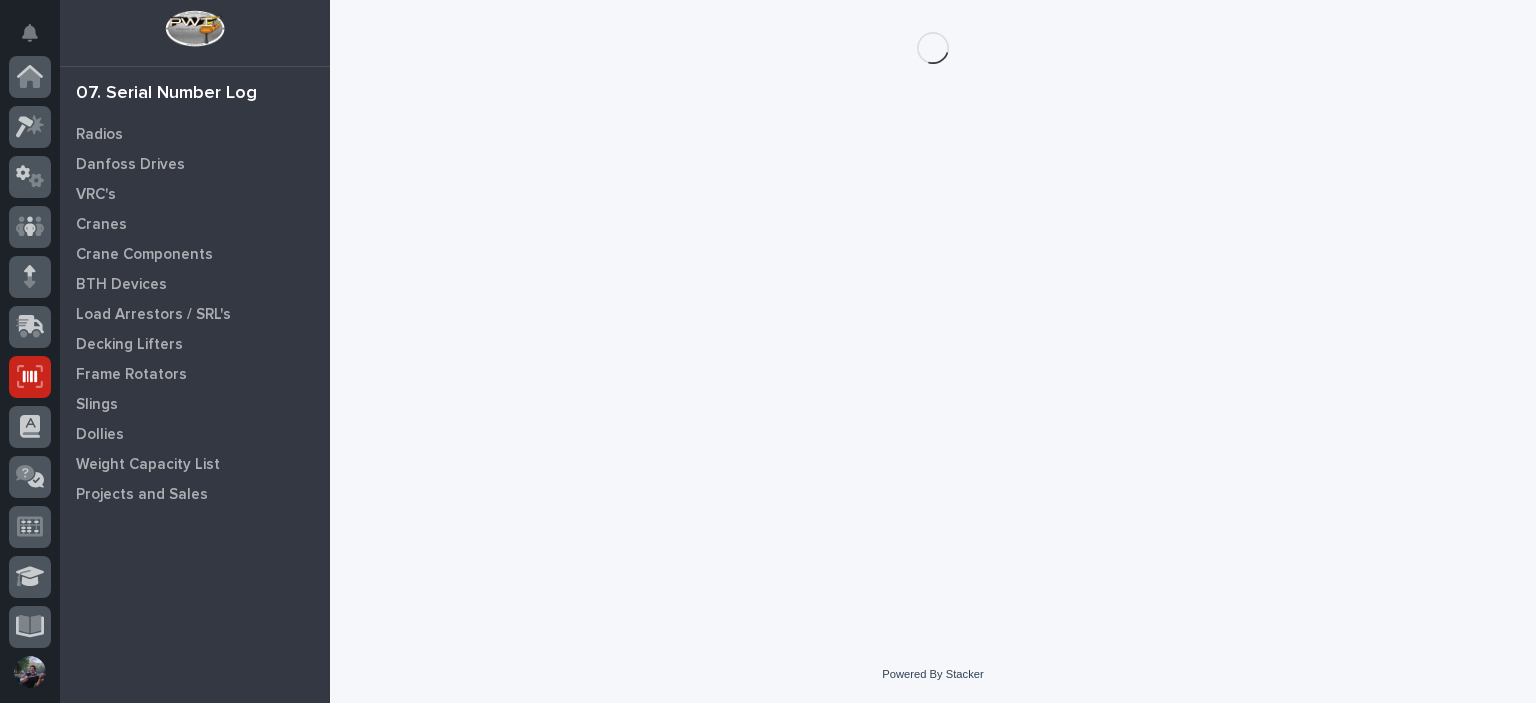scroll, scrollTop: 300, scrollLeft: 0, axis: vertical 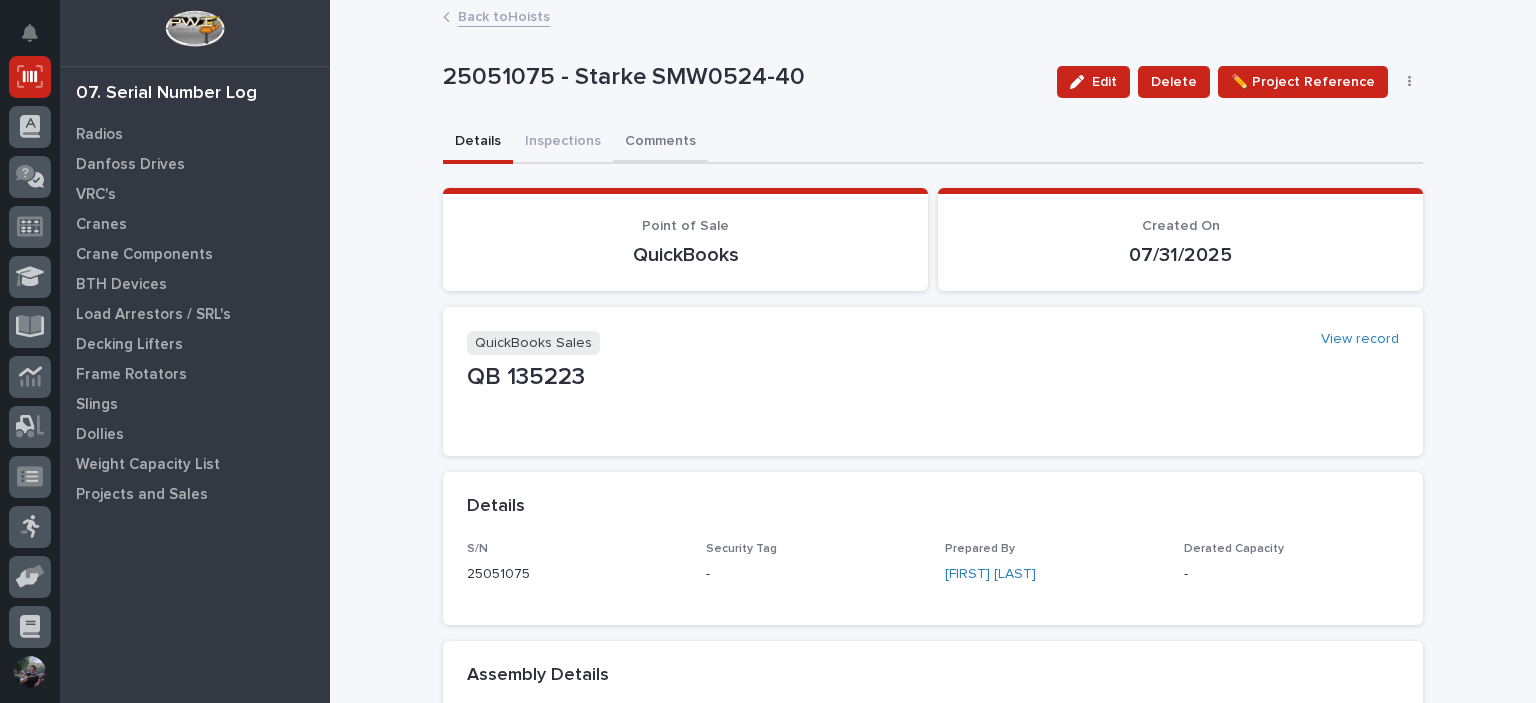 click on "Comments" at bounding box center (660, 143) 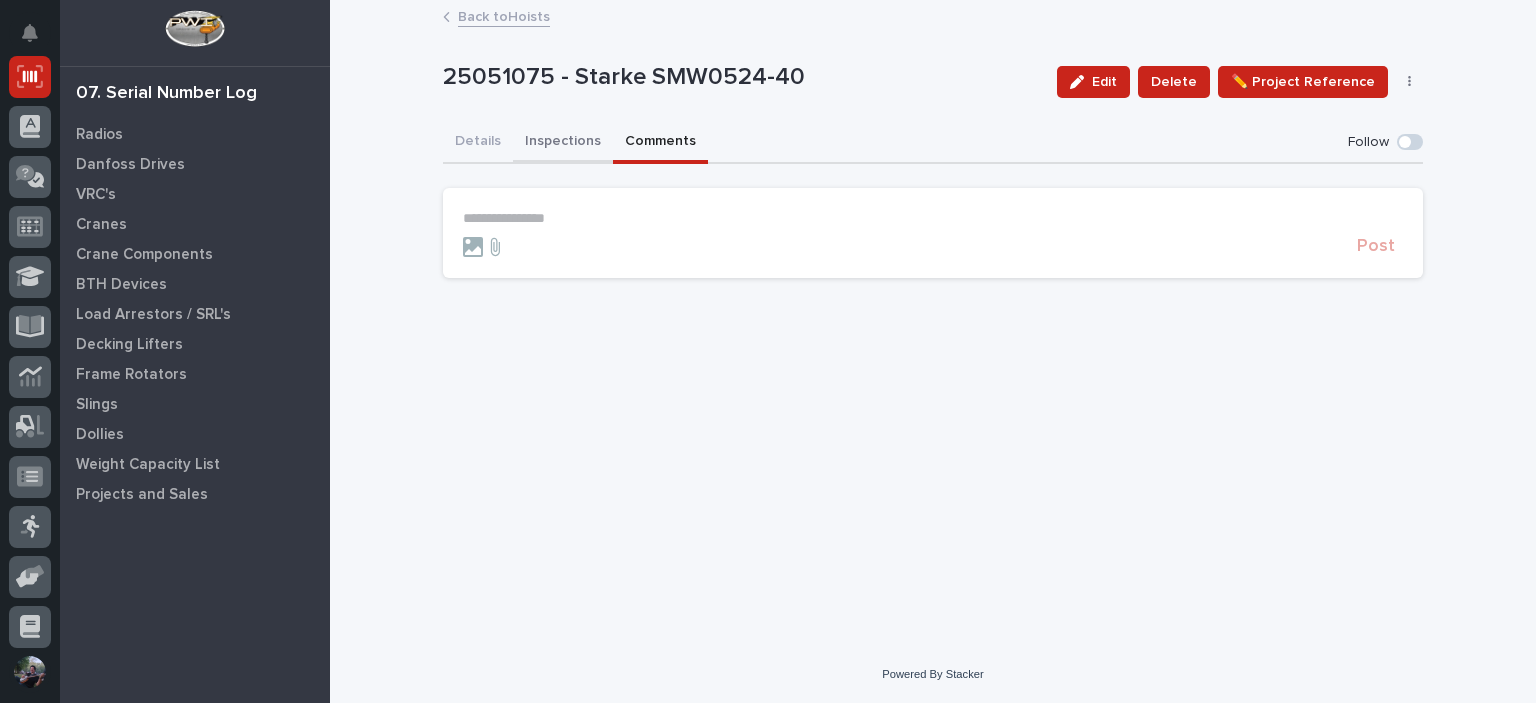 click on "Inspections" at bounding box center (563, 143) 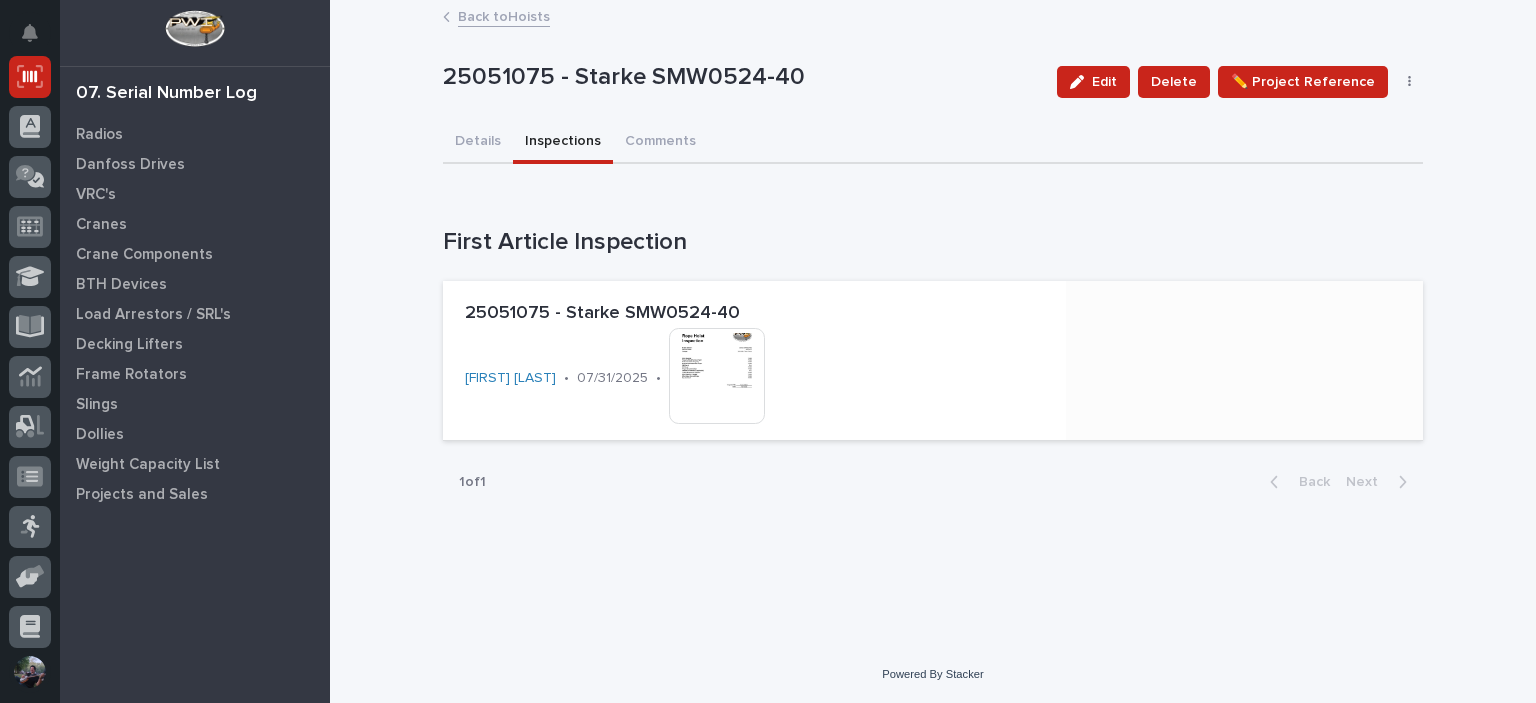 click at bounding box center [717, 376] 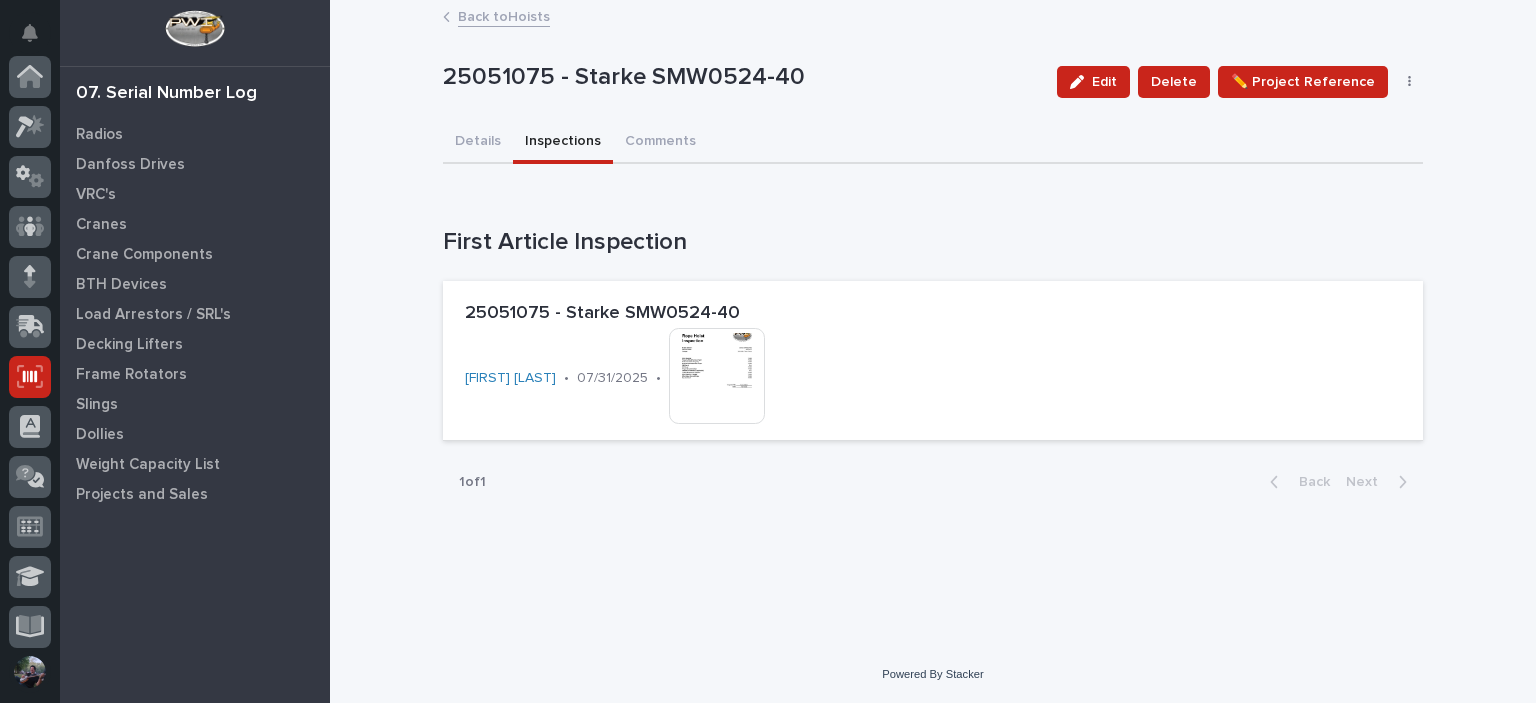 scroll, scrollTop: 0, scrollLeft: 0, axis: both 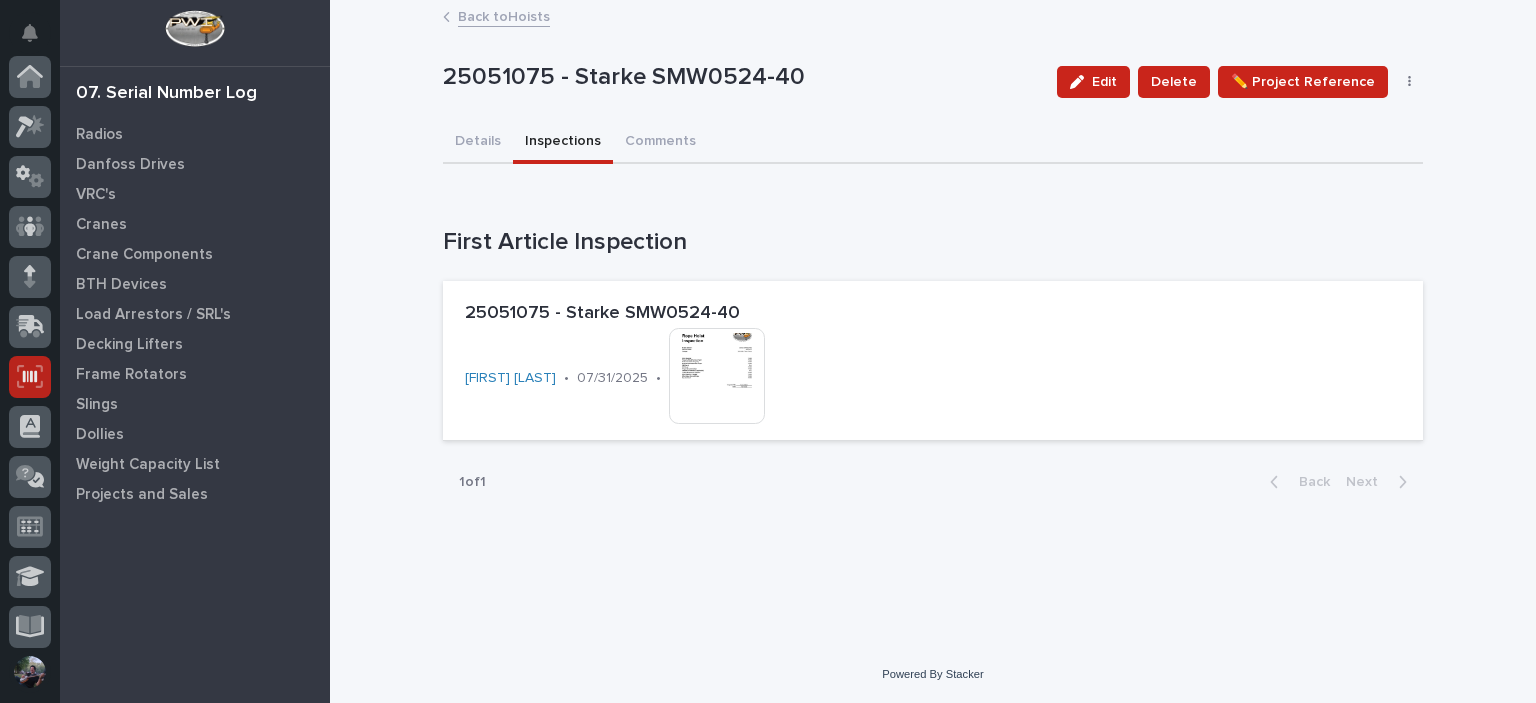 click at bounding box center [38, 40] 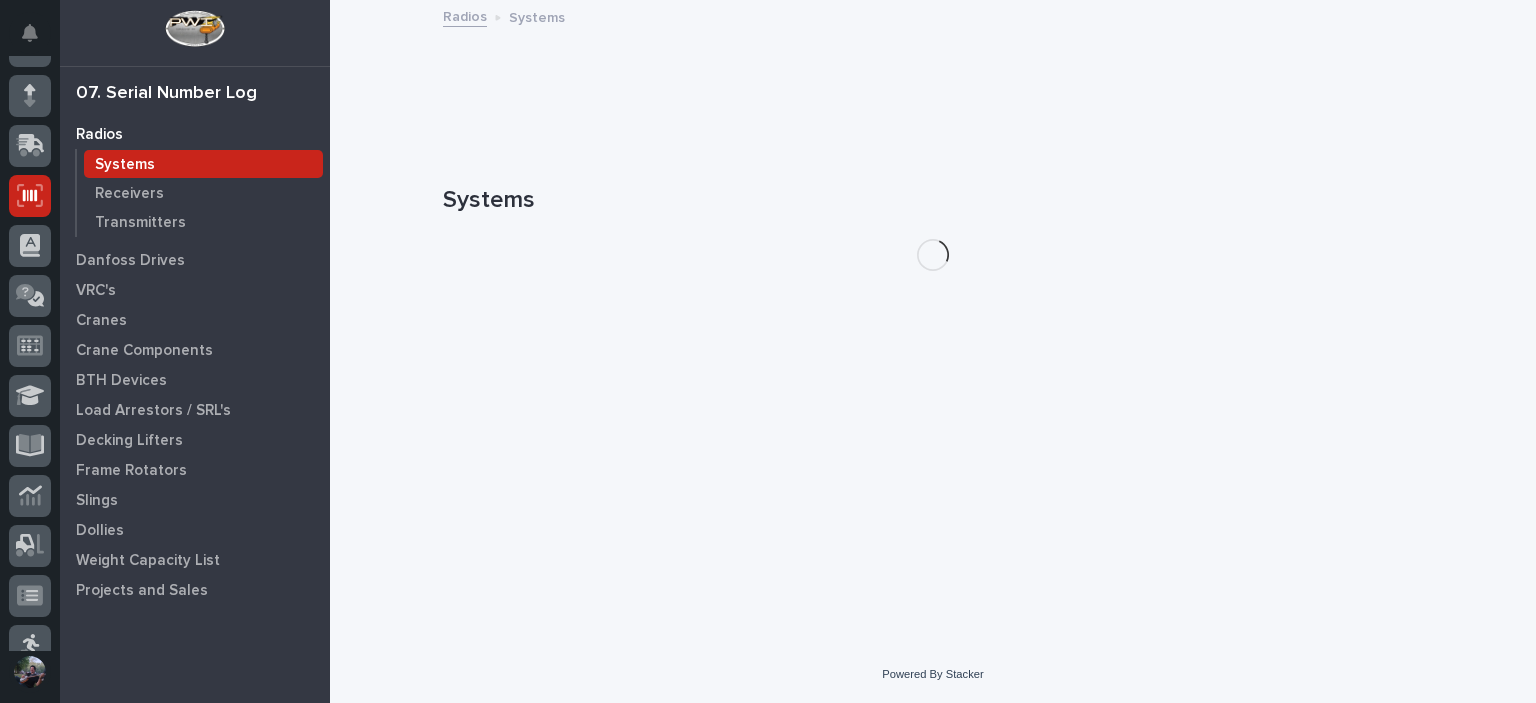 scroll, scrollTop: 0, scrollLeft: 0, axis: both 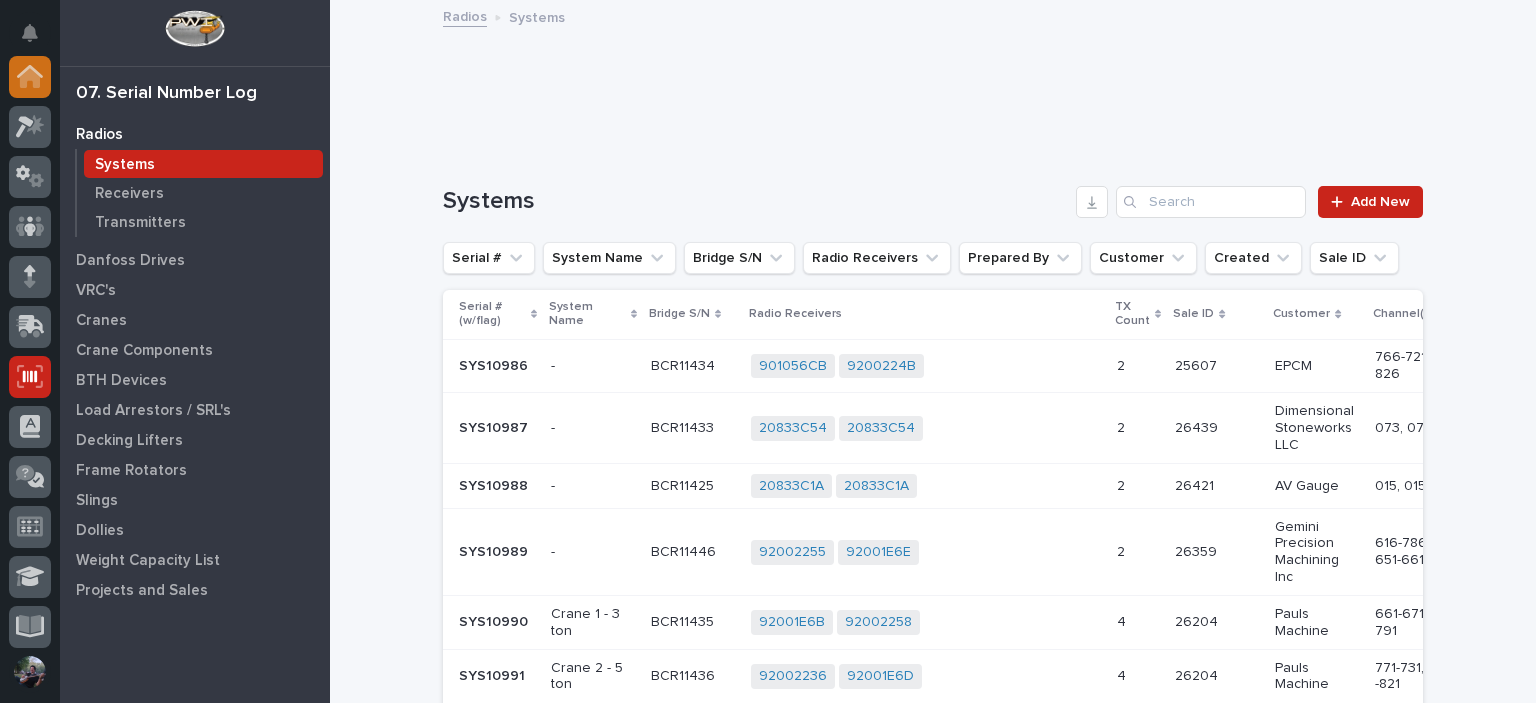 click at bounding box center (30, 77) 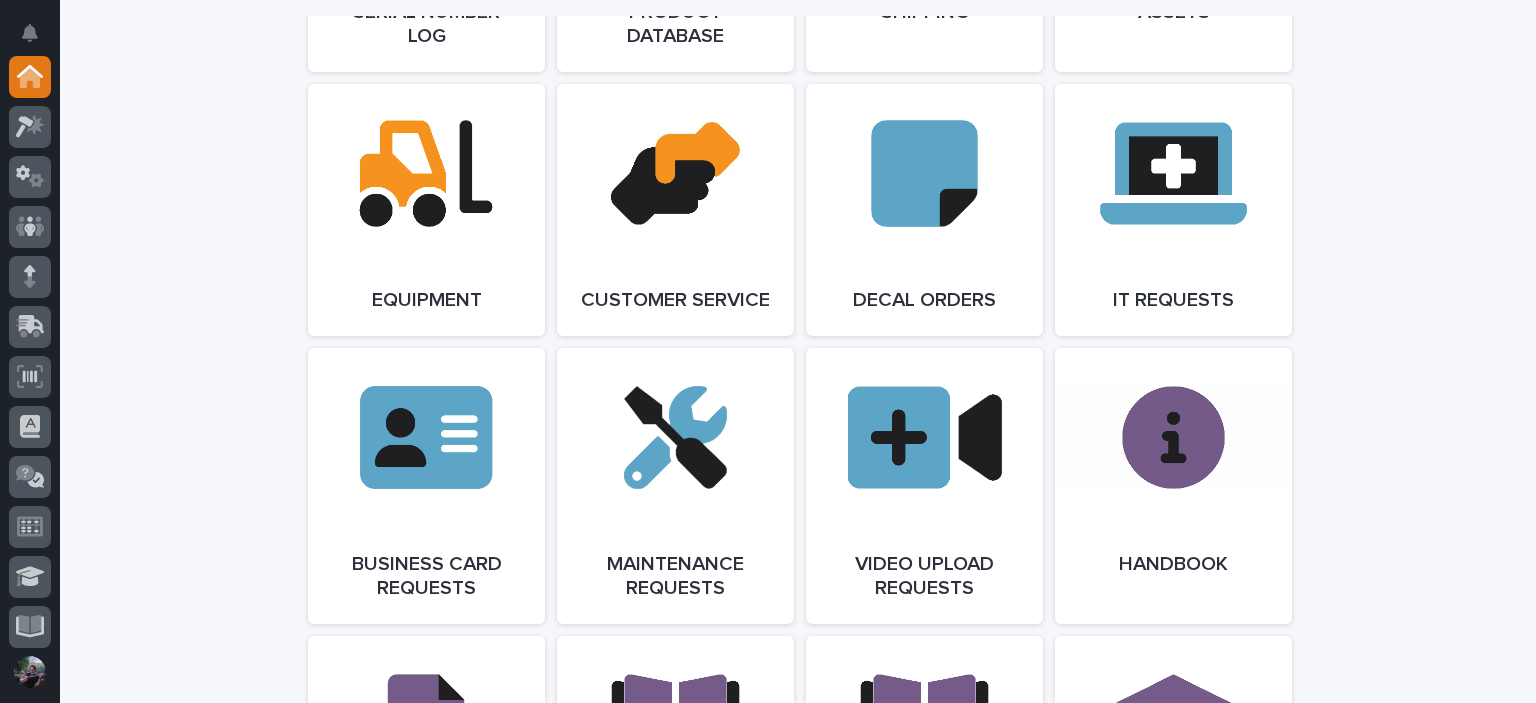 scroll, scrollTop: 2933, scrollLeft: 0, axis: vertical 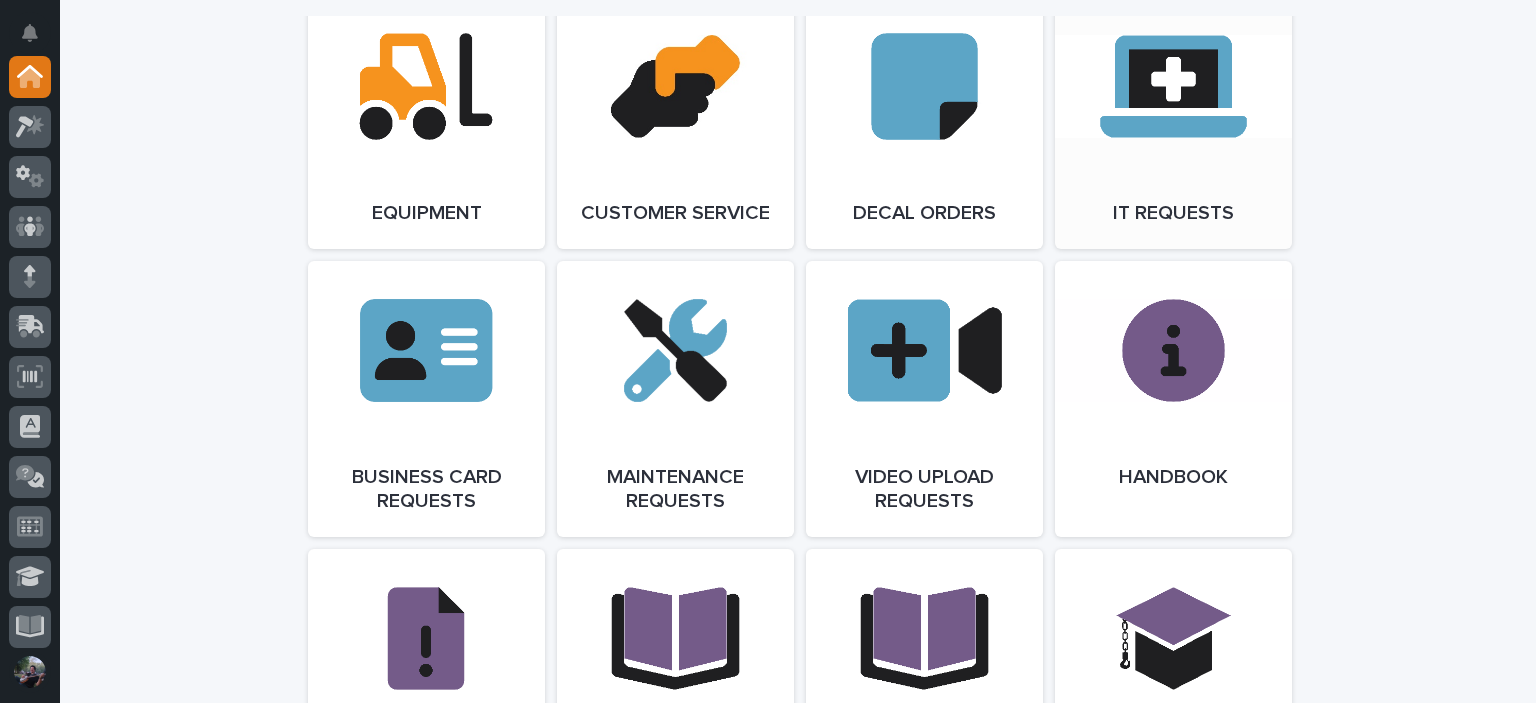 click on "Open Link" at bounding box center (1173, 123) 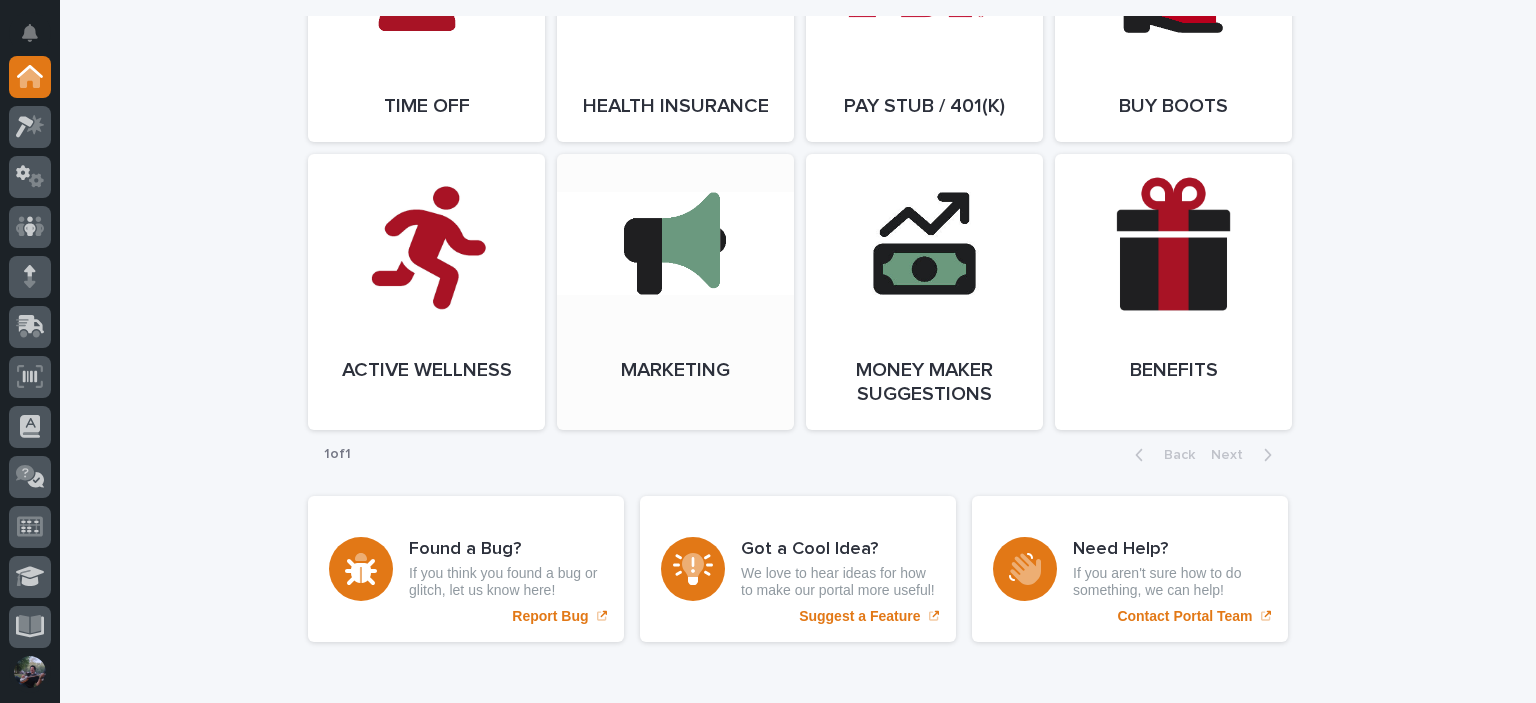 scroll, scrollTop: 3866, scrollLeft: 0, axis: vertical 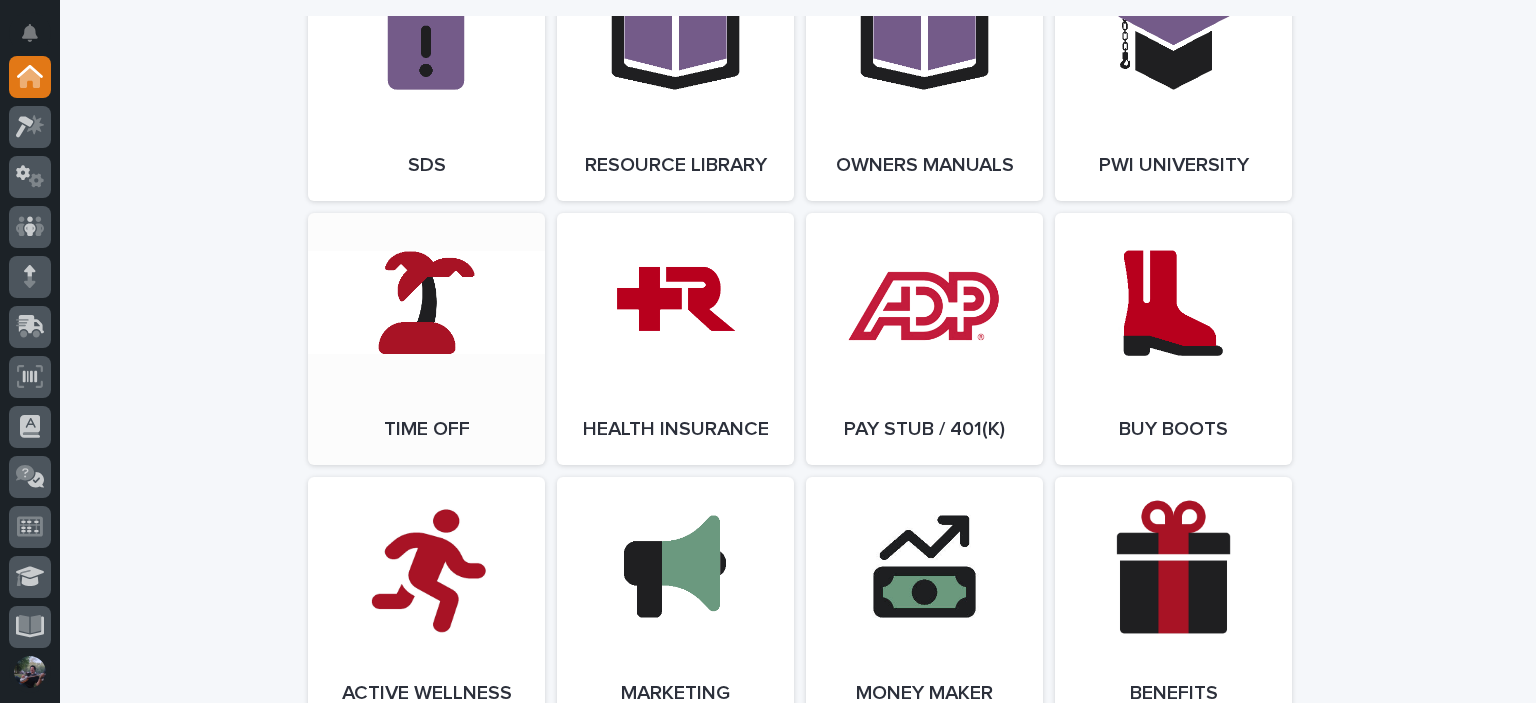 click on "Open Link" at bounding box center (426, 339) 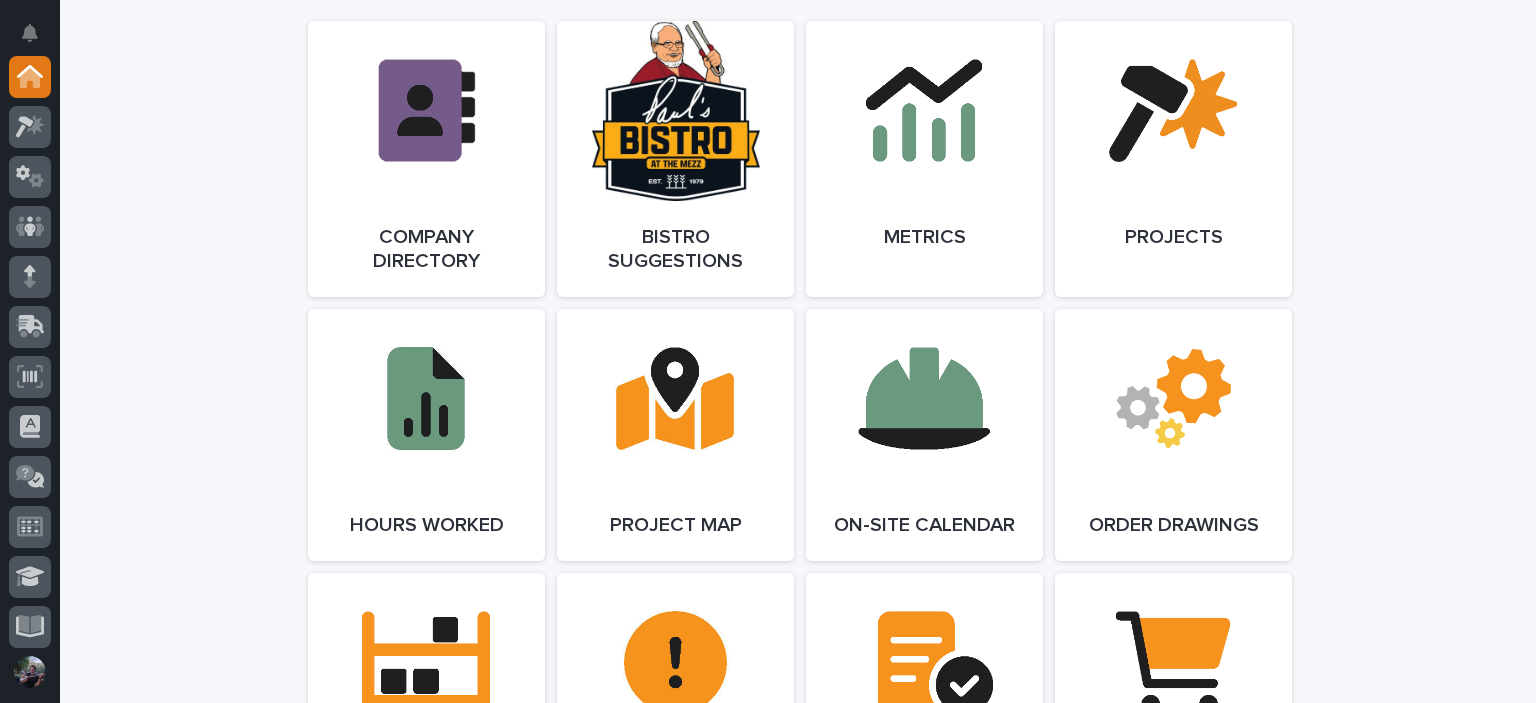 scroll, scrollTop: 1733, scrollLeft: 0, axis: vertical 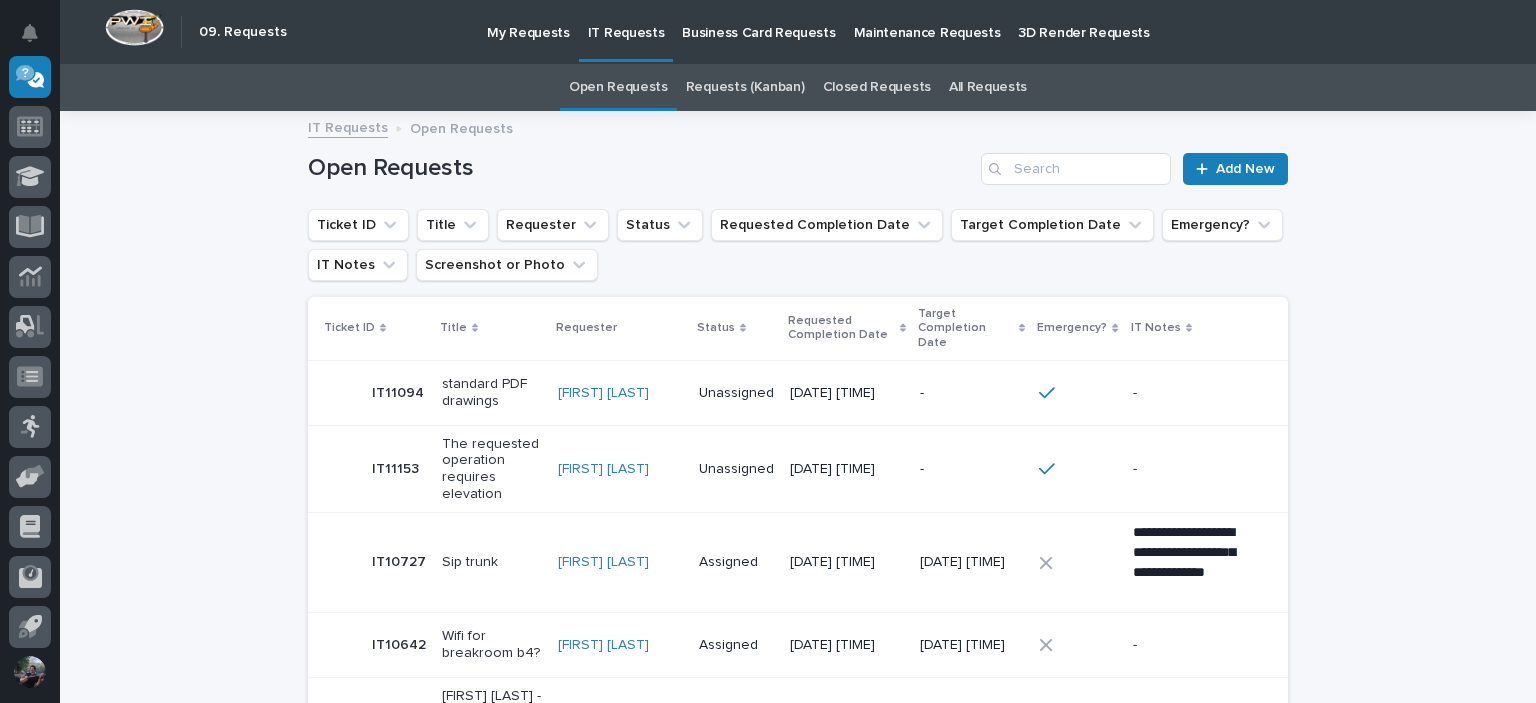 click on "My Requests" at bounding box center (528, 31) 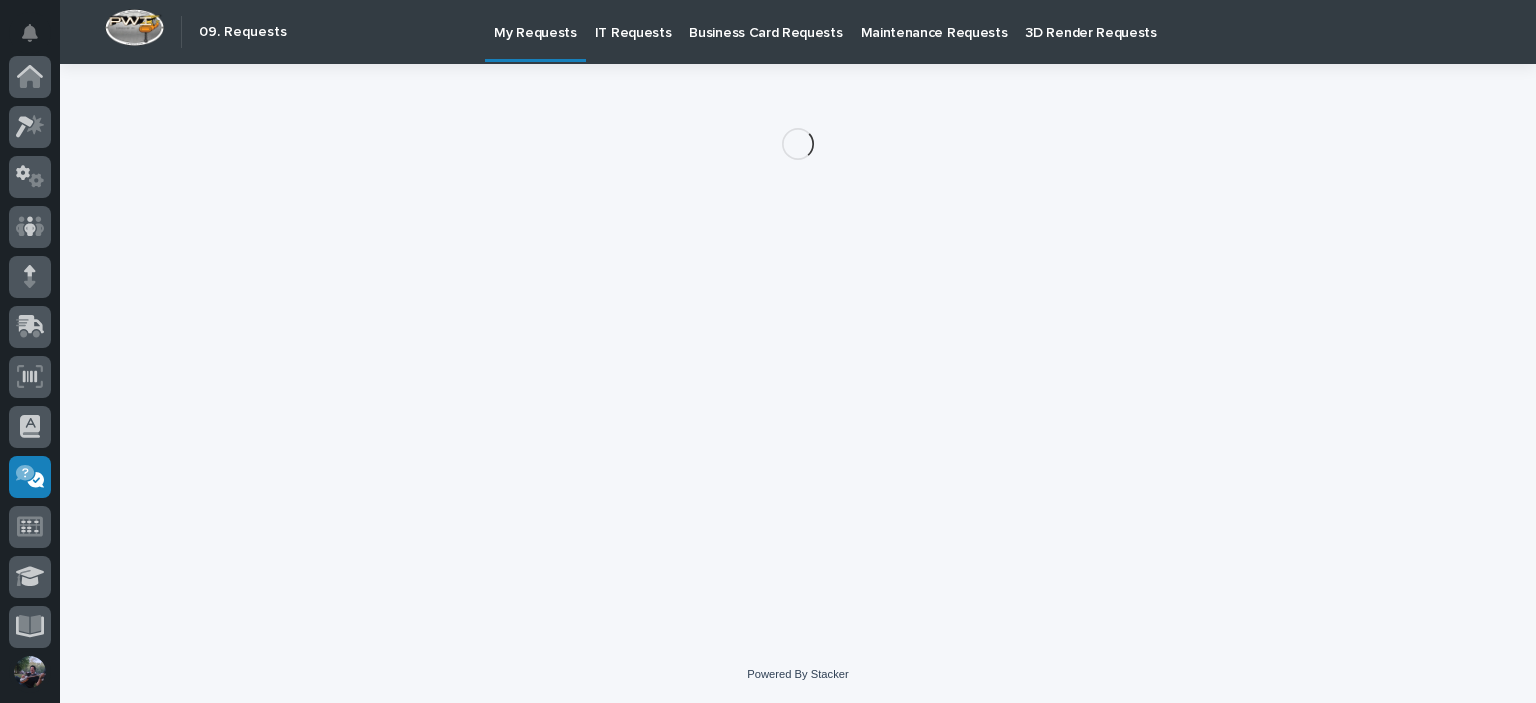 scroll, scrollTop: 400, scrollLeft: 0, axis: vertical 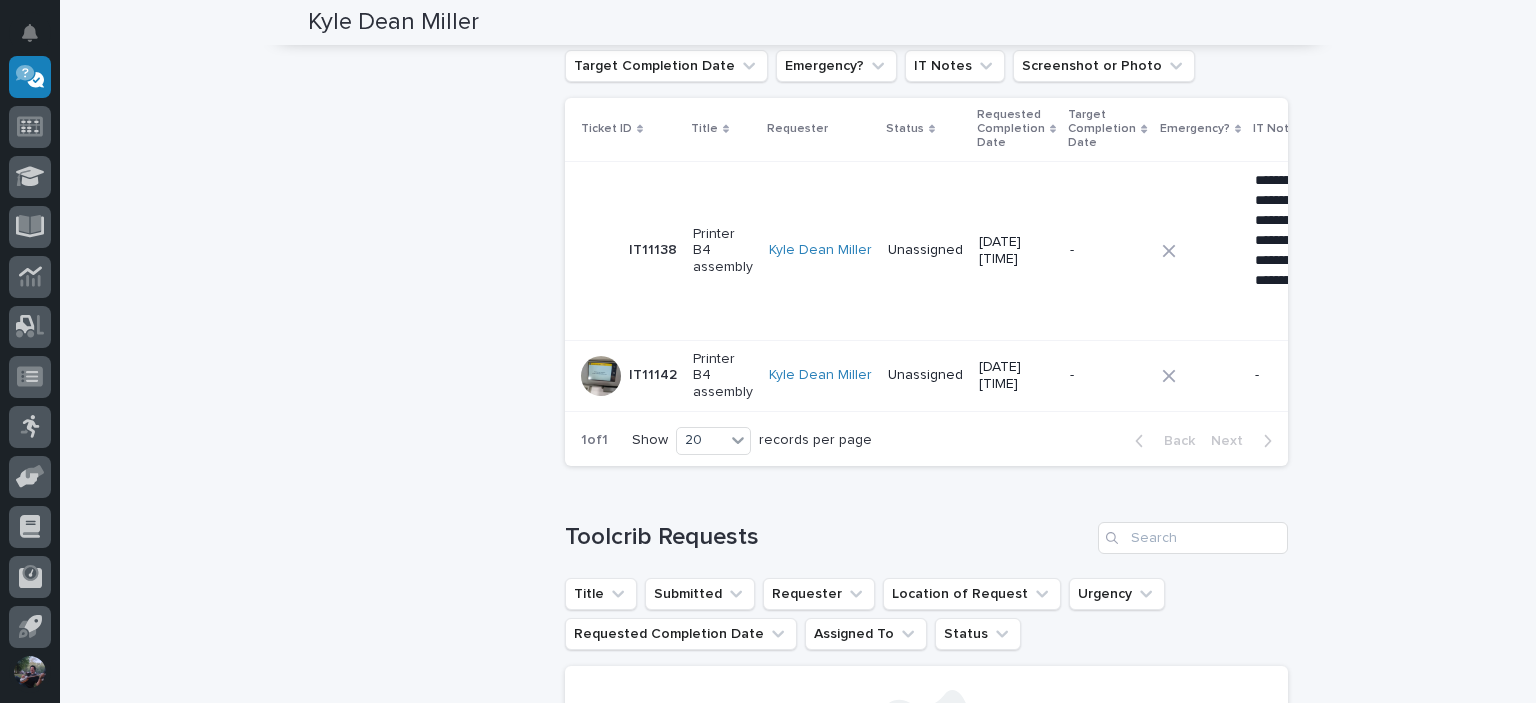 click on "[DATE] [TIME]" at bounding box center [1016, 376] 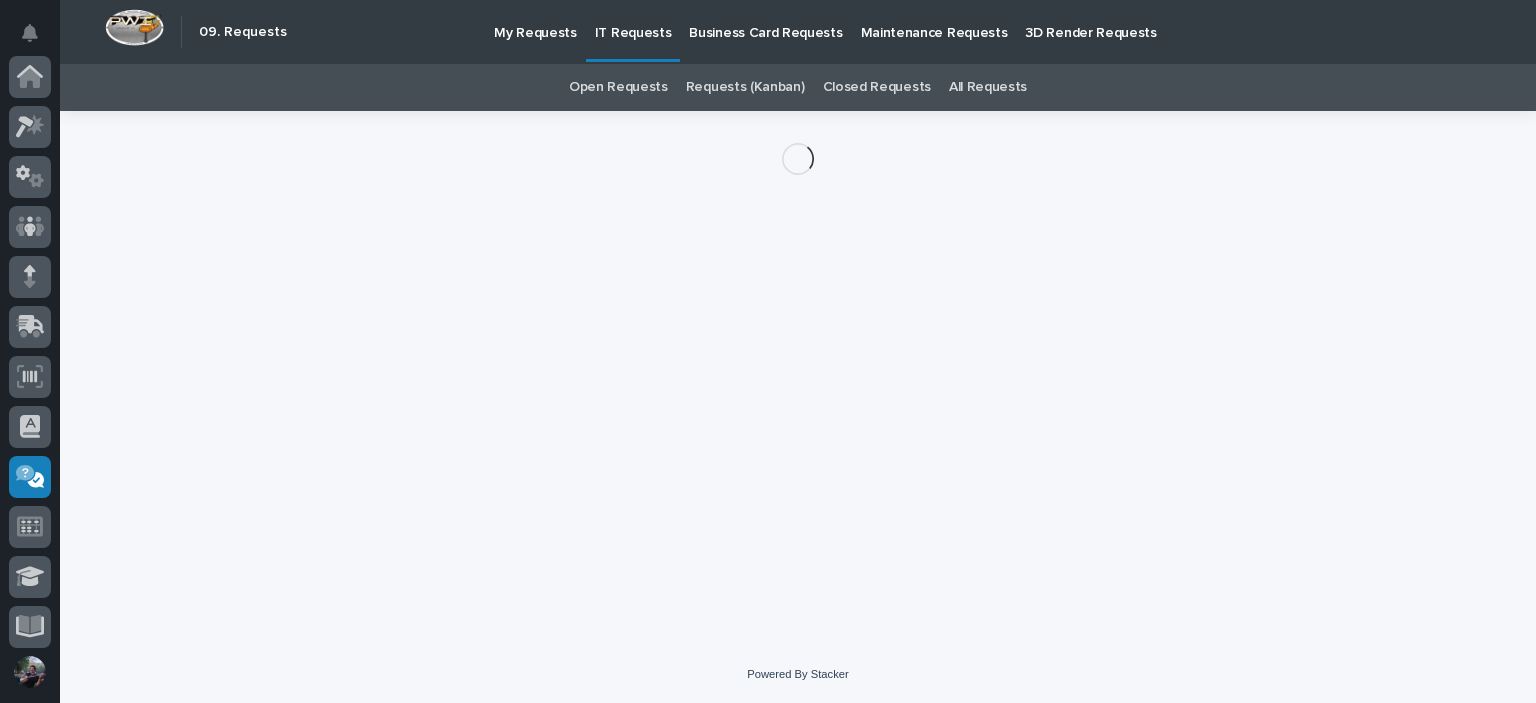 scroll, scrollTop: 400, scrollLeft: 0, axis: vertical 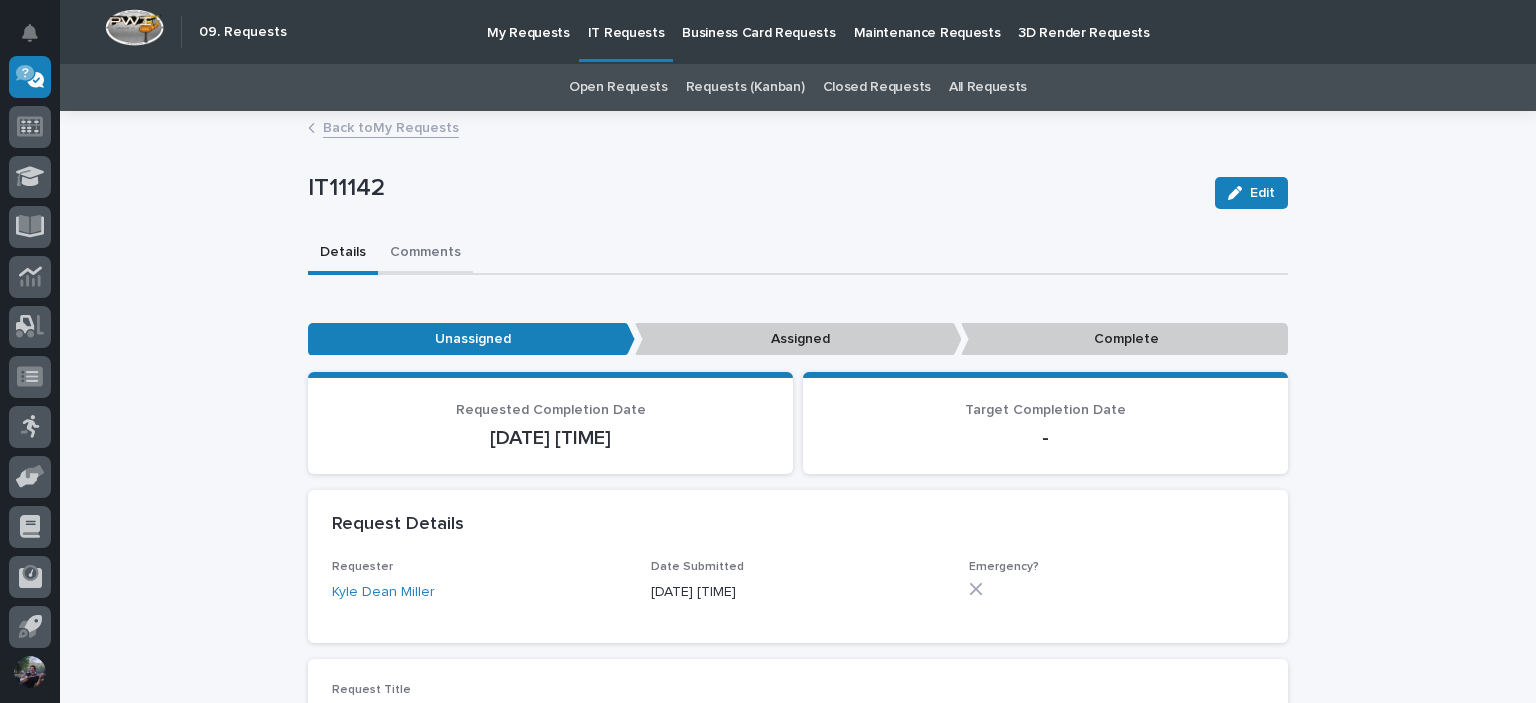 click on "Comments" at bounding box center [425, 254] 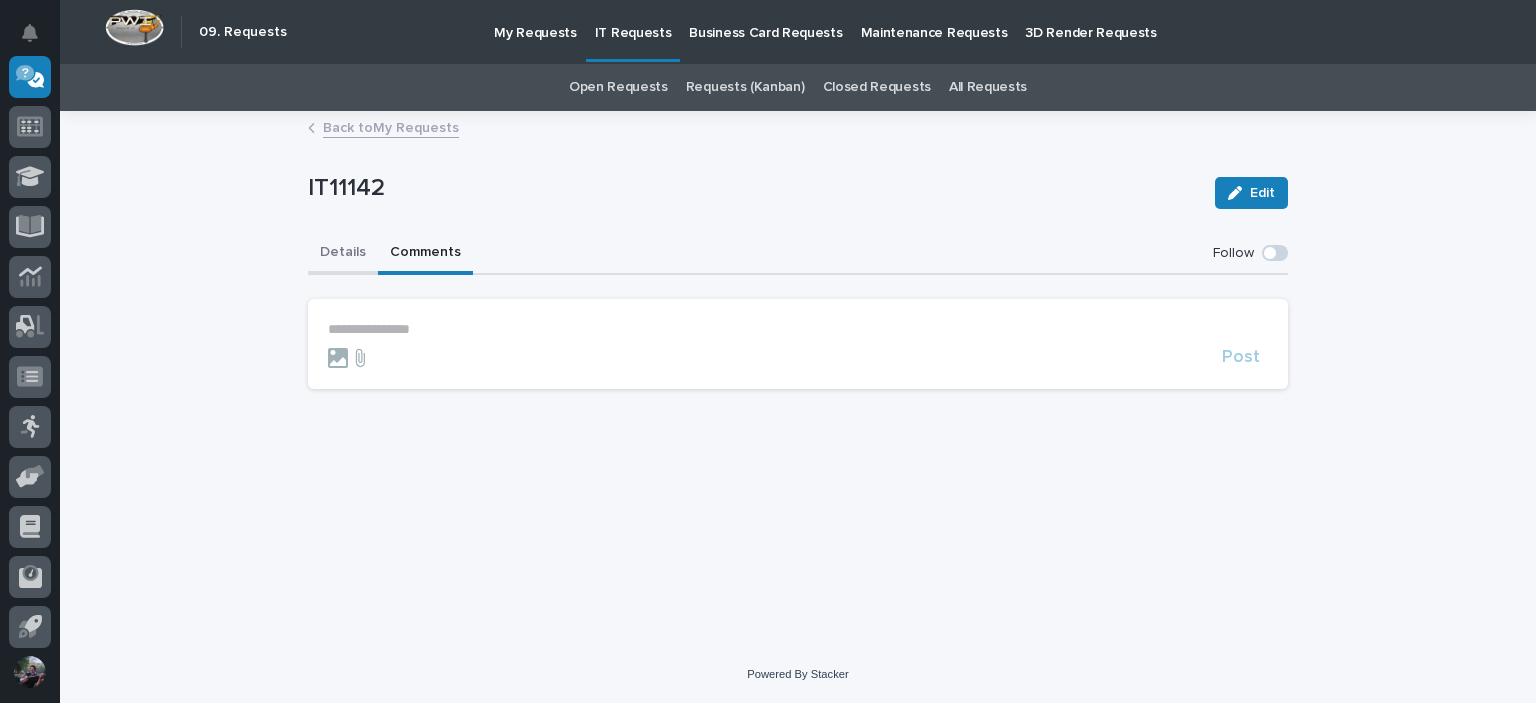 click on "Details" at bounding box center [343, 254] 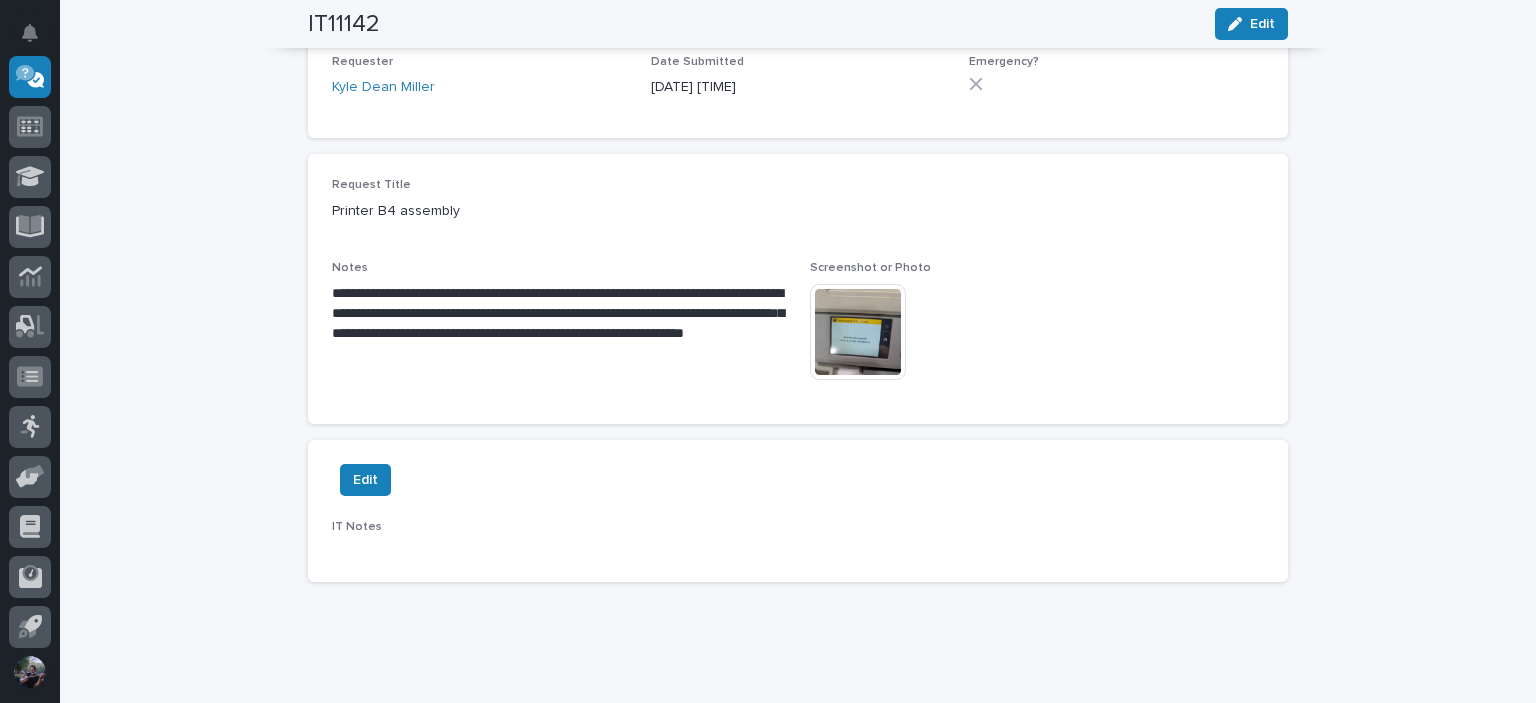 scroll, scrollTop: 533, scrollLeft: 0, axis: vertical 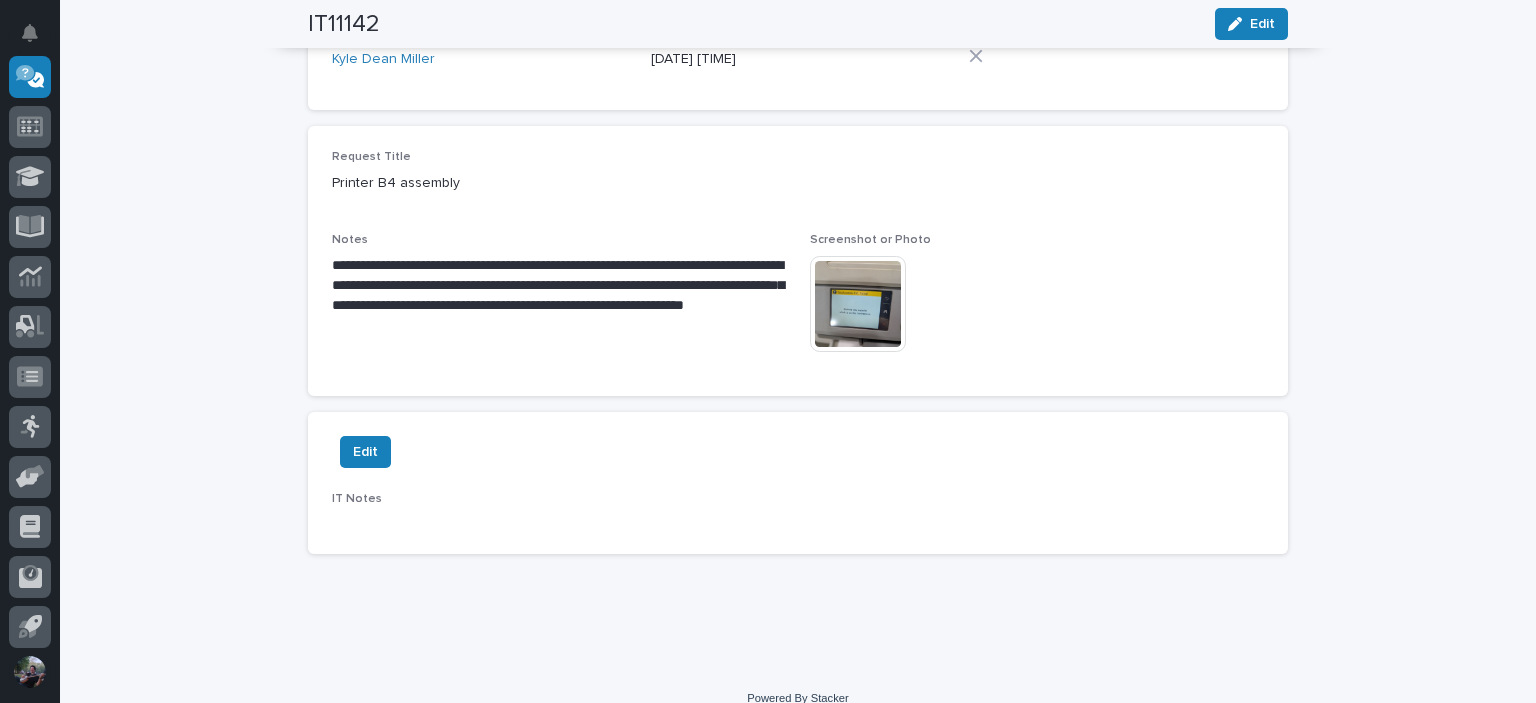click on "Printer B4 assembly" at bounding box center [798, 183] 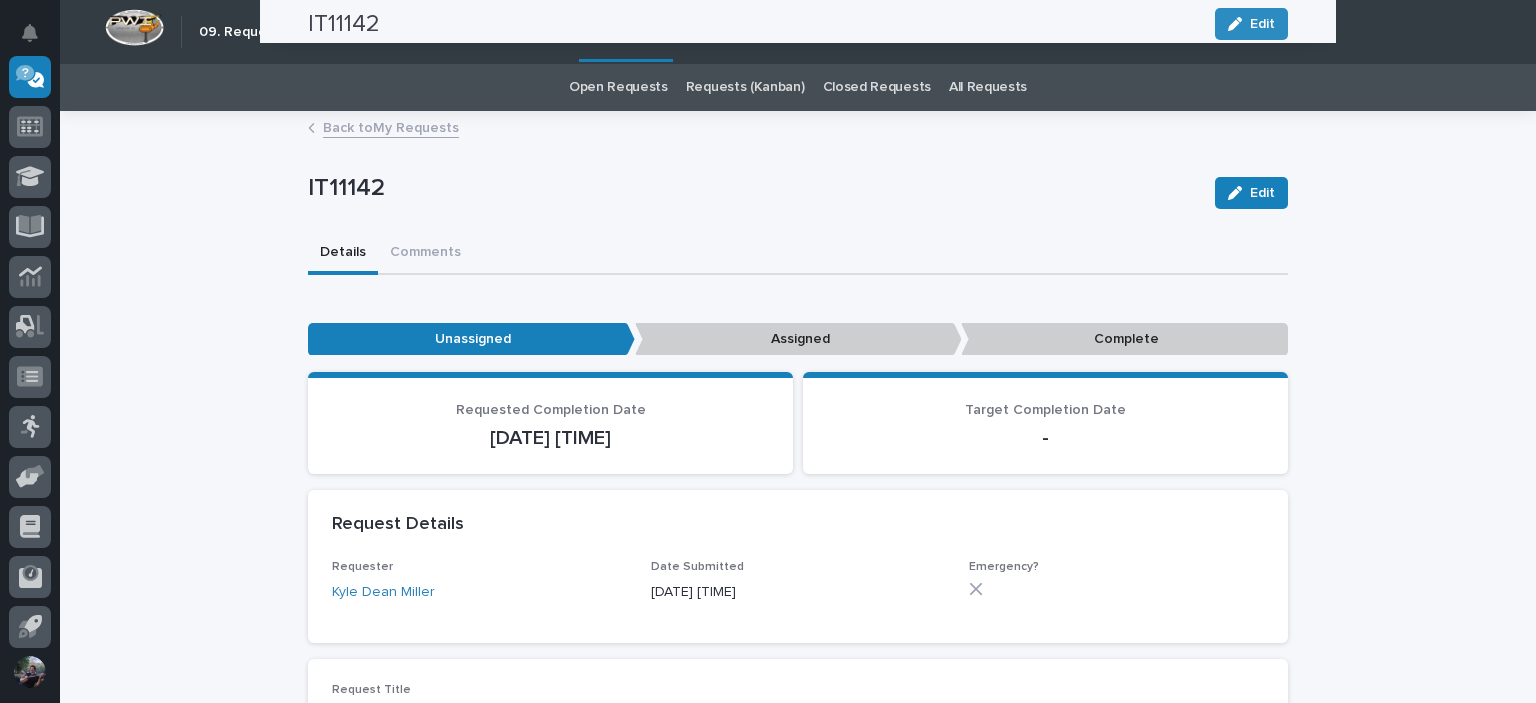 scroll, scrollTop: 0, scrollLeft: 0, axis: both 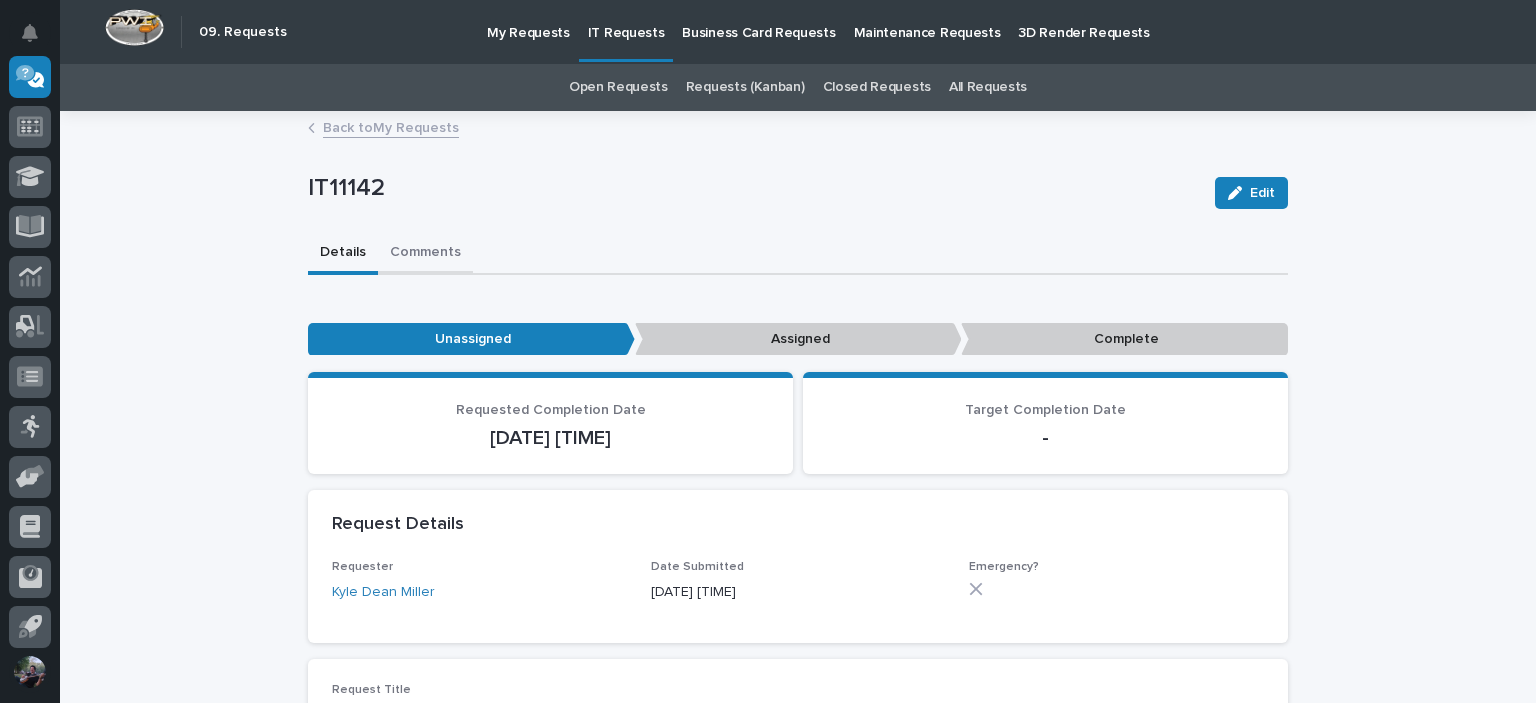 click on "Comments" at bounding box center [425, 254] 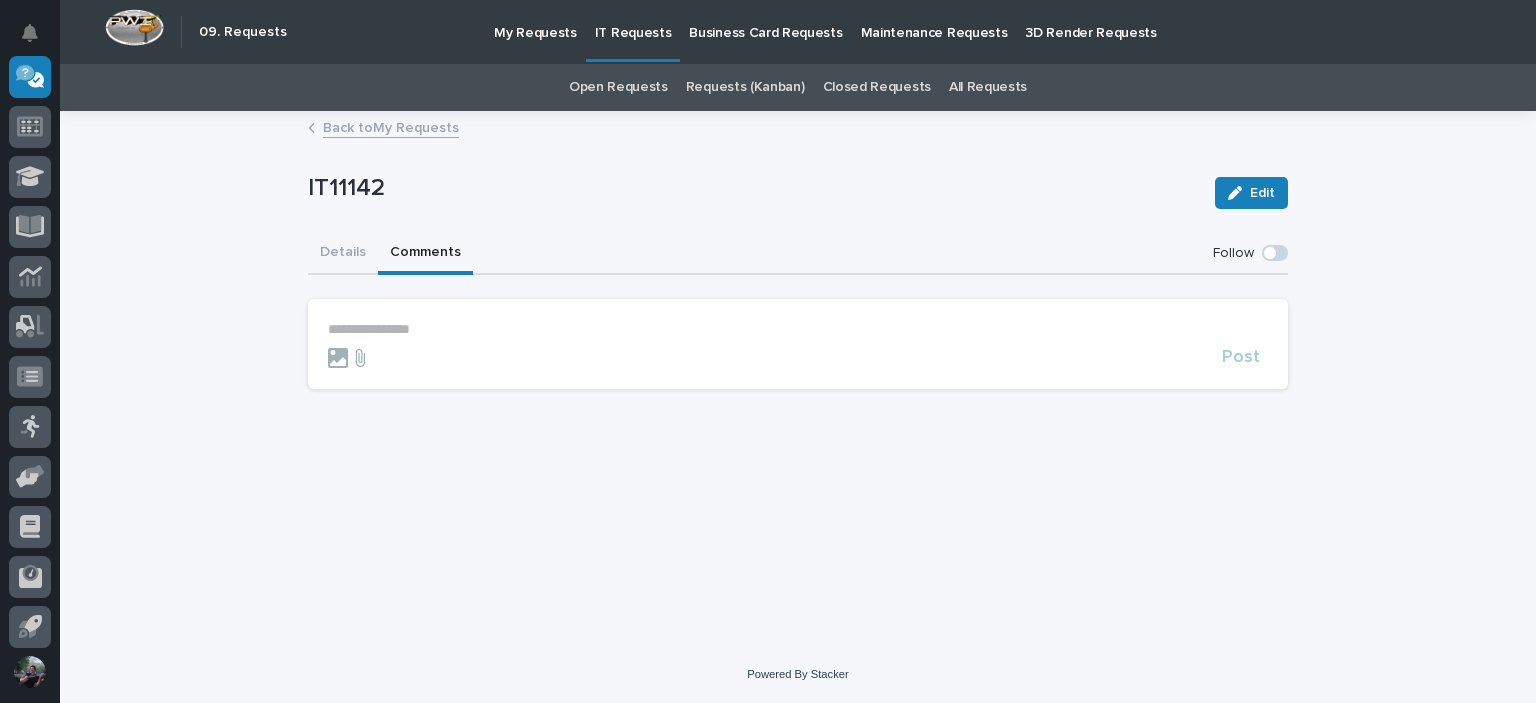 click on "**********" at bounding box center [798, 329] 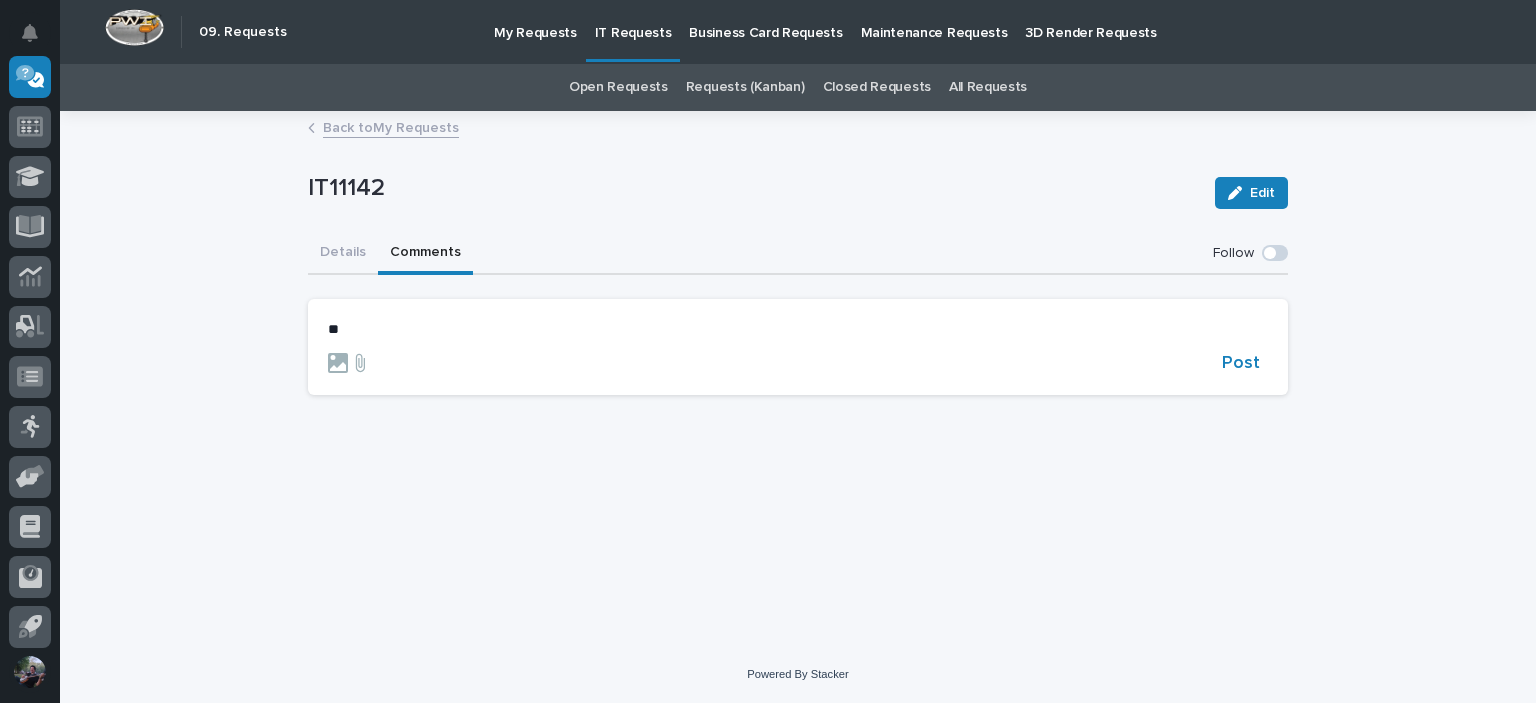 type 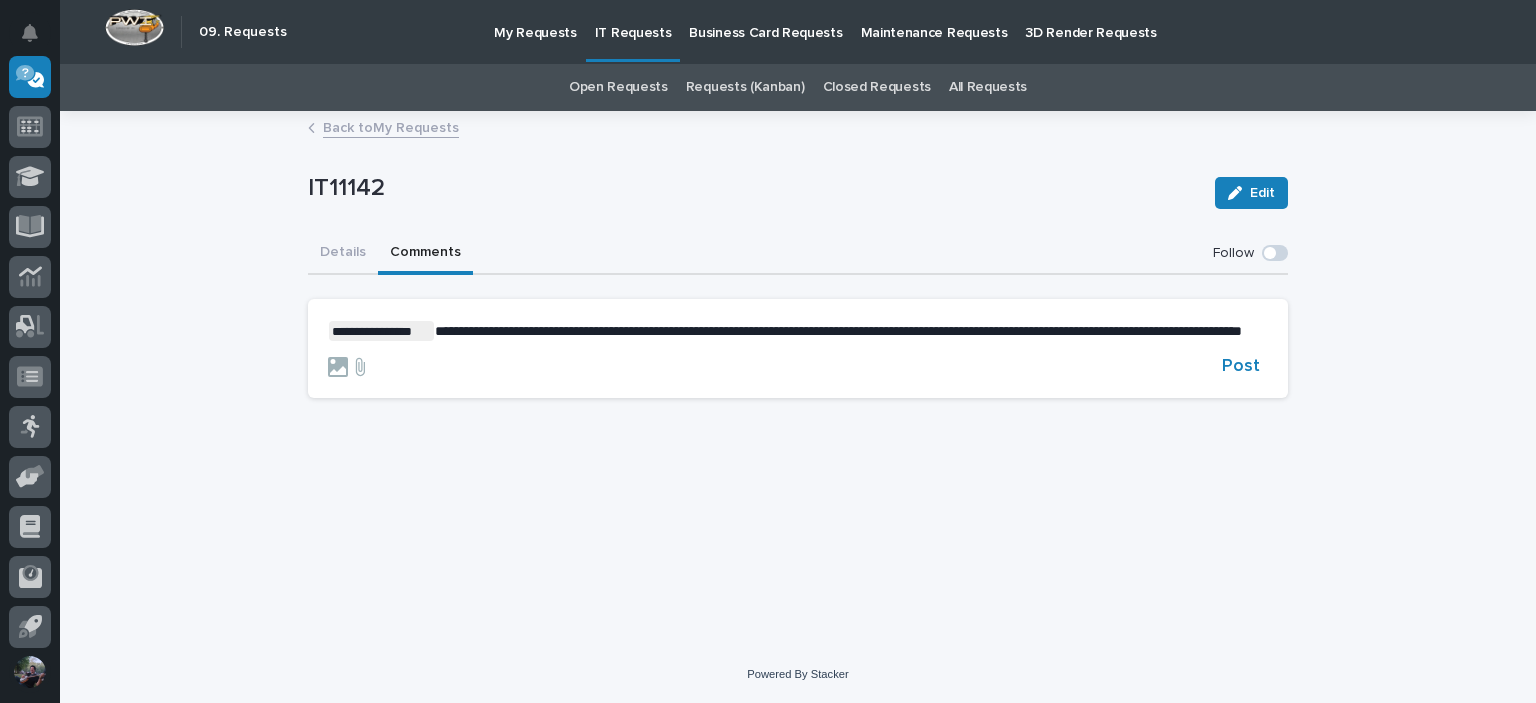 click on "**********" at bounding box center (838, 331) 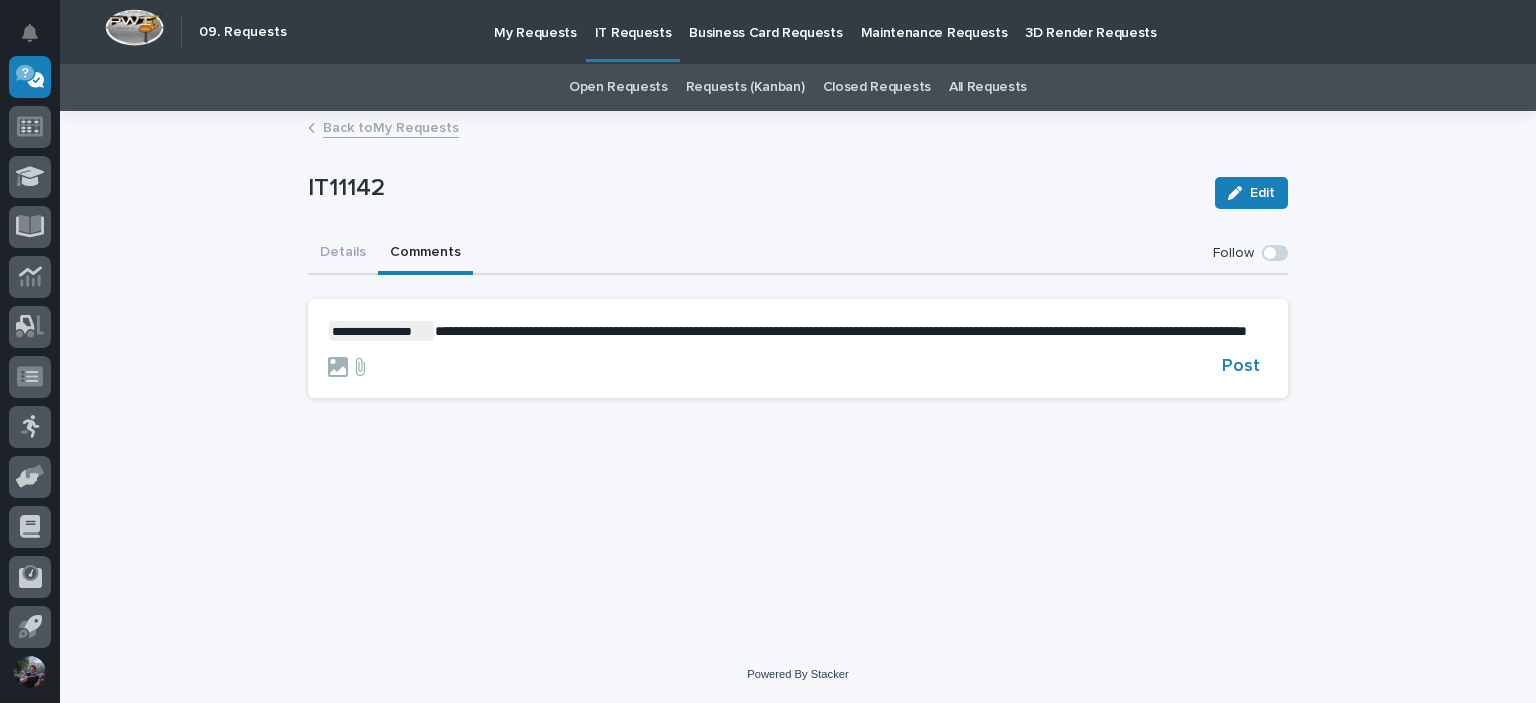 click on "**********" at bounding box center (798, 350) 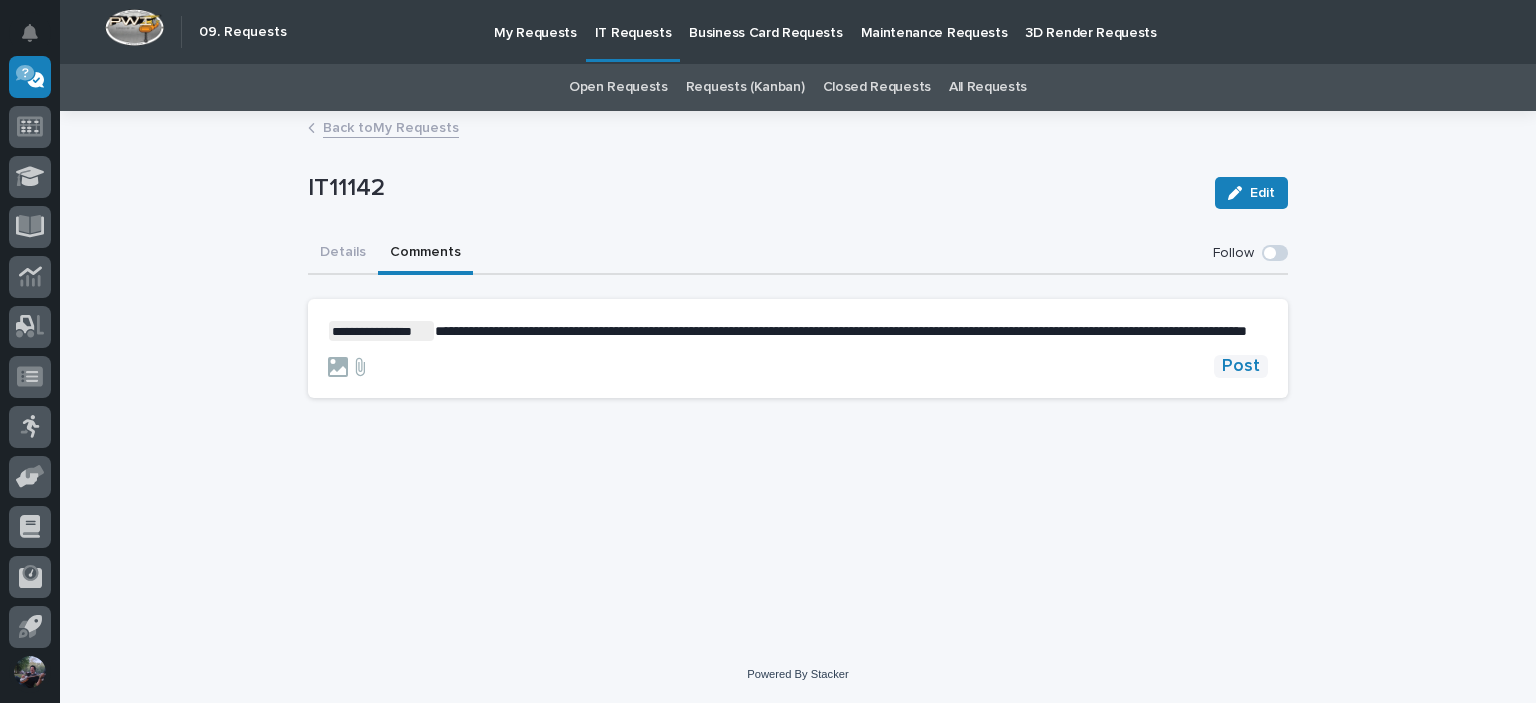 click on "Post" at bounding box center (1241, 366) 